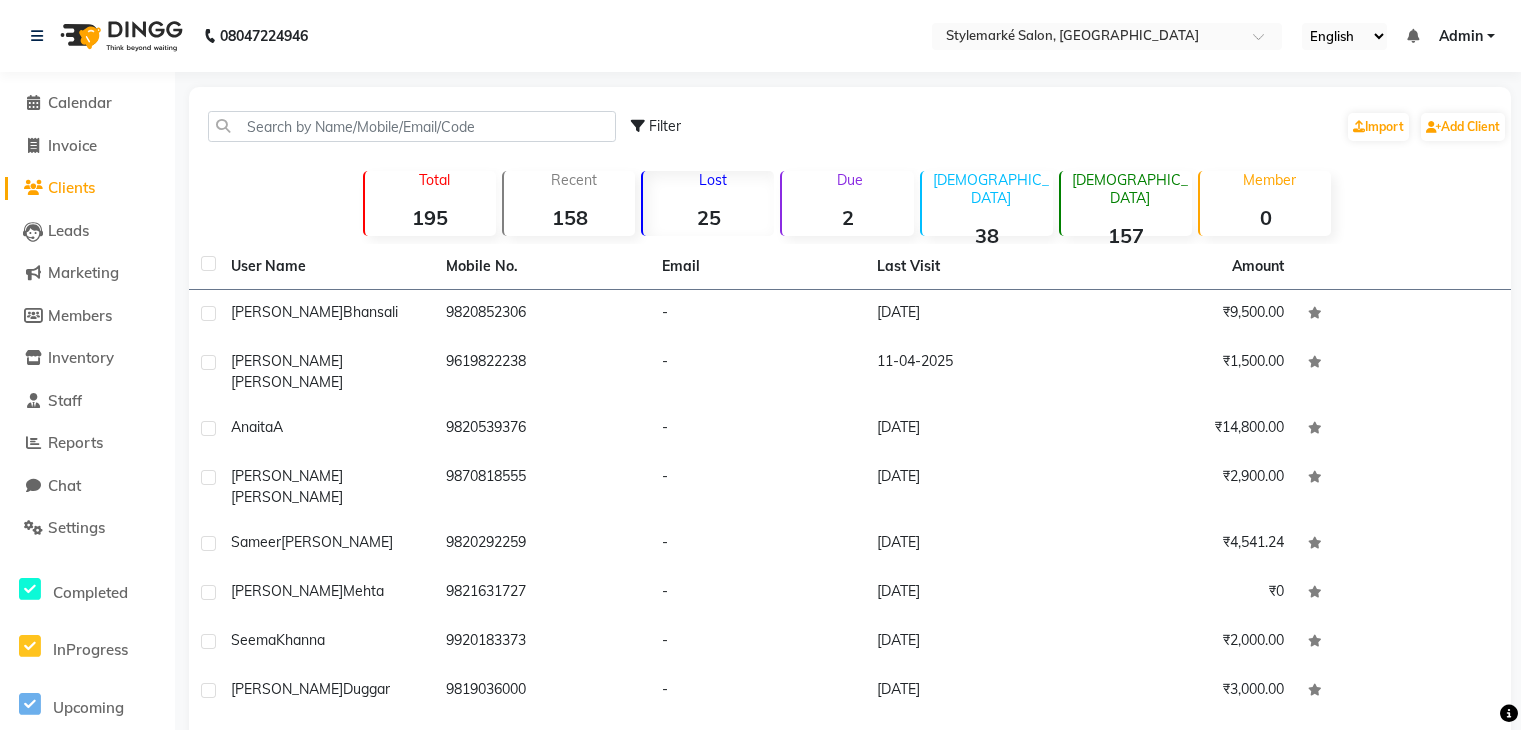 scroll, scrollTop: 0, scrollLeft: 0, axis: both 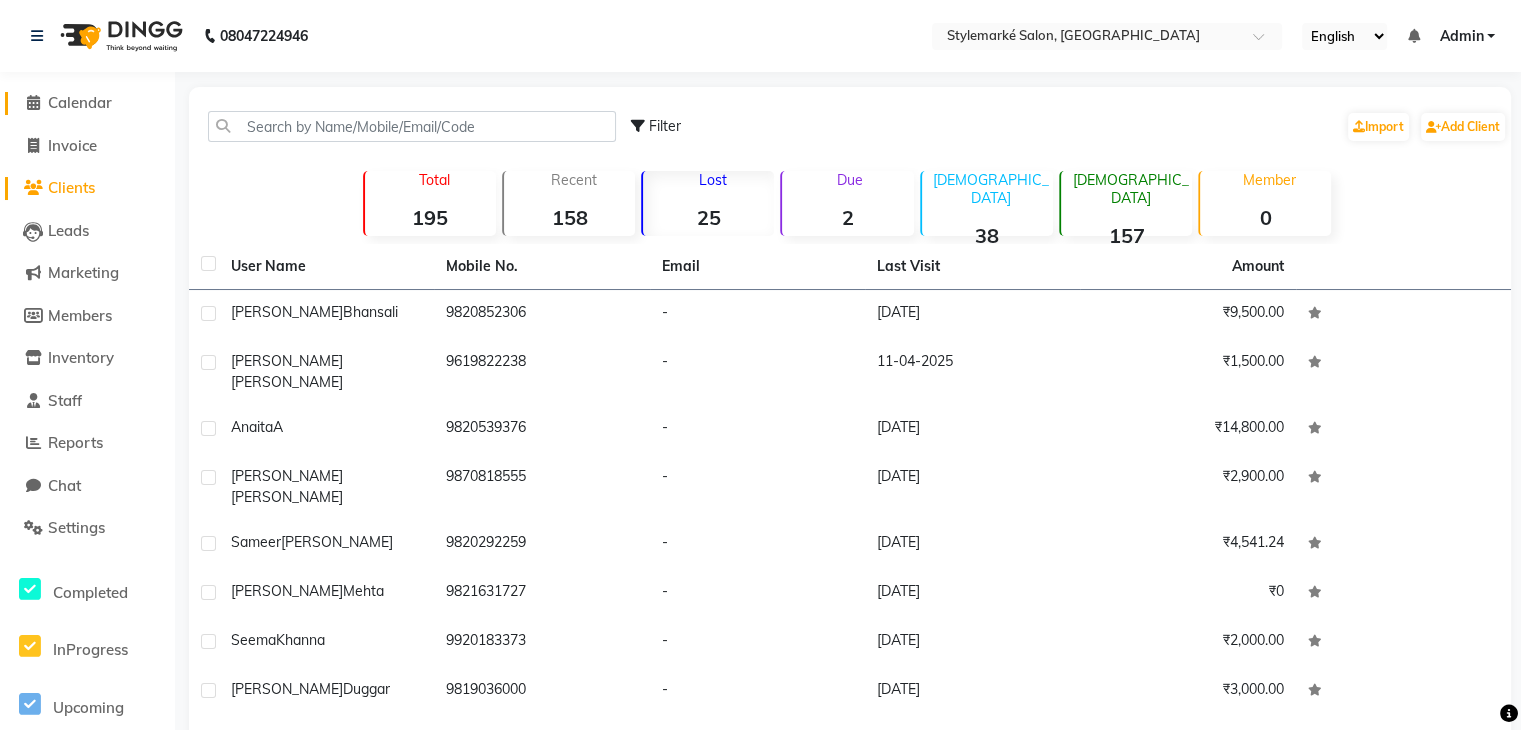 drag, startPoint x: 73, startPoint y: 107, endPoint x: 144, endPoint y: 122, distance: 72.56721 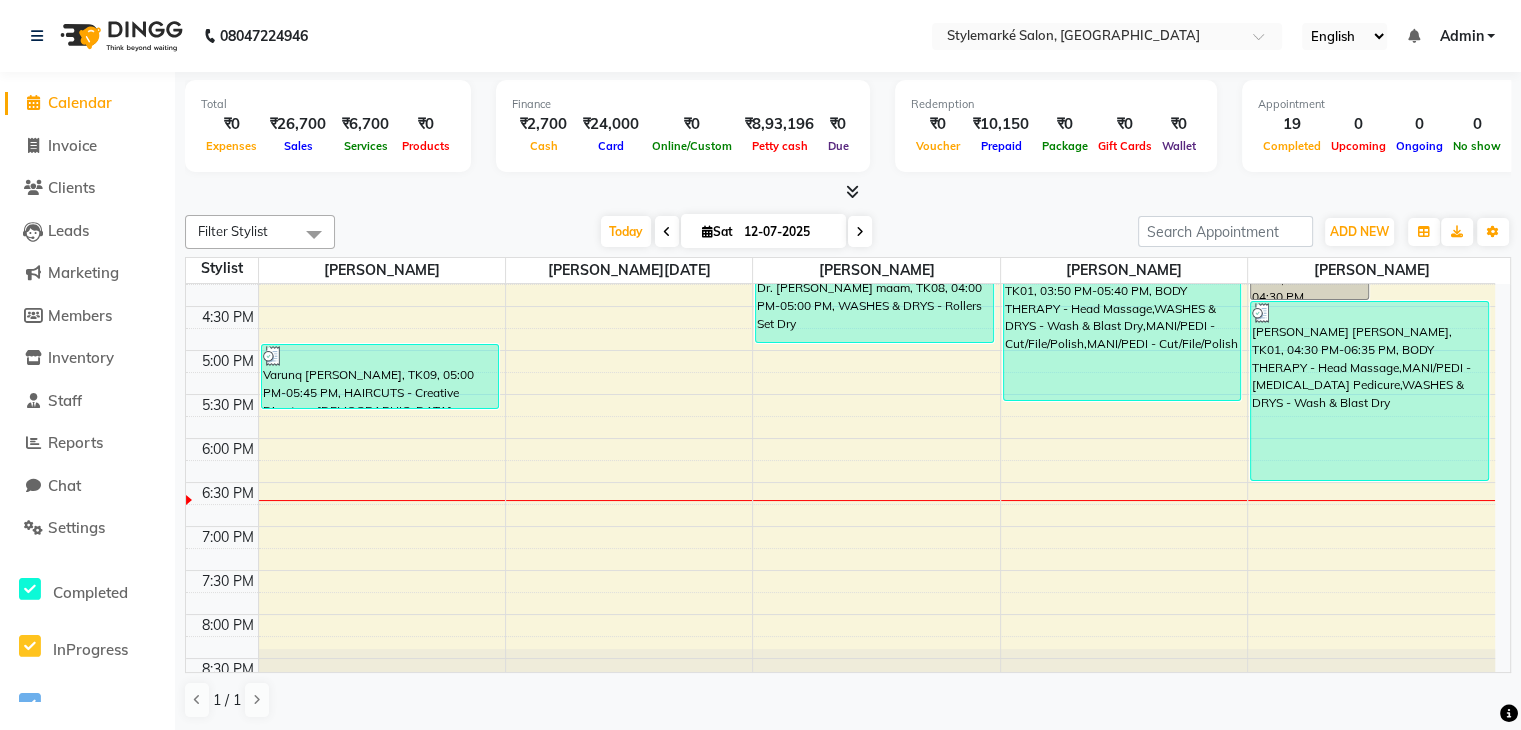 scroll, scrollTop: 656, scrollLeft: 0, axis: vertical 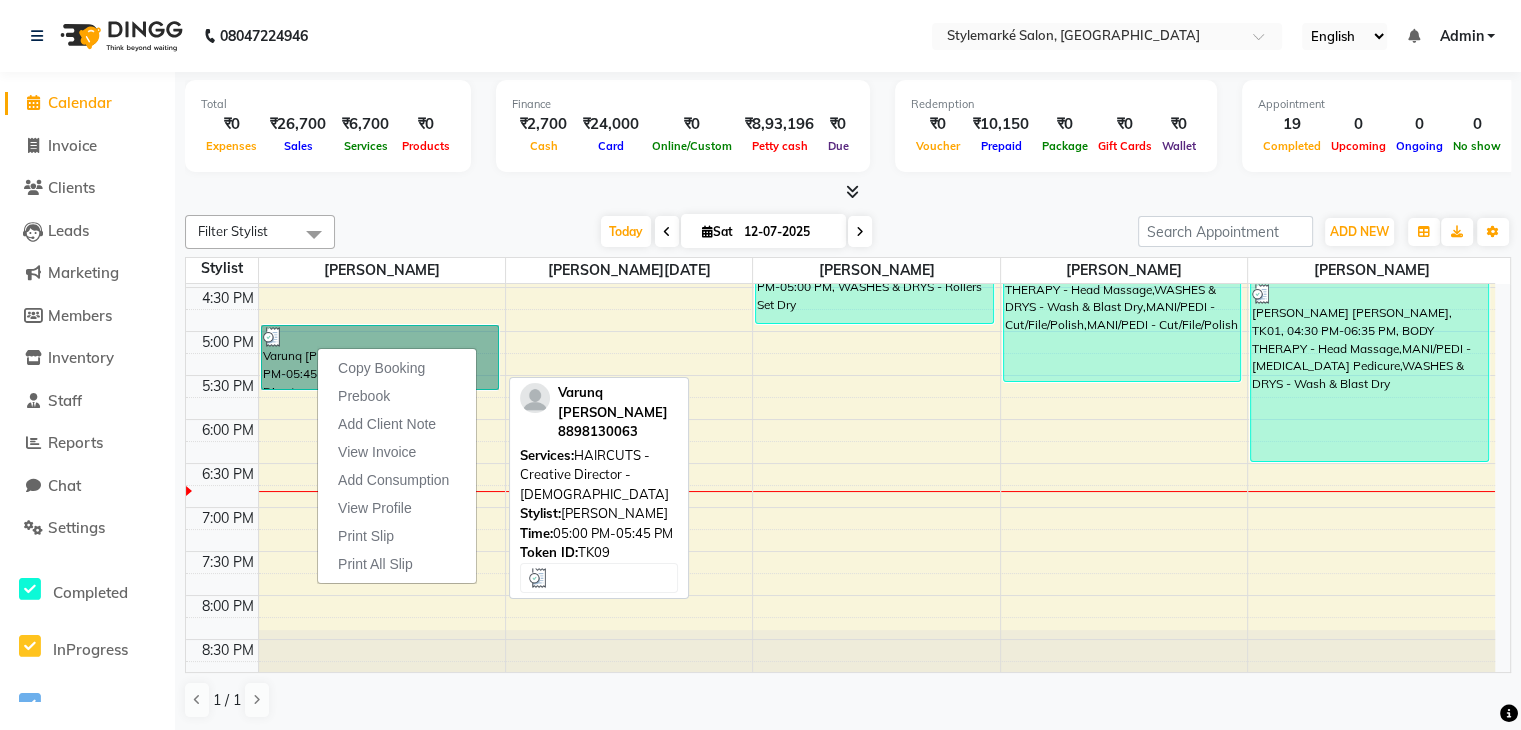 click on "Varunq [PERSON_NAME], TK09, 05:00 PM-05:45 PM, HAIRCUTS - Creative Director - [DEMOGRAPHIC_DATA]" at bounding box center [380, 357] 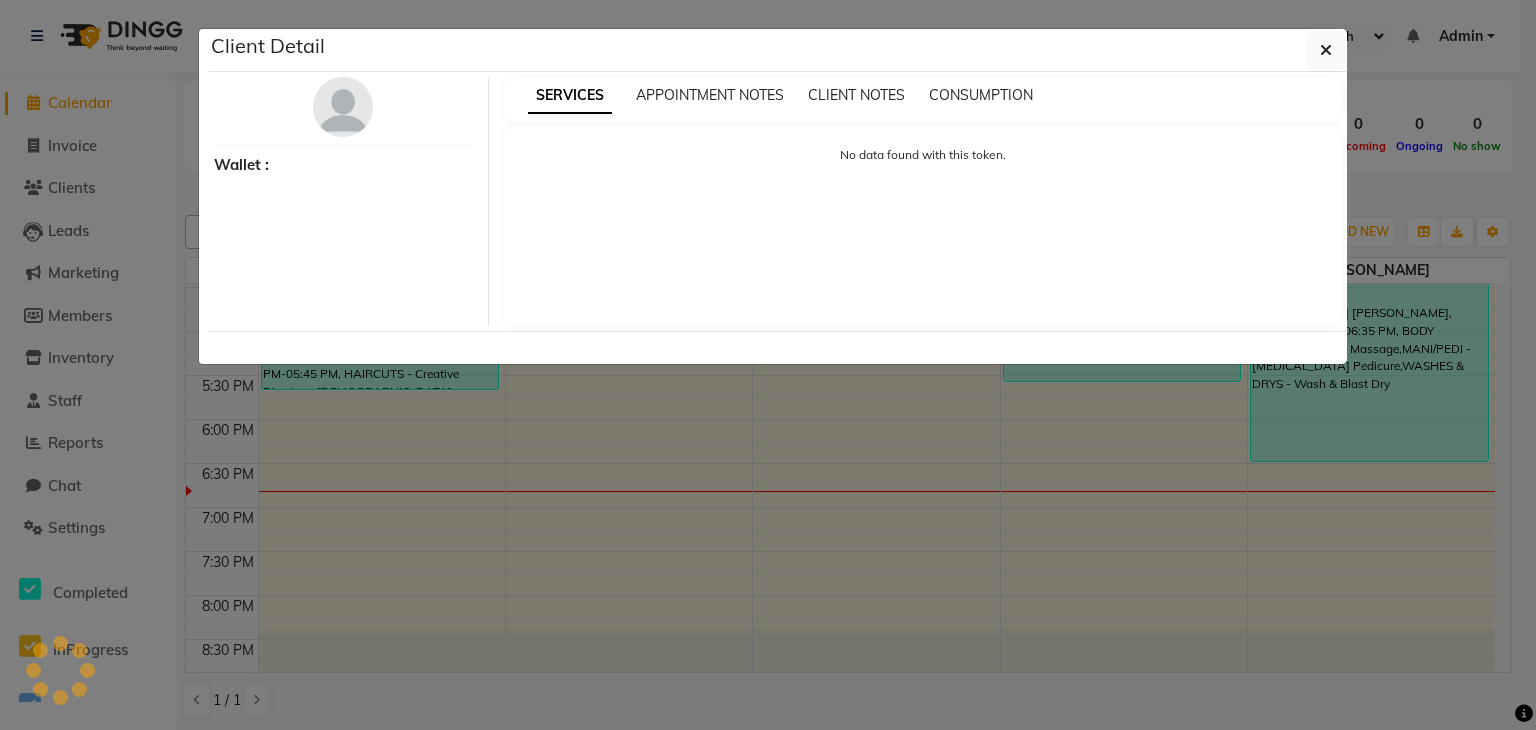 select on "3" 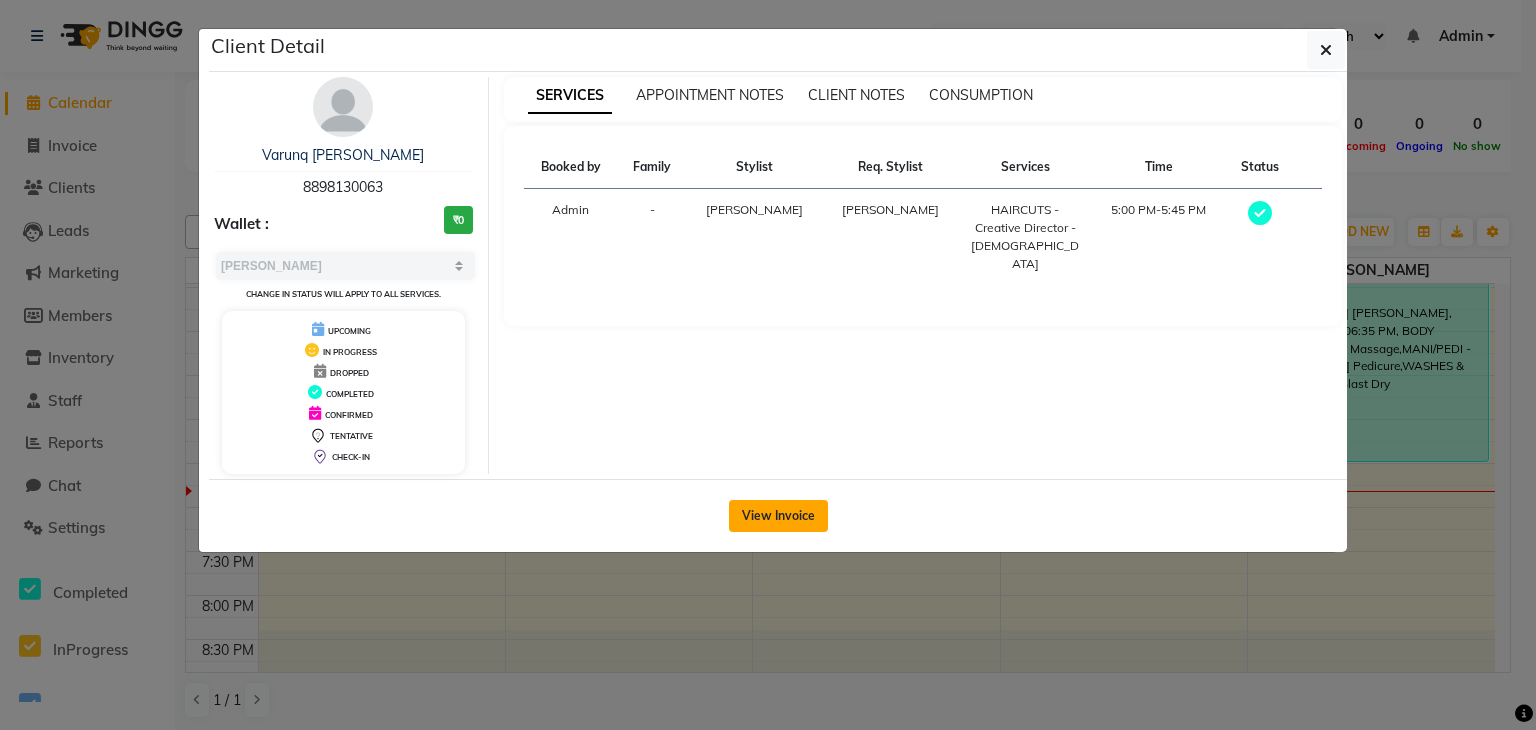 click on "View Invoice" 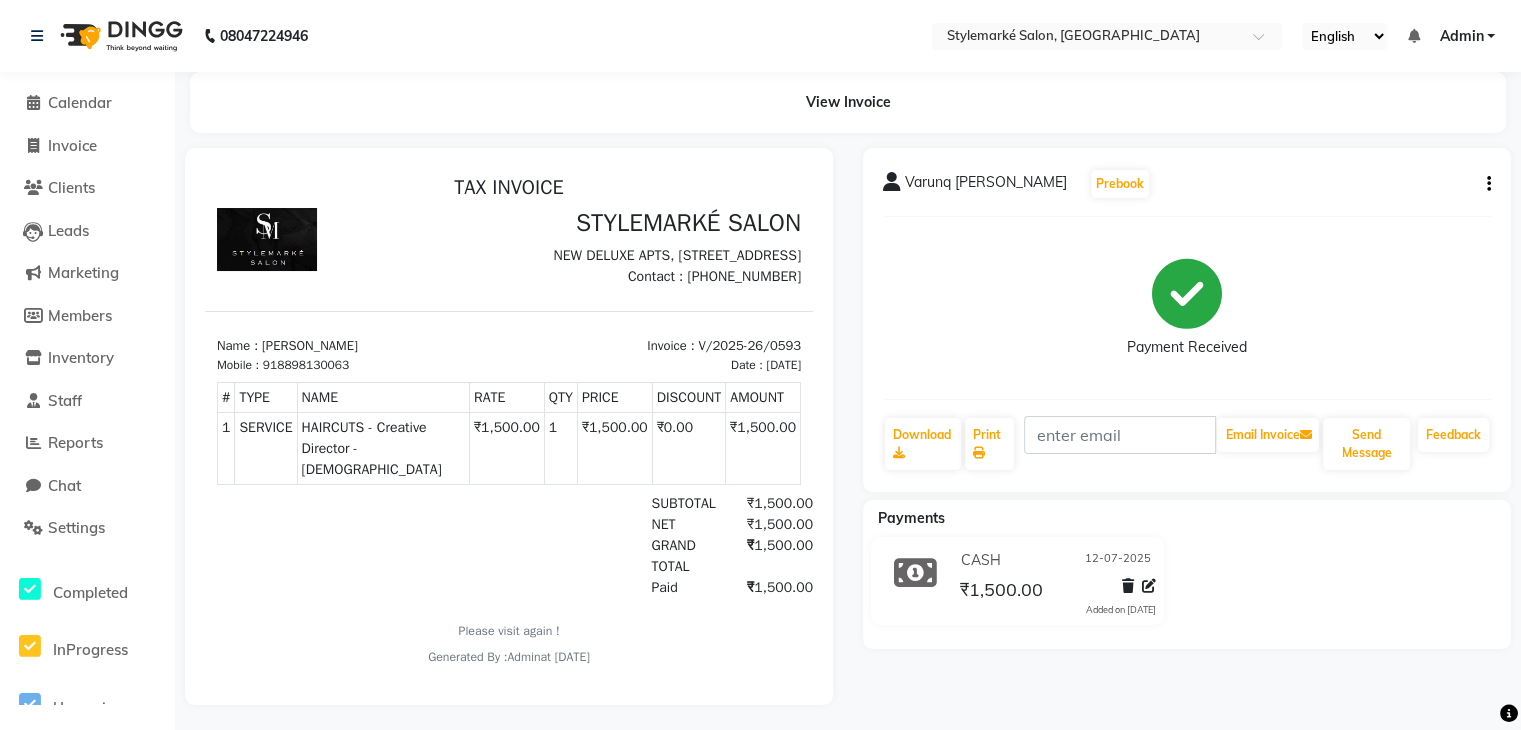 scroll, scrollTop: 0, scrollLeft: 0, axis: both 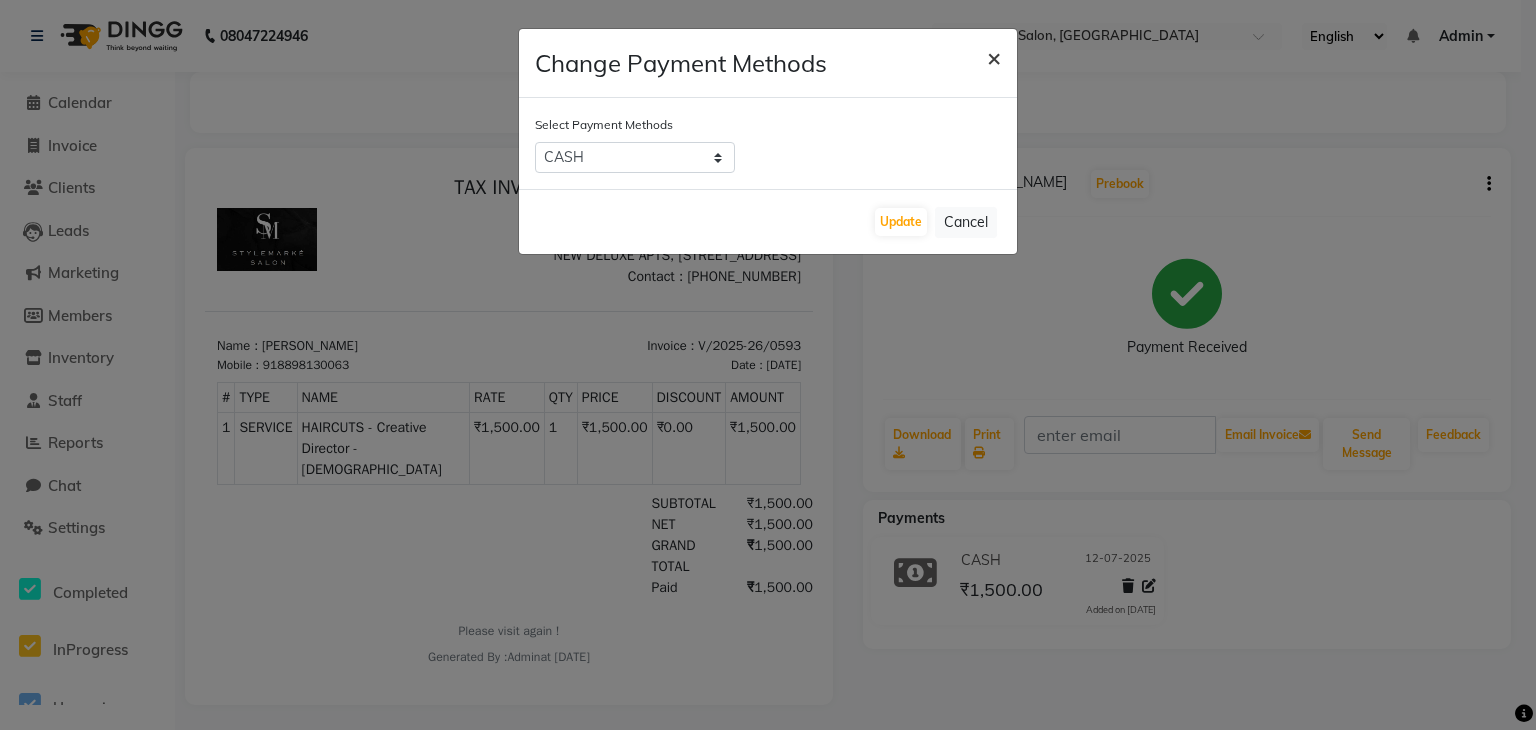 click on "×" 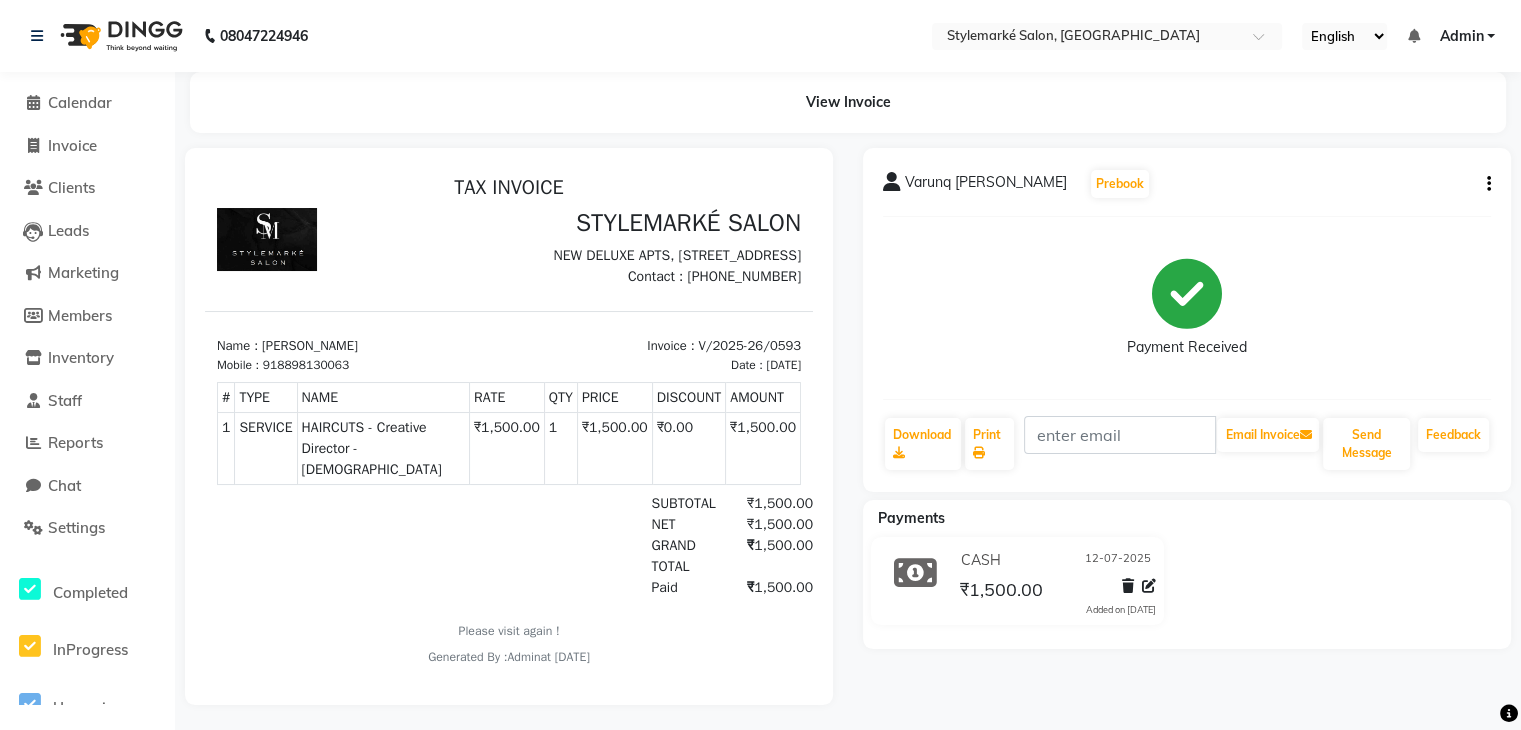 click 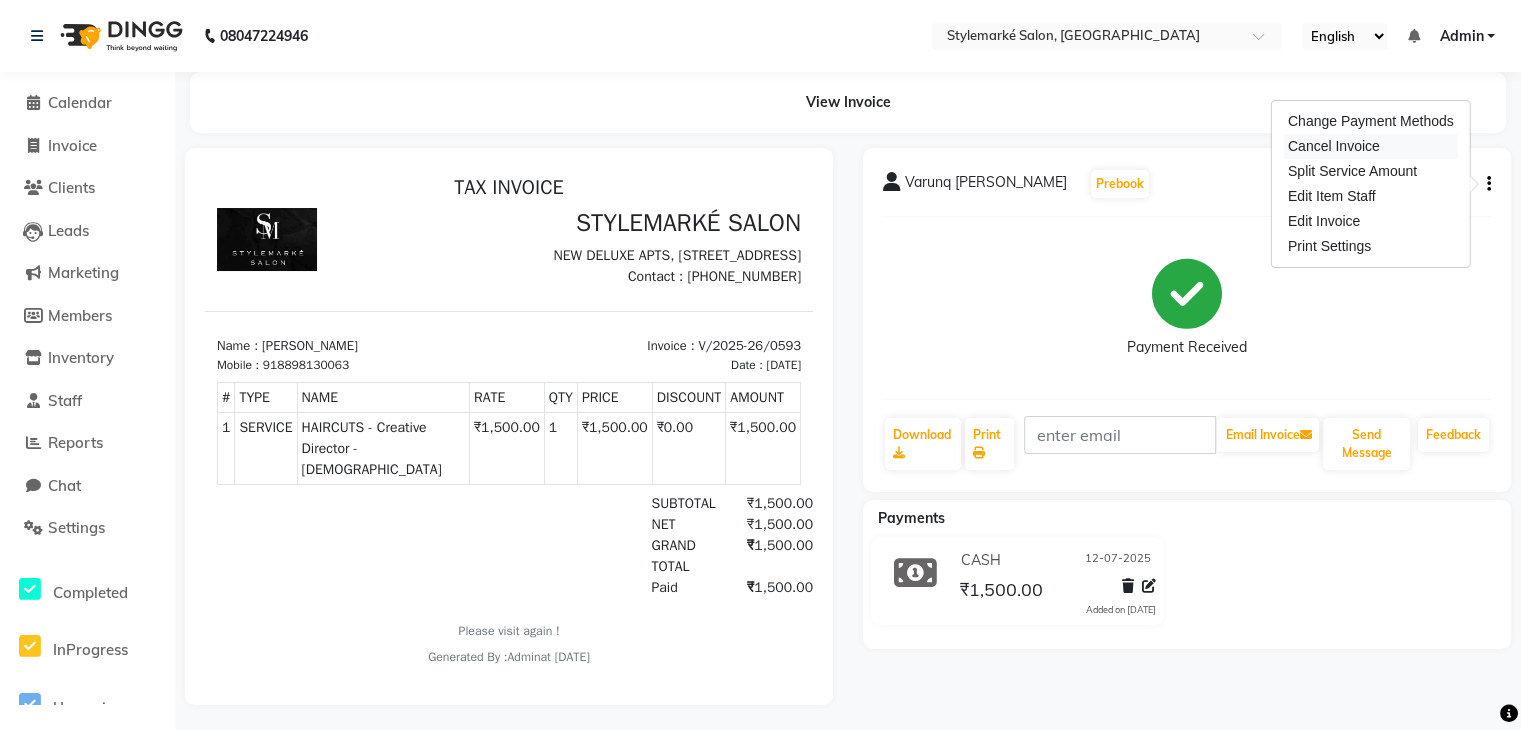 click on "Cancel Invoice" at bounding box center [1371, 146] 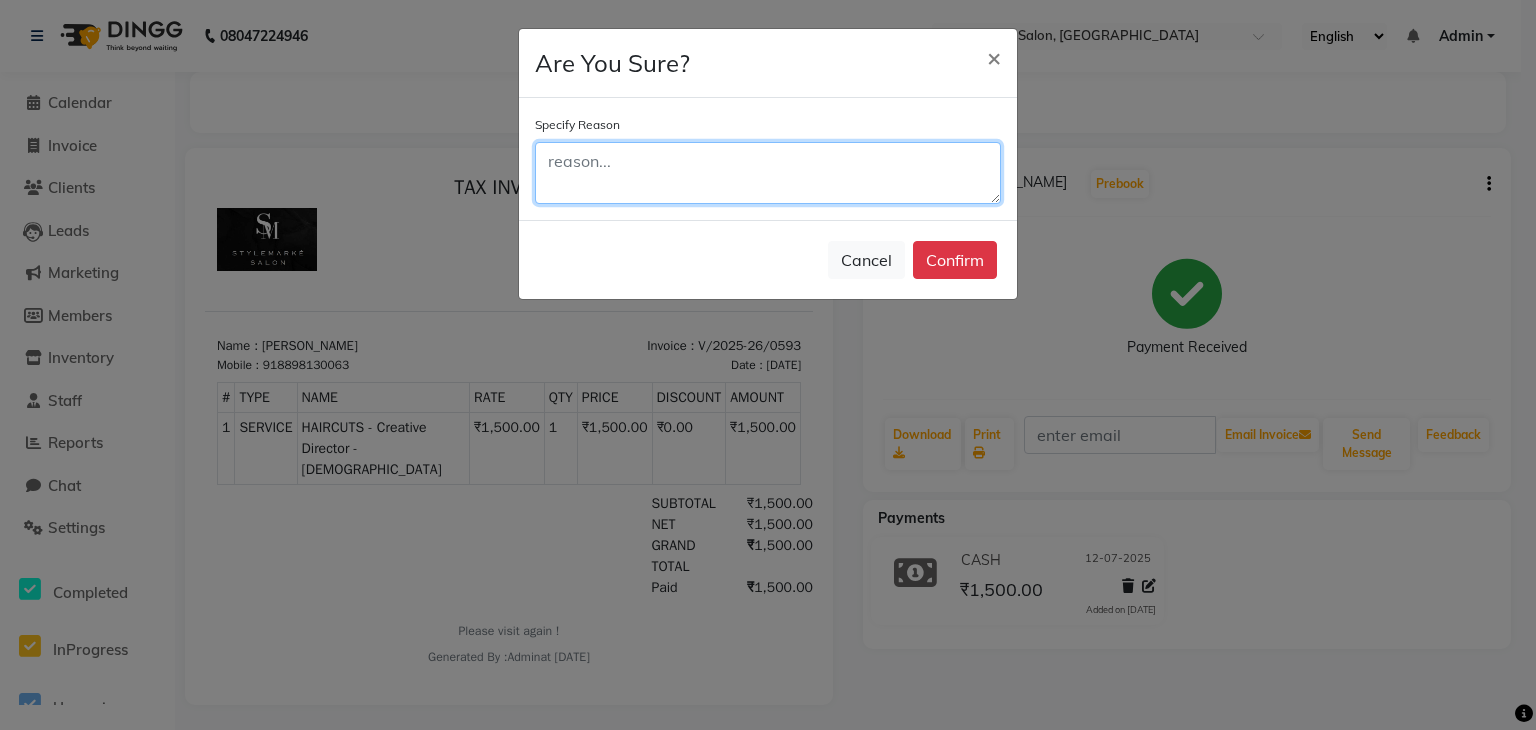 click 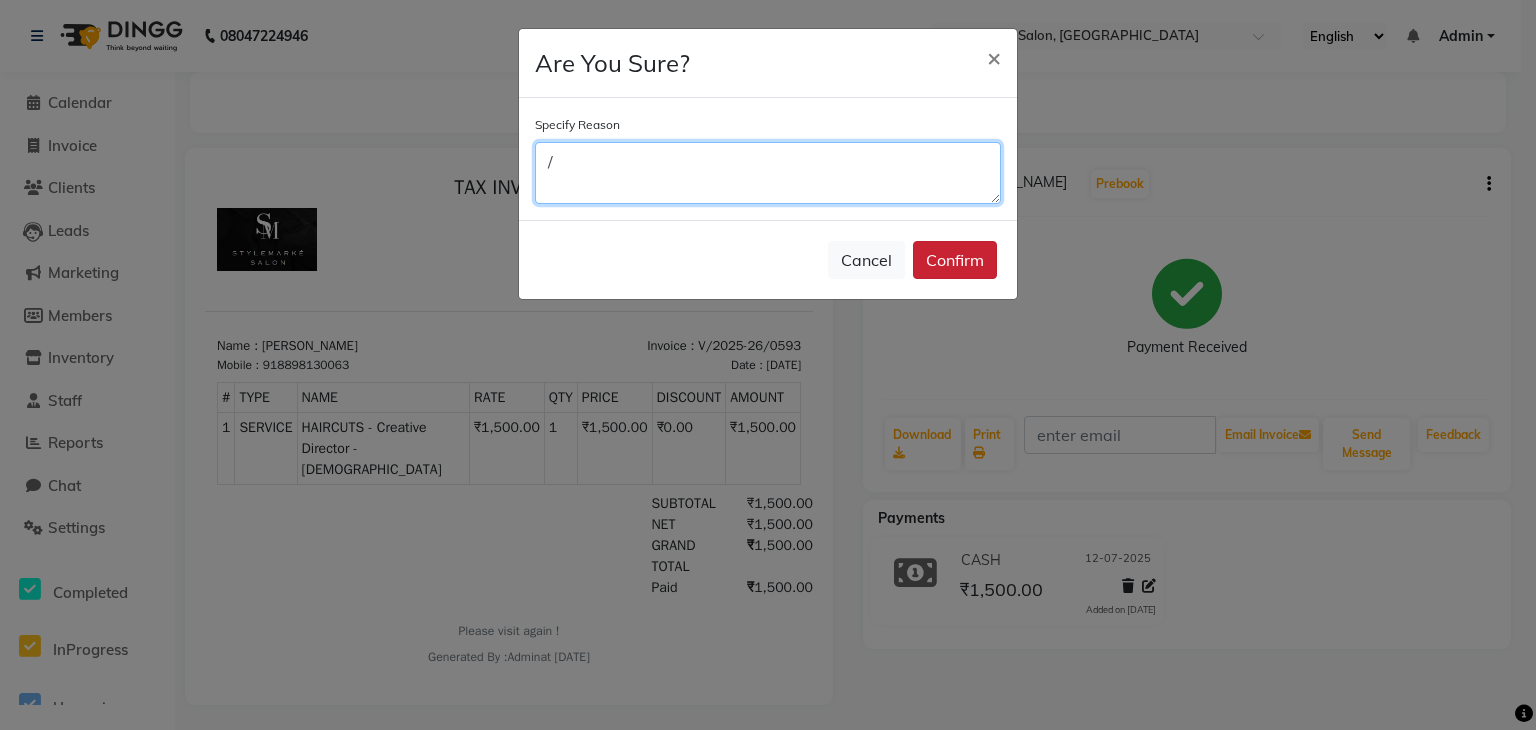 type on "/" 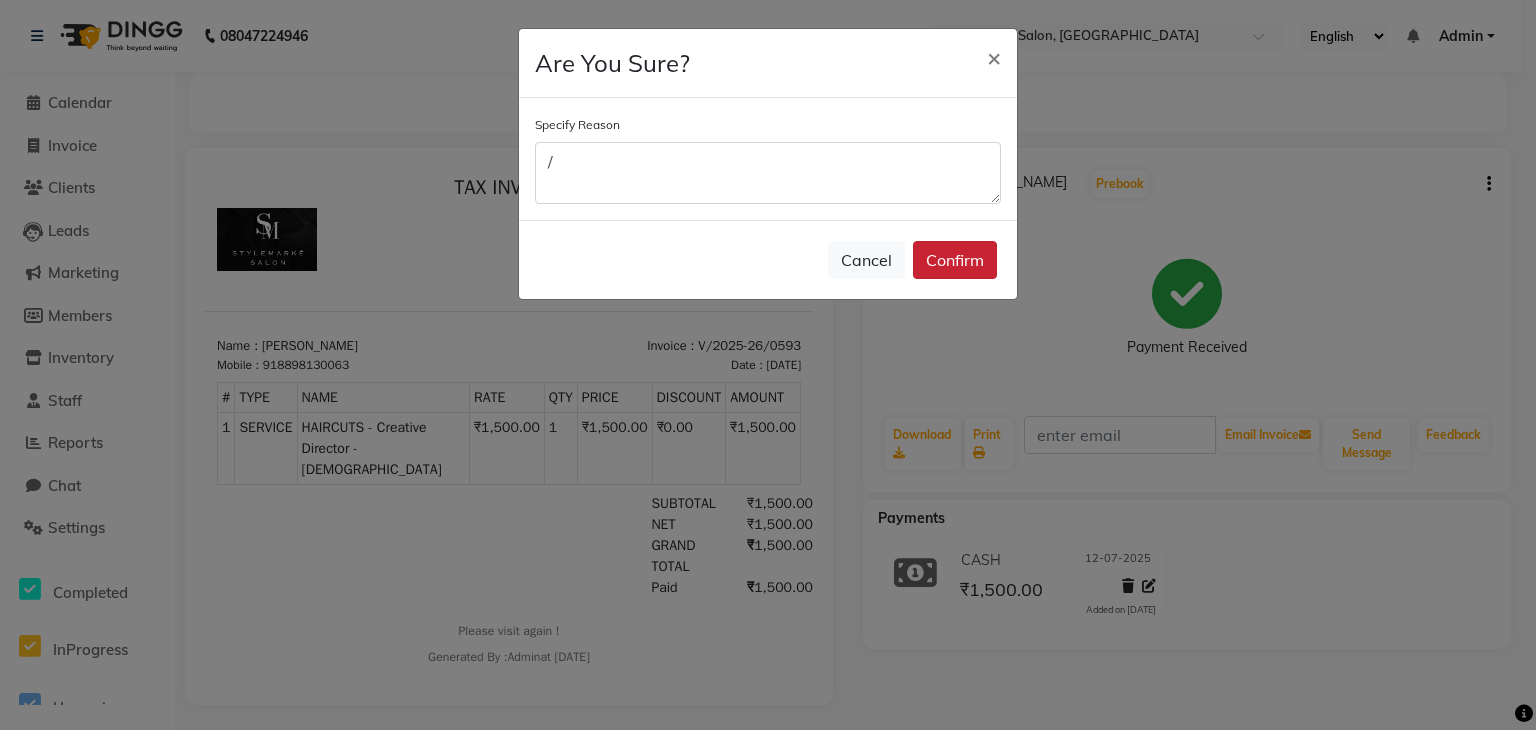 click on "Confirm" 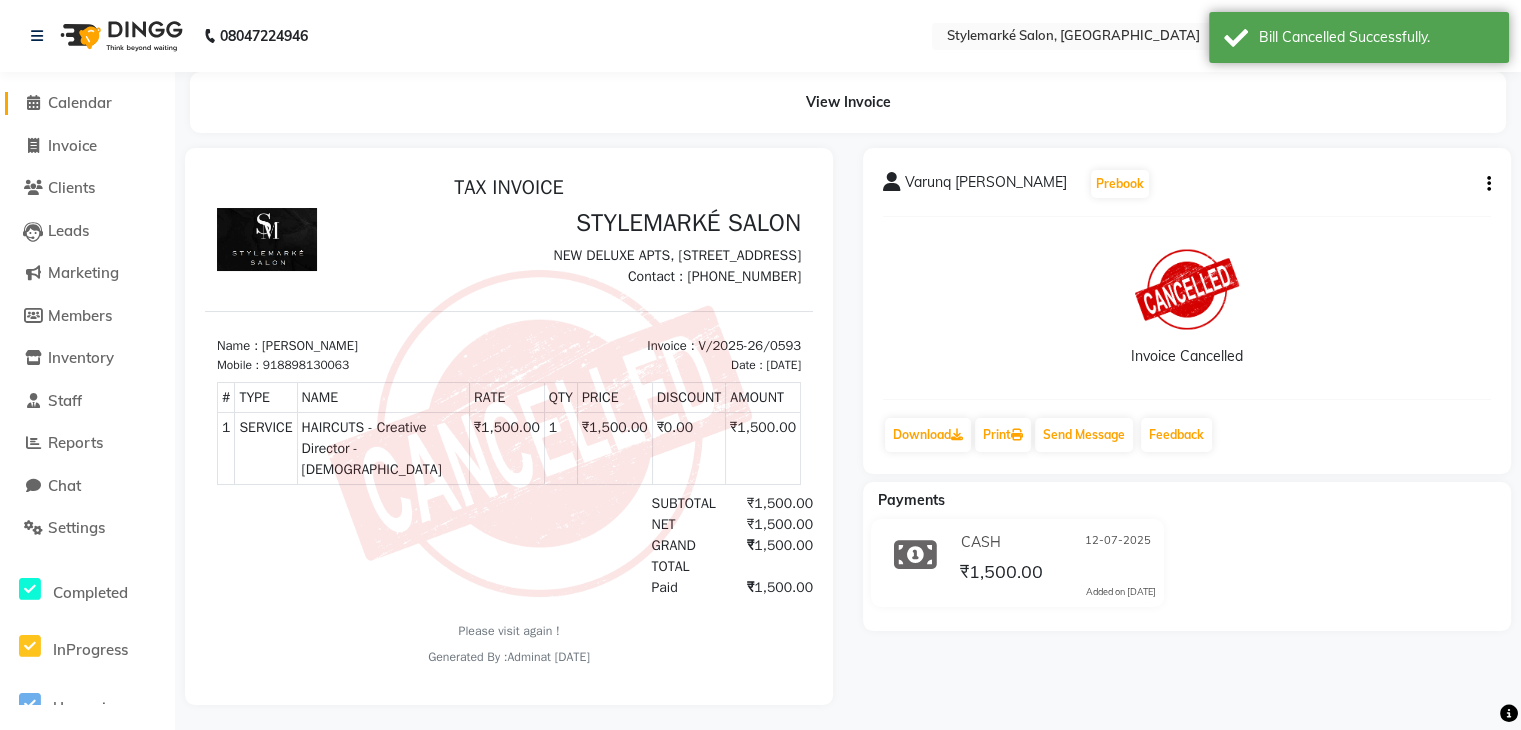 click on "Calendar" 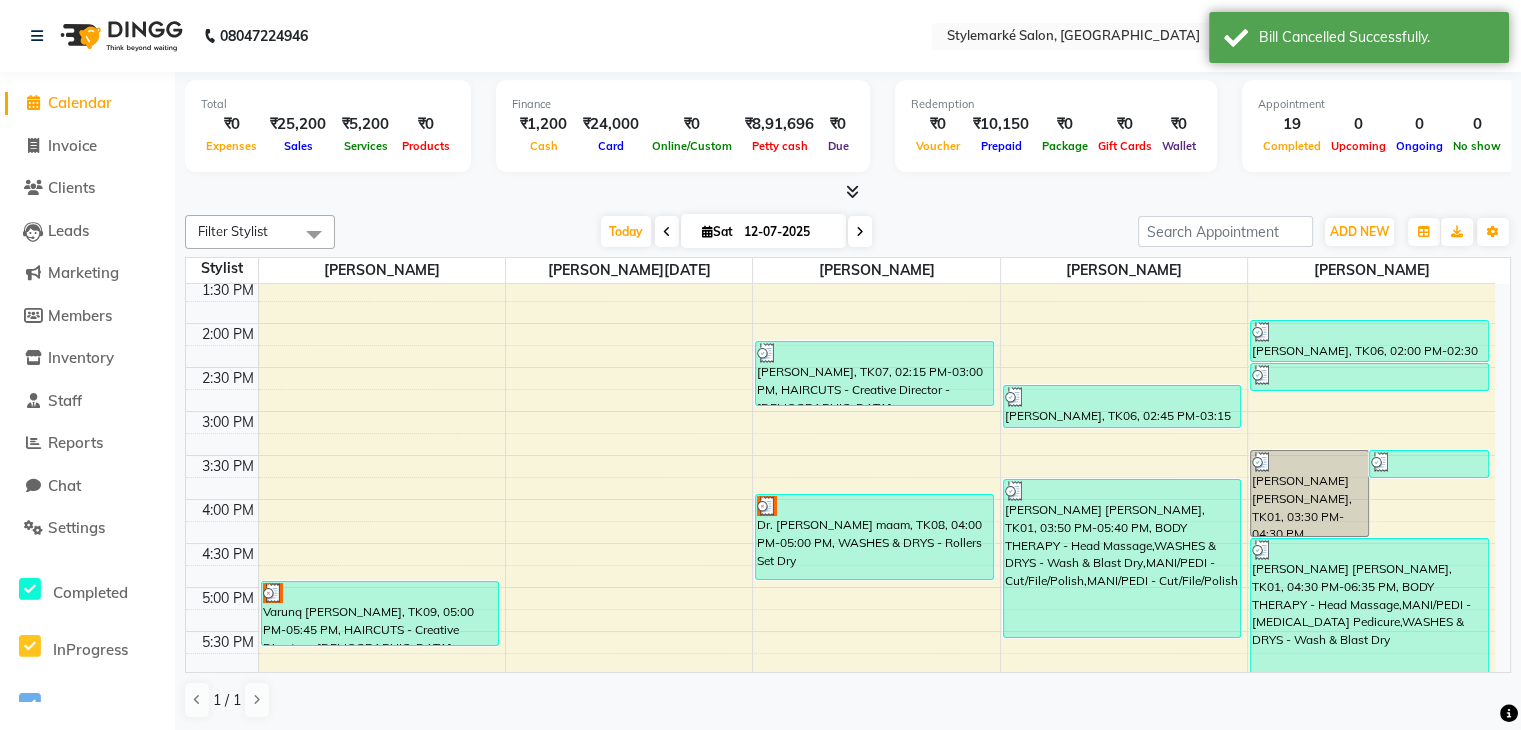 scroll, scrollTop: 656, scrollLeft: 0, axis: vertical 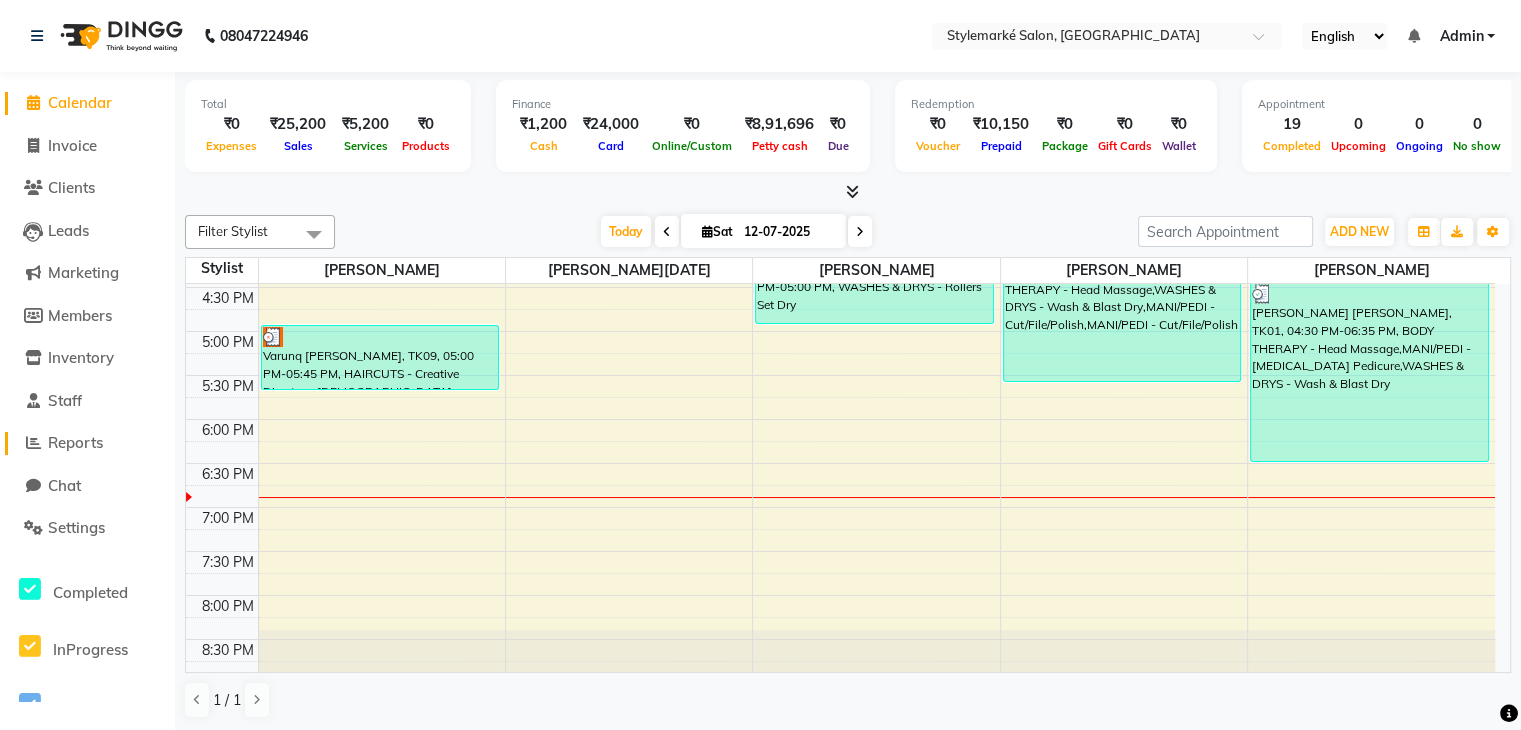 click on "Reports" 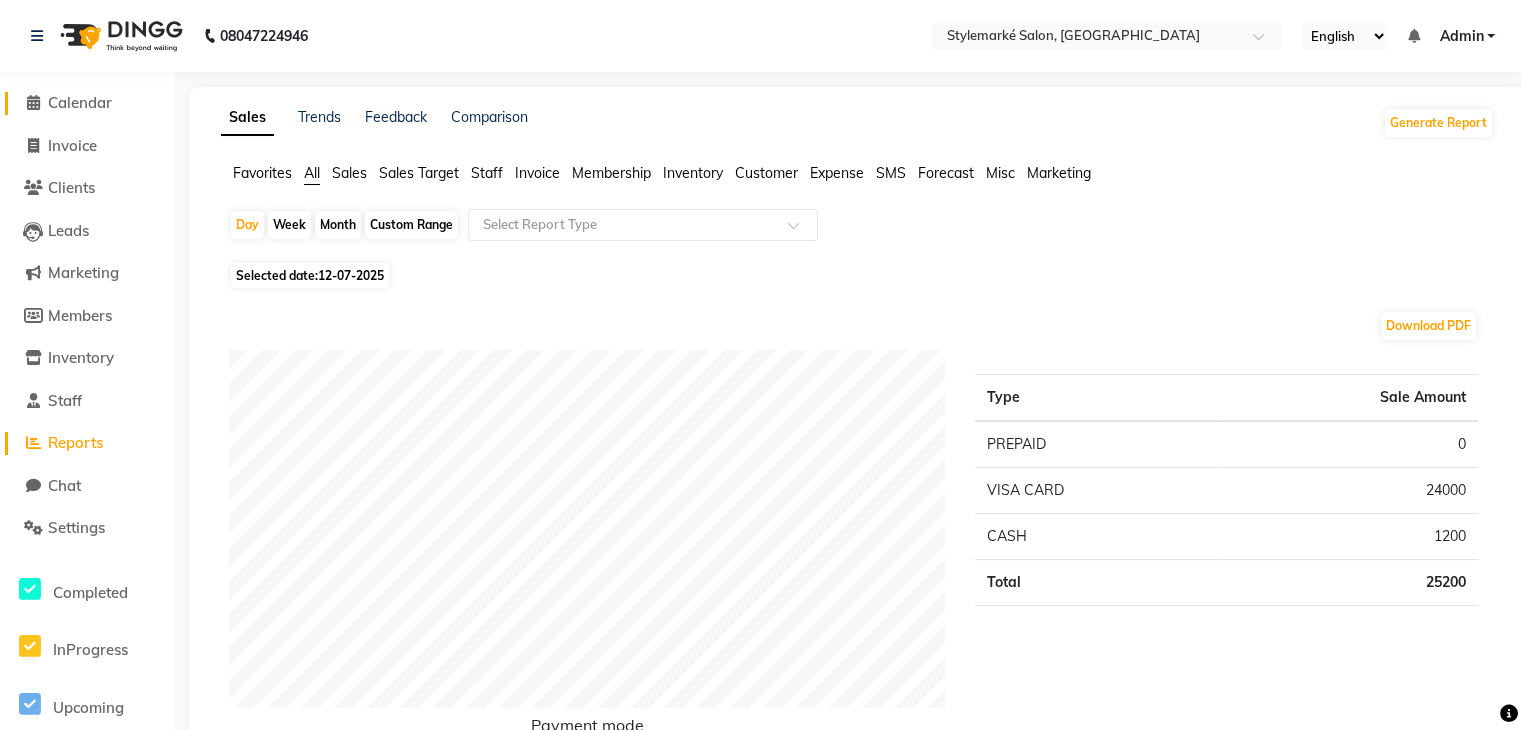 click on "Calendar" 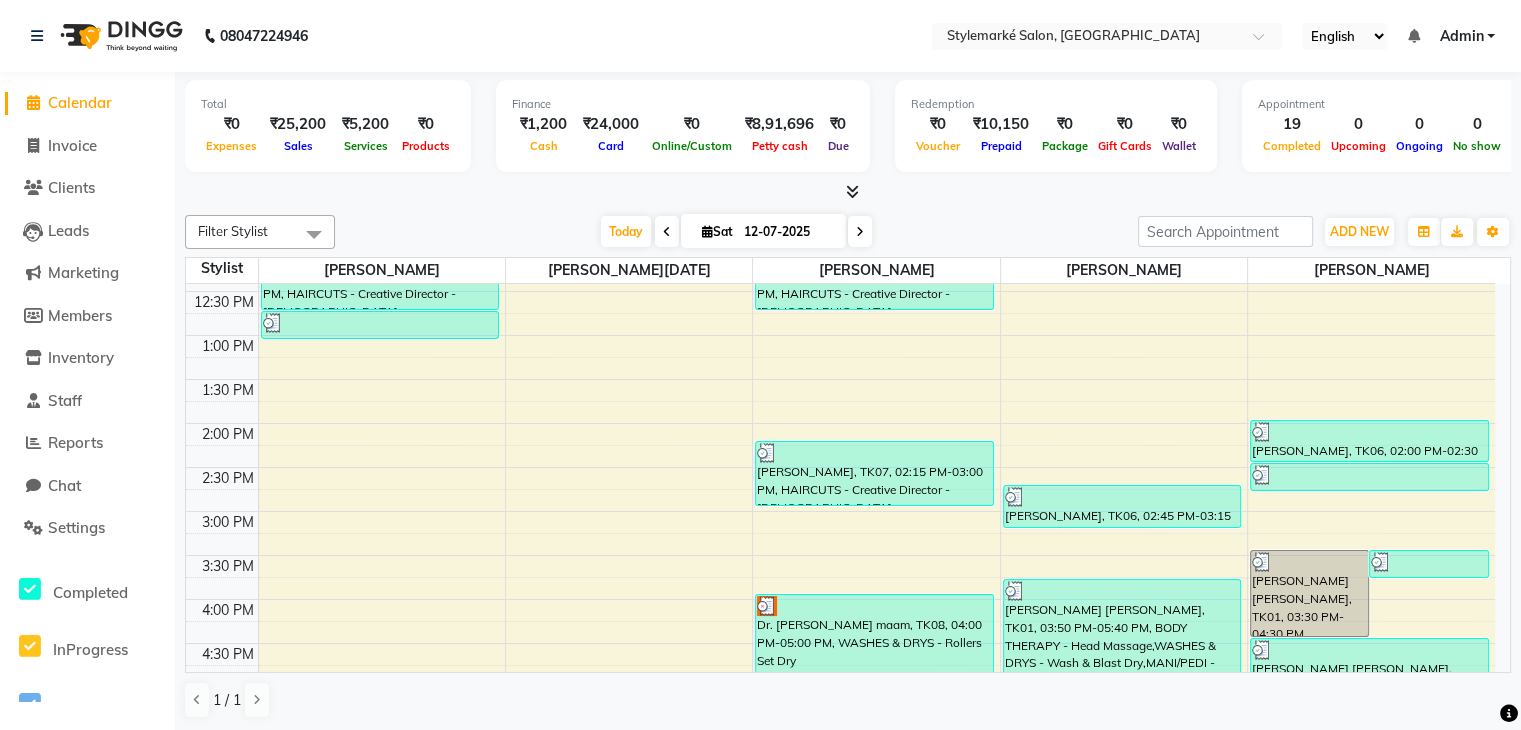 scroll, scrollTop: 500, scrollLeft: 0, axis: vertical 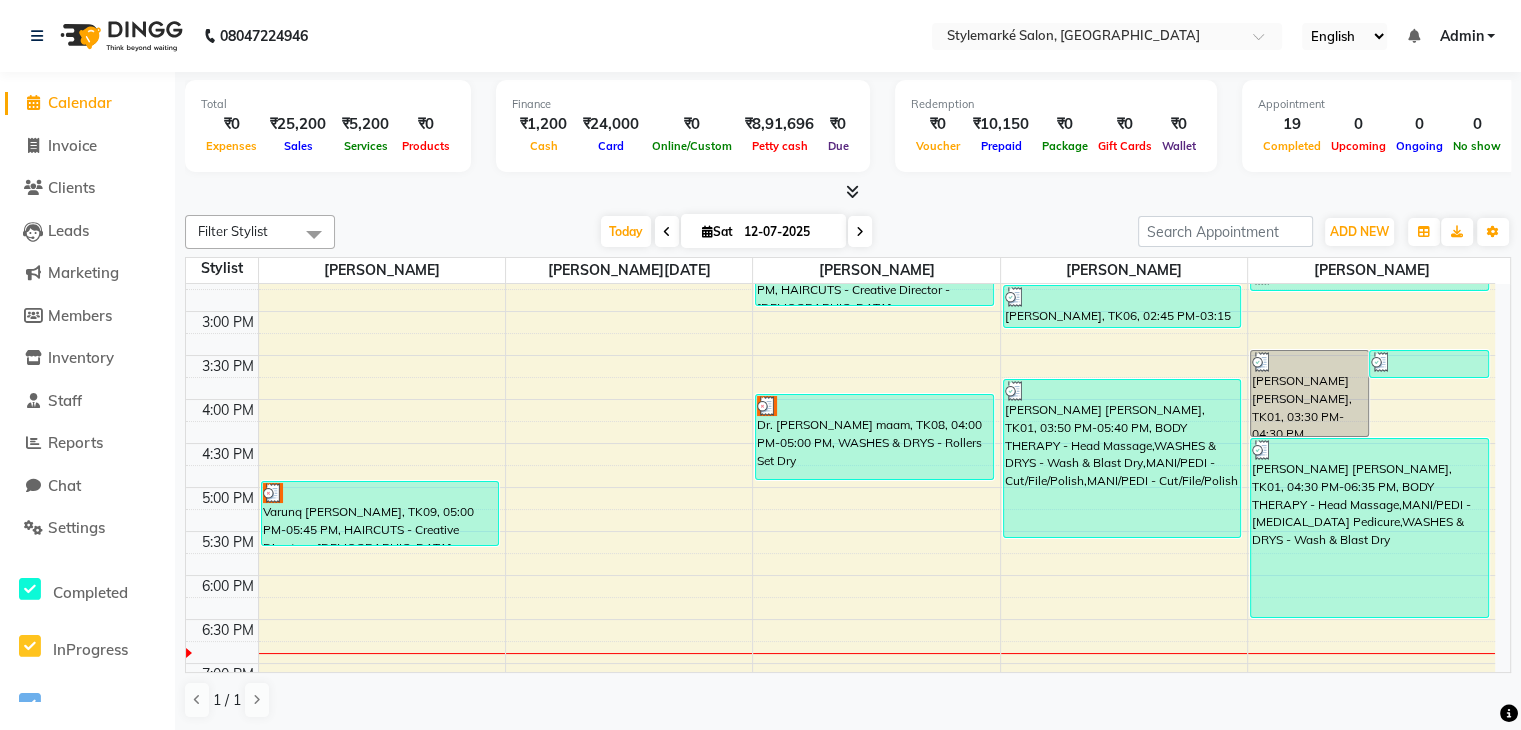 click on "9:00 AM 9:30 AM 10:00 AM 10:30 AM 11:00 AM 11:30 AM 12:00 PM 12:30 PM 1:00 PM 1:30 PM 2:00 PM 2:30 PM 3:00 PM 3:30 PM 4:00 PM 4:30 PM 5:00 PM 5:30 PM 6:00 PM 6:30 PM 7:00 PM 7:30 PM 8:00 PM 8:30 PM     Kashyap D, TK05, 10:45 AM-11:30 AM, HAIRCUTS - Creative Director - [DEMOGRAPHIC_DATA]     [PERSON_NAME], TK04, 12:00 PM-12:45 PM, HAIRCUTS - Creative Director - [DEMOGRAPHIC_DATA]     [PERSON_NAME], TK04, 12:45 PM-01:05 PM, HAIRCUTS - [PERSON_NAME] shaping - [DEMOGRAPHIC_DATA]     Varunq [PERSON_NAME], TK09, 05:00 PM-05:45 PM, HAIRCUTS - Creative Director - [DEMOGRAPHIC_DATA]     [PERSON_NAME], TK03, 10:30 AM-11:10 AM, WASHES & DRYS - Straight Blow Dry,extra thickness/product     Arjun [PERSON_NAME], TK02, 12:00 PM-12:45 PM, HAIRCUTS - Creative Director - [DEMOGRAPHIC_DATA]     [PERSON_NAME], TK07, 02:15 PM-03:00 PM, HAIRCUTS - Creative Director - [DEMOGRAPHIC_DATA]     Dr. [PERSON_NAME] maam, TK08, 04:00 PM-05:00 PM, WASHES & DRYS - Rollers Set Dry     [PERSON_NAME], TK03, 10:00 AM-10:20 AM, eyebrow/forehead/chin/neck reg waxing      [PERSON_NAME], TK03, 10:15 AM-10:30 AM, upperlip reg wax" at bounding box center [840, 311] 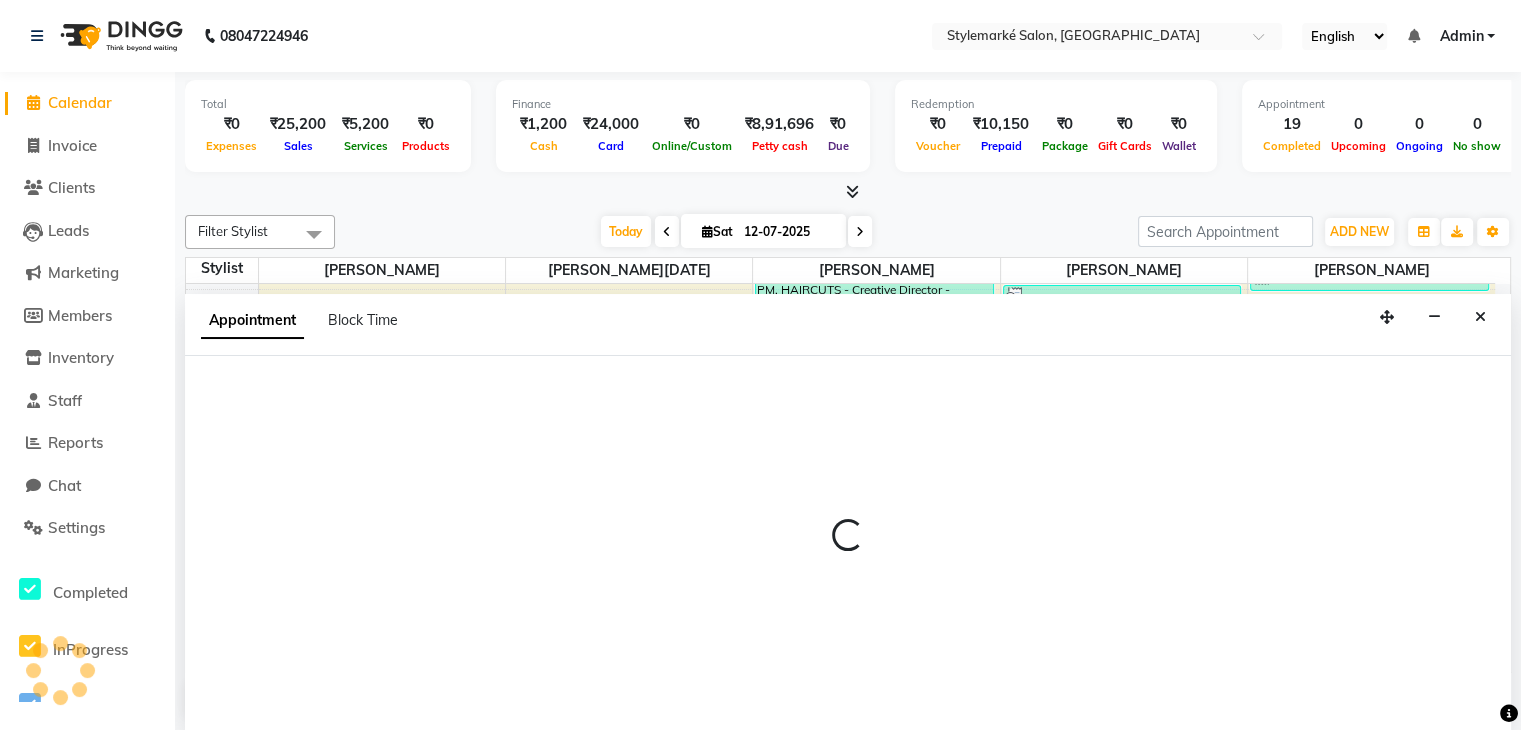 scroll, scrollTop: 1, scrollLeft: 0, axis: vertical 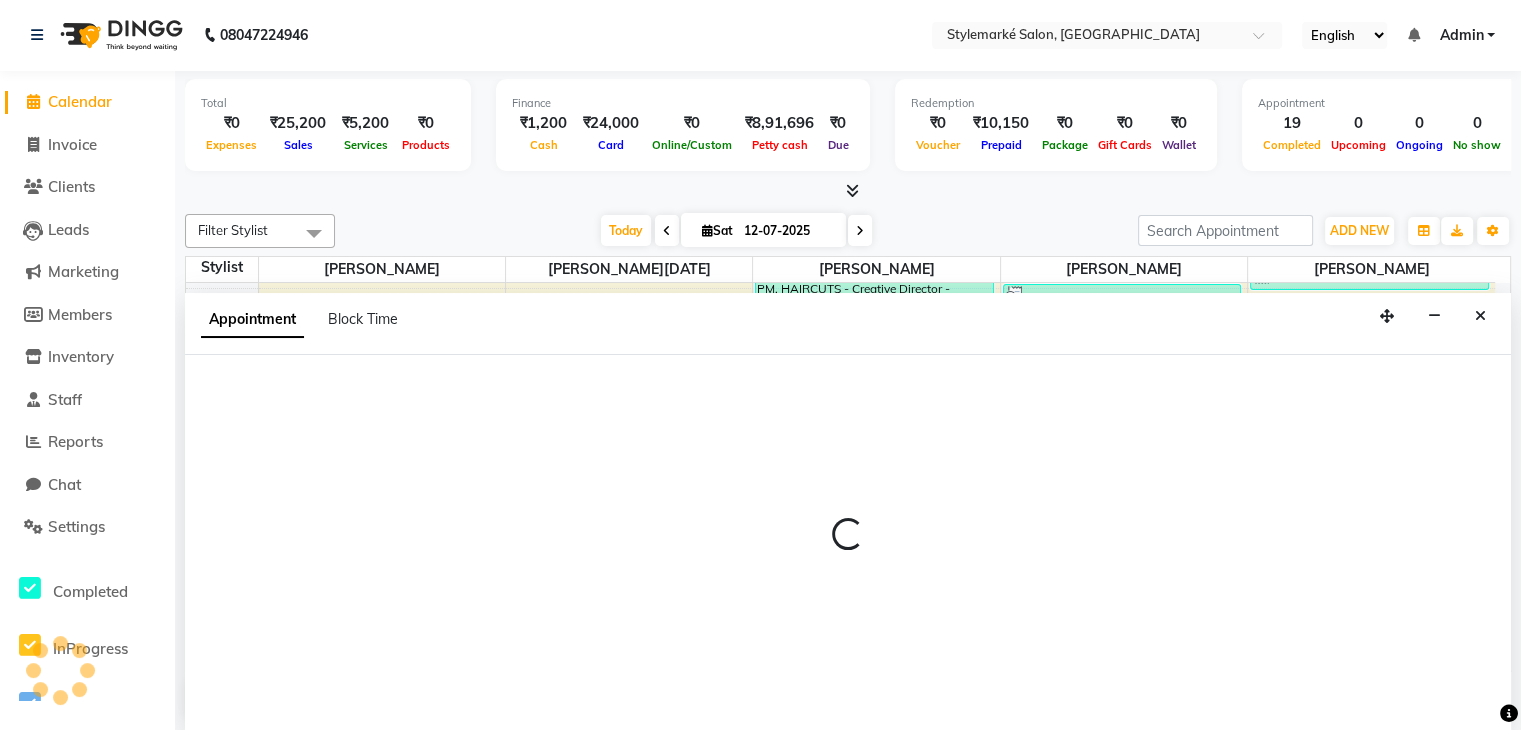 select on "71239" 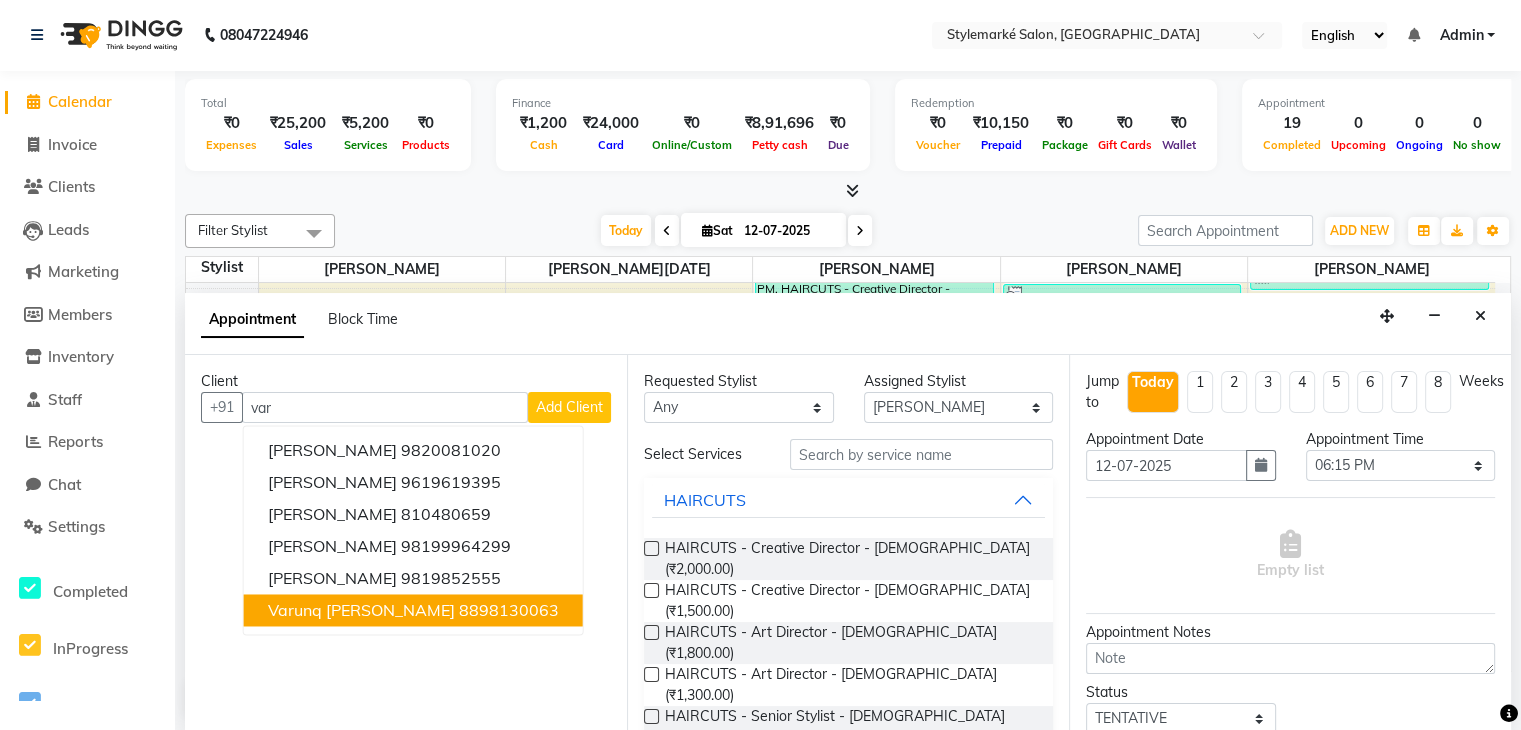 click on "Varunq [PERSON_NAME]" at bounding box center (361, 611) 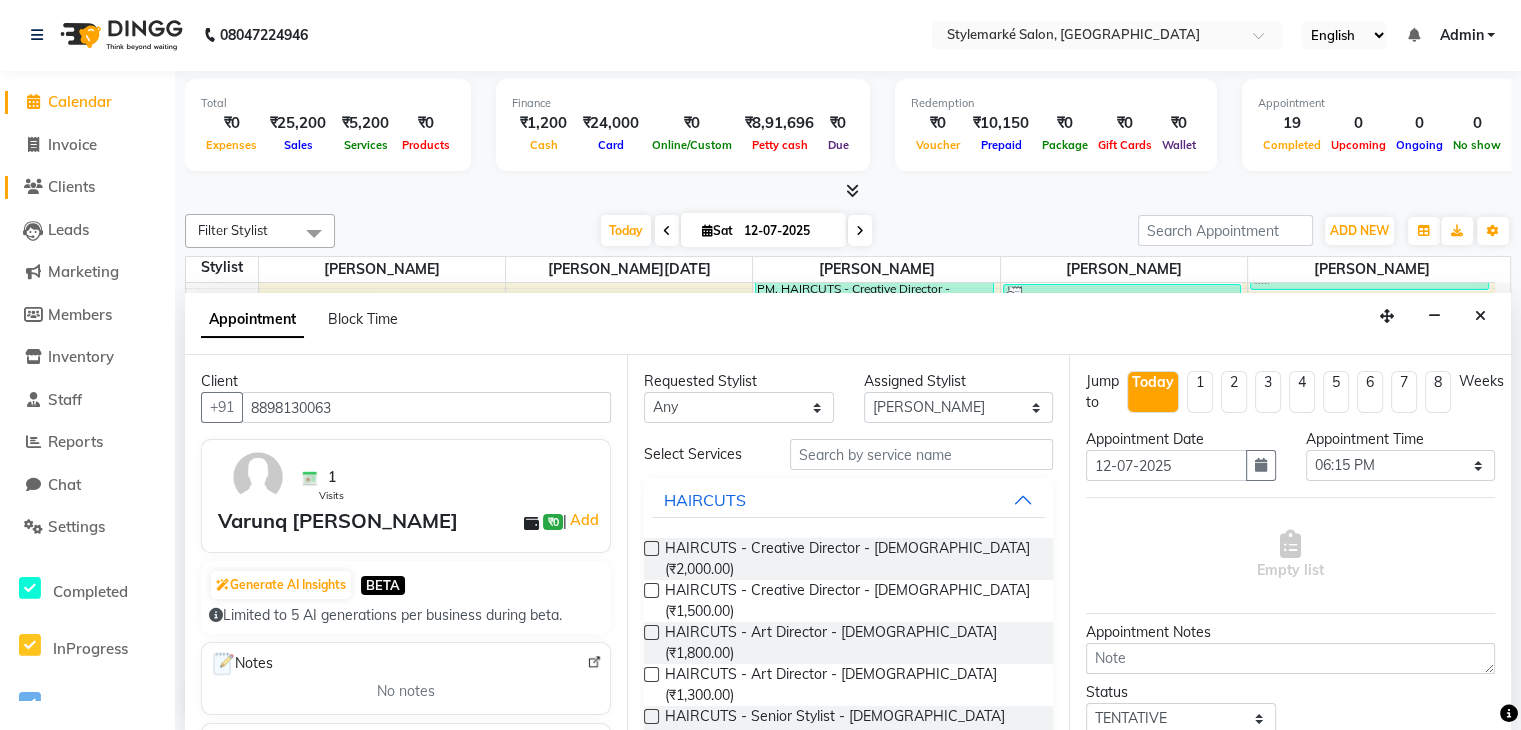 type on "8898130063" 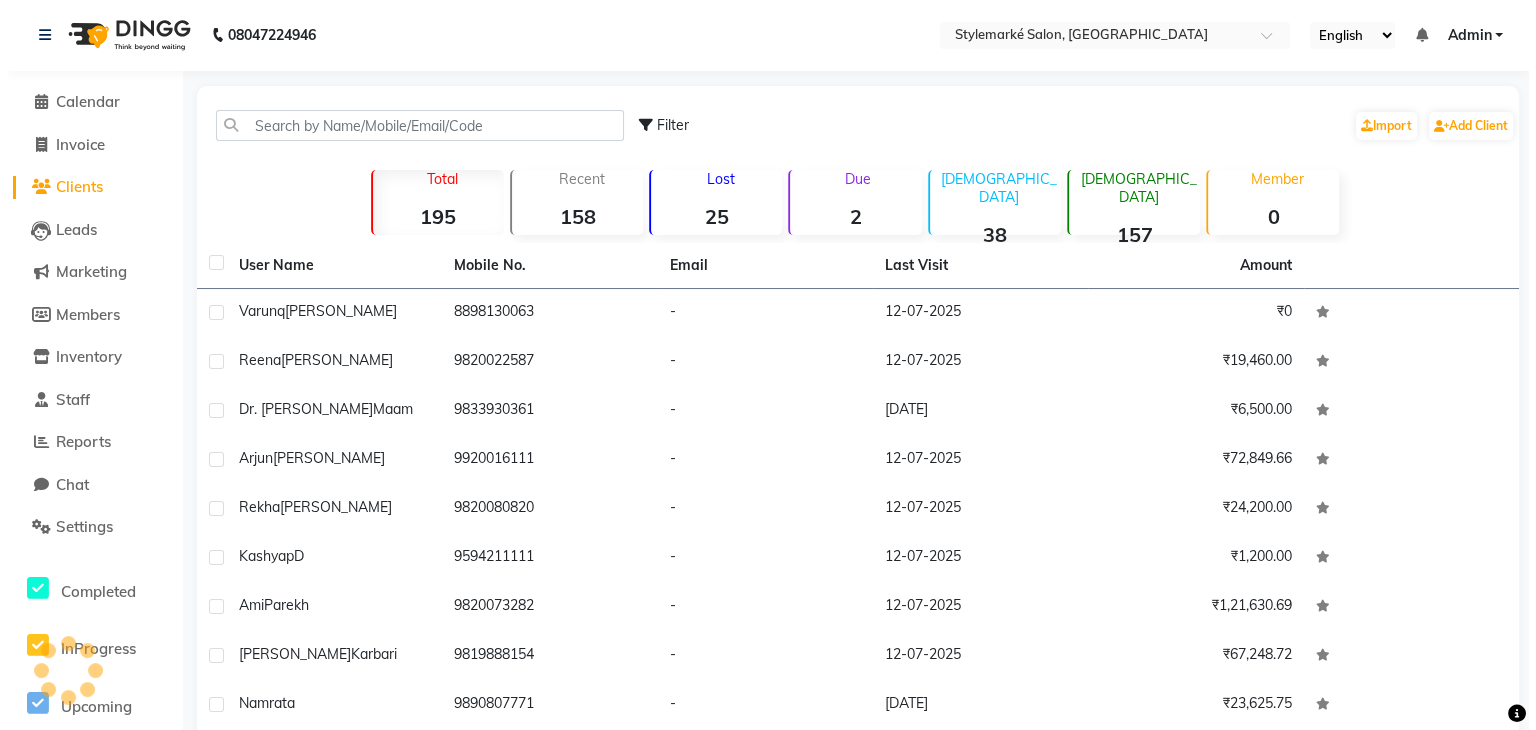 scroll, scrollTop: 0, scrollLeft: 0, axis: both 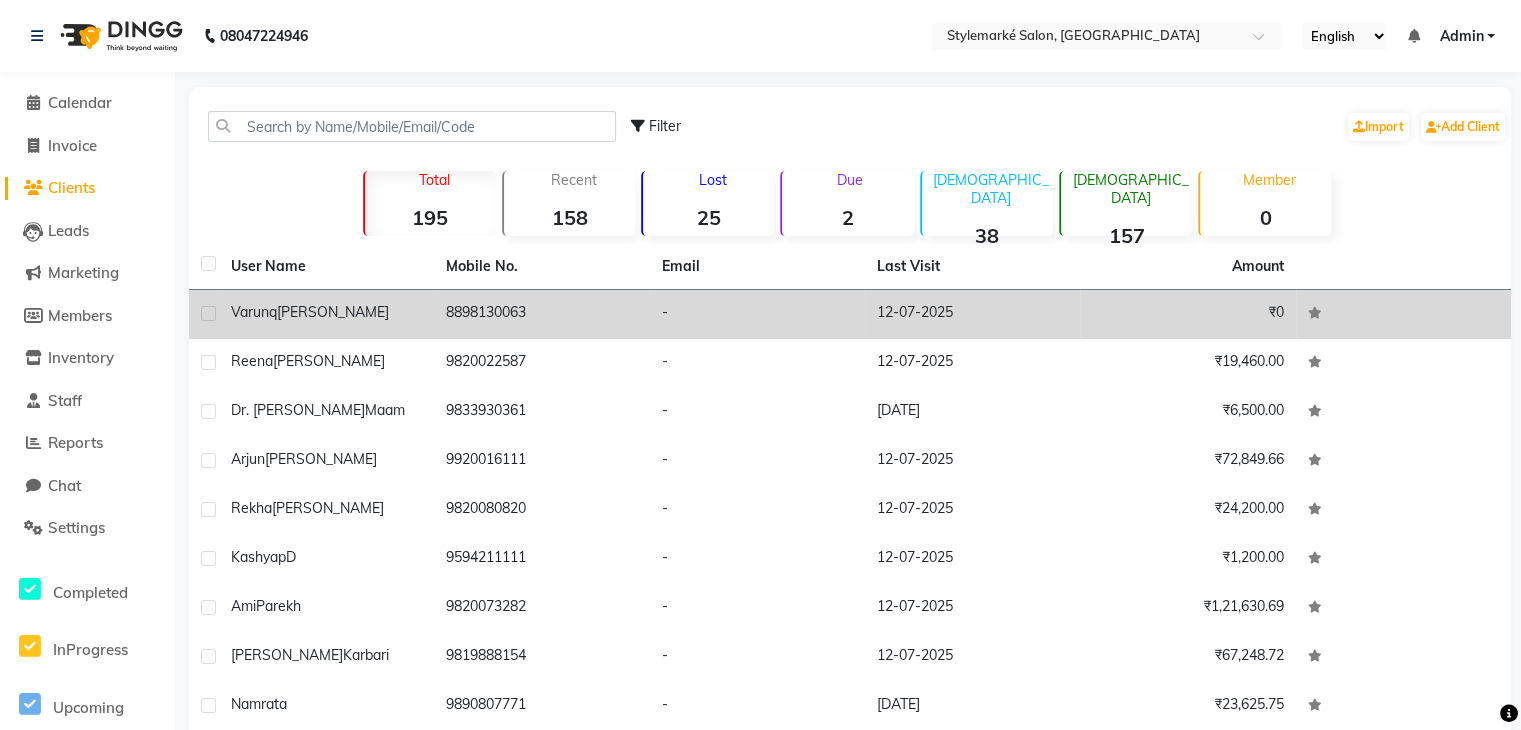 click on "[PERSON_NAME]" 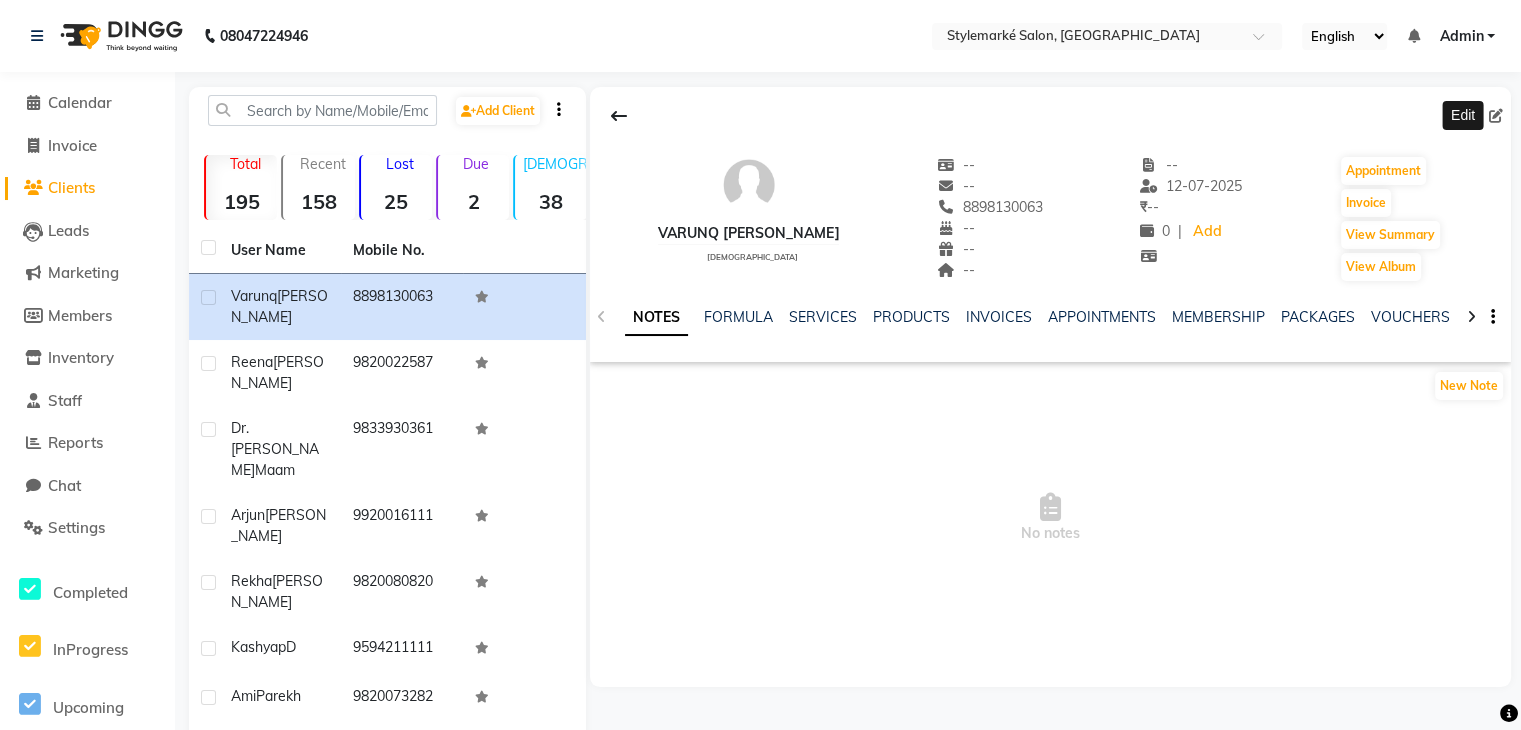click 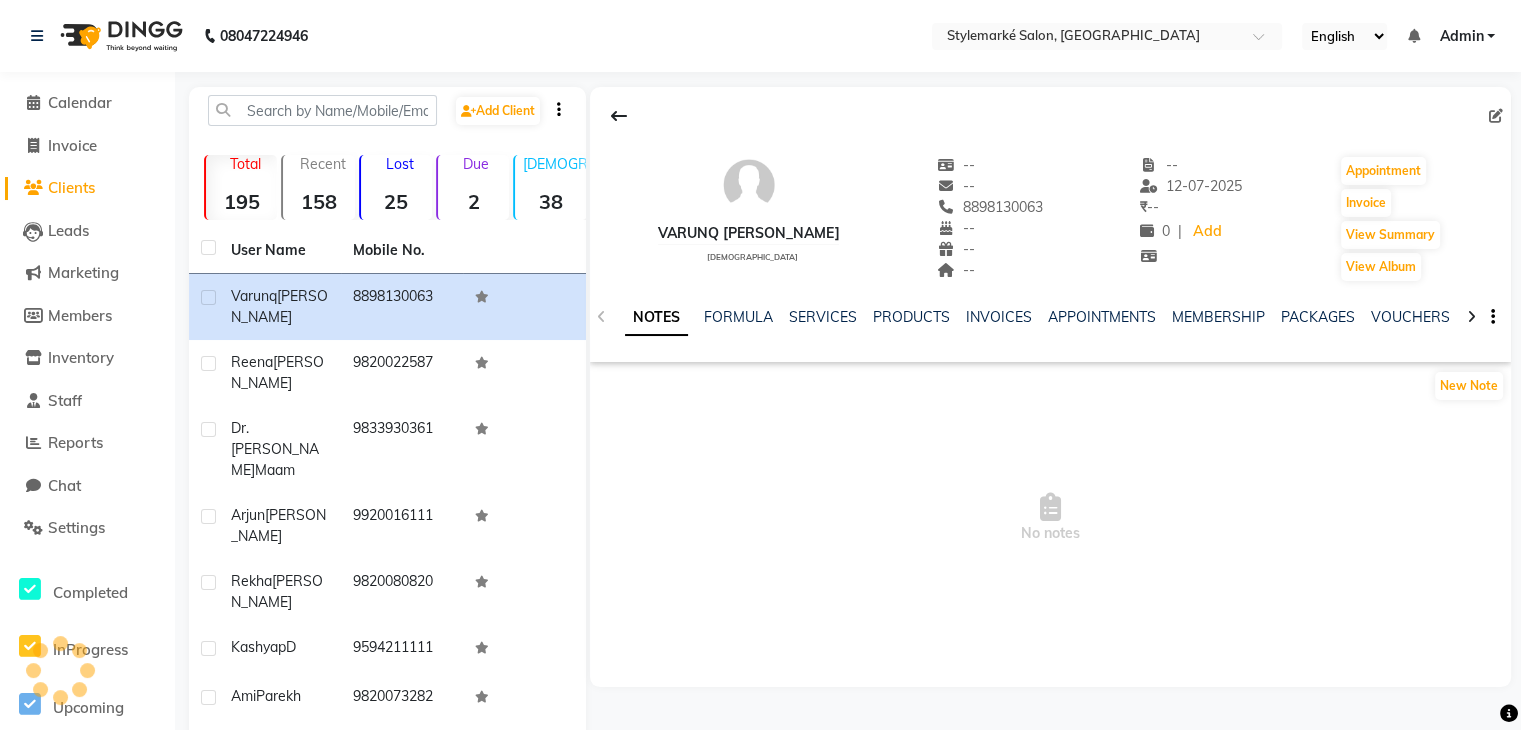 select on "[DEMOGRAPHIC_DATA]" 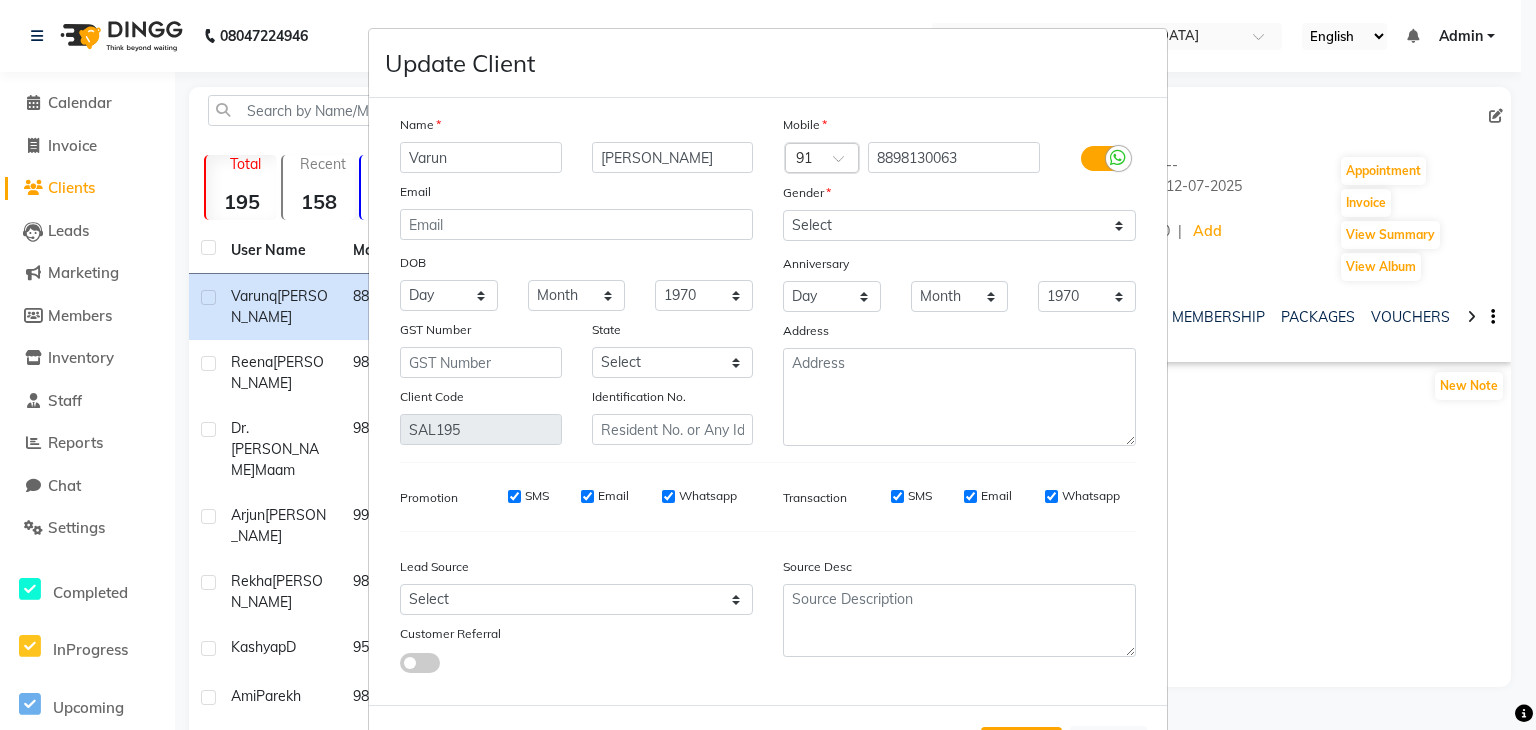 type on "Varun" 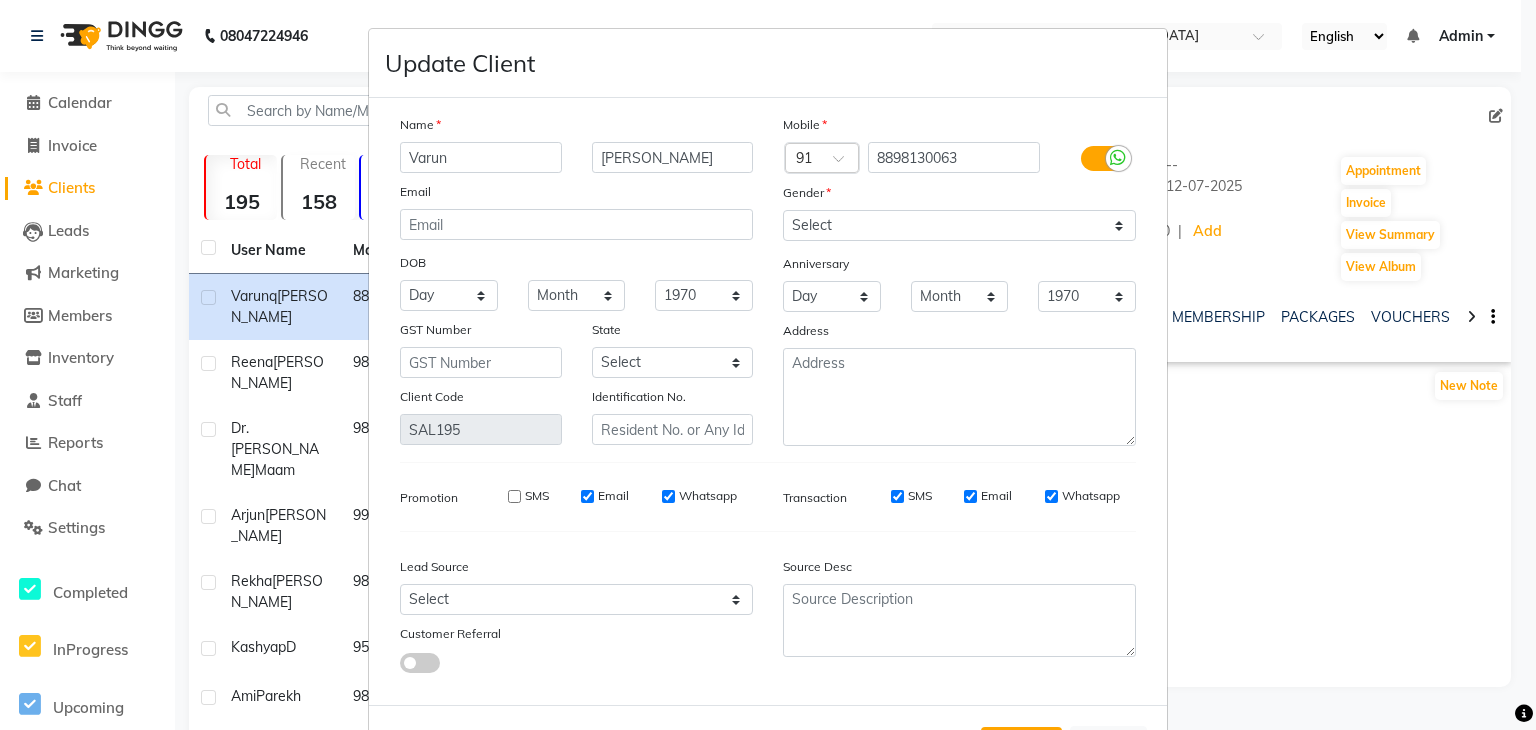 click on "Email" at bounding box center [587, 496] 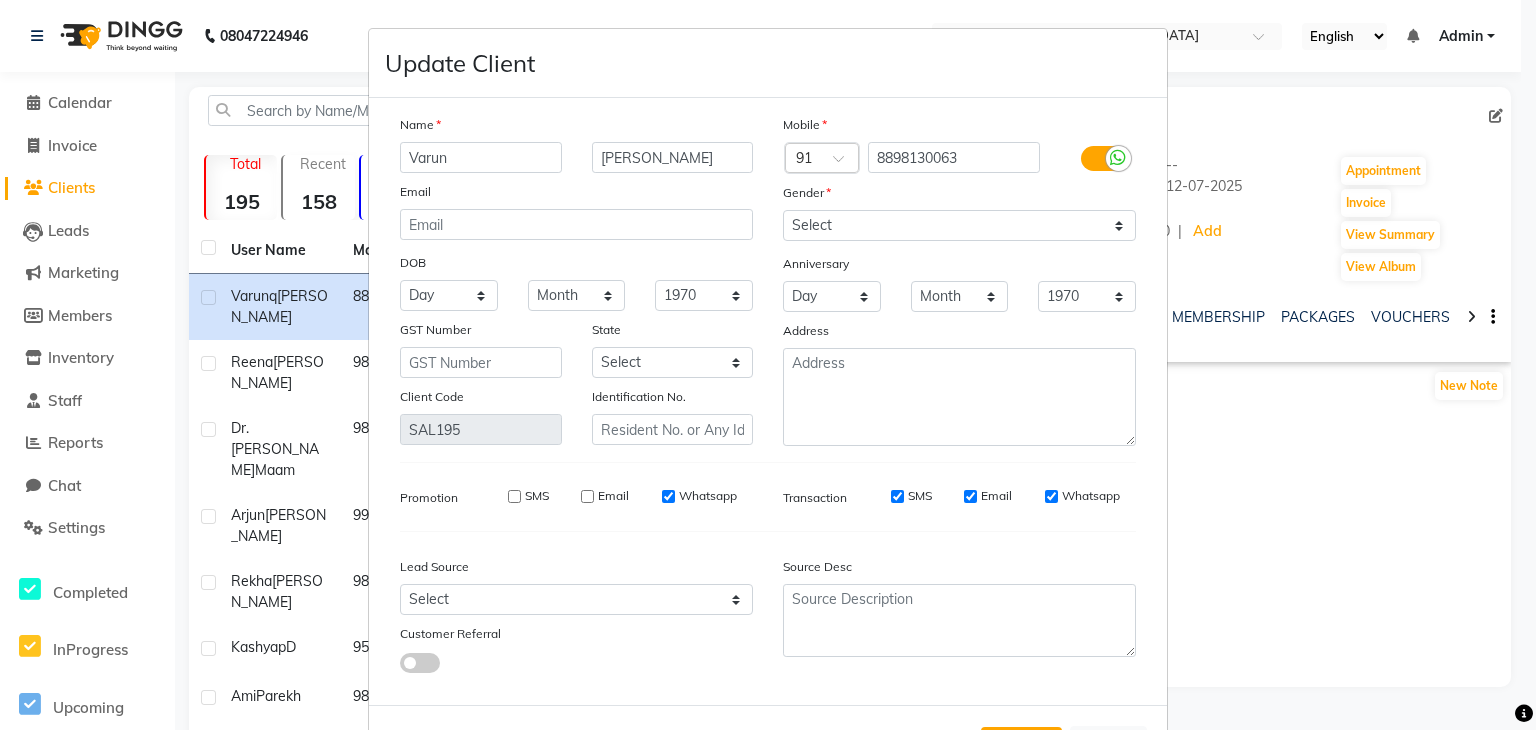 click on "Whatsapp" at bounding box center (668, 496) 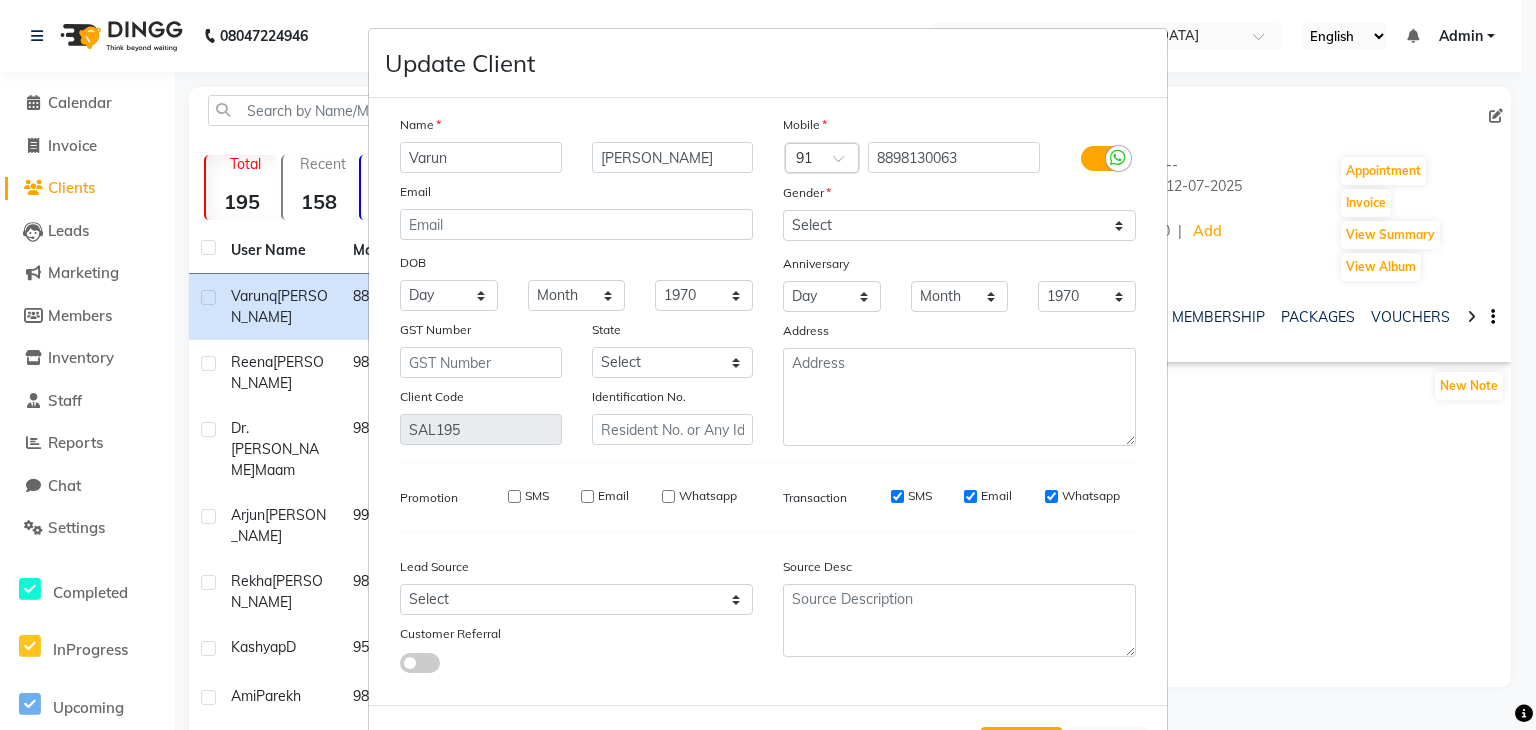 click on "SMS" at bounding box center [897, 496] 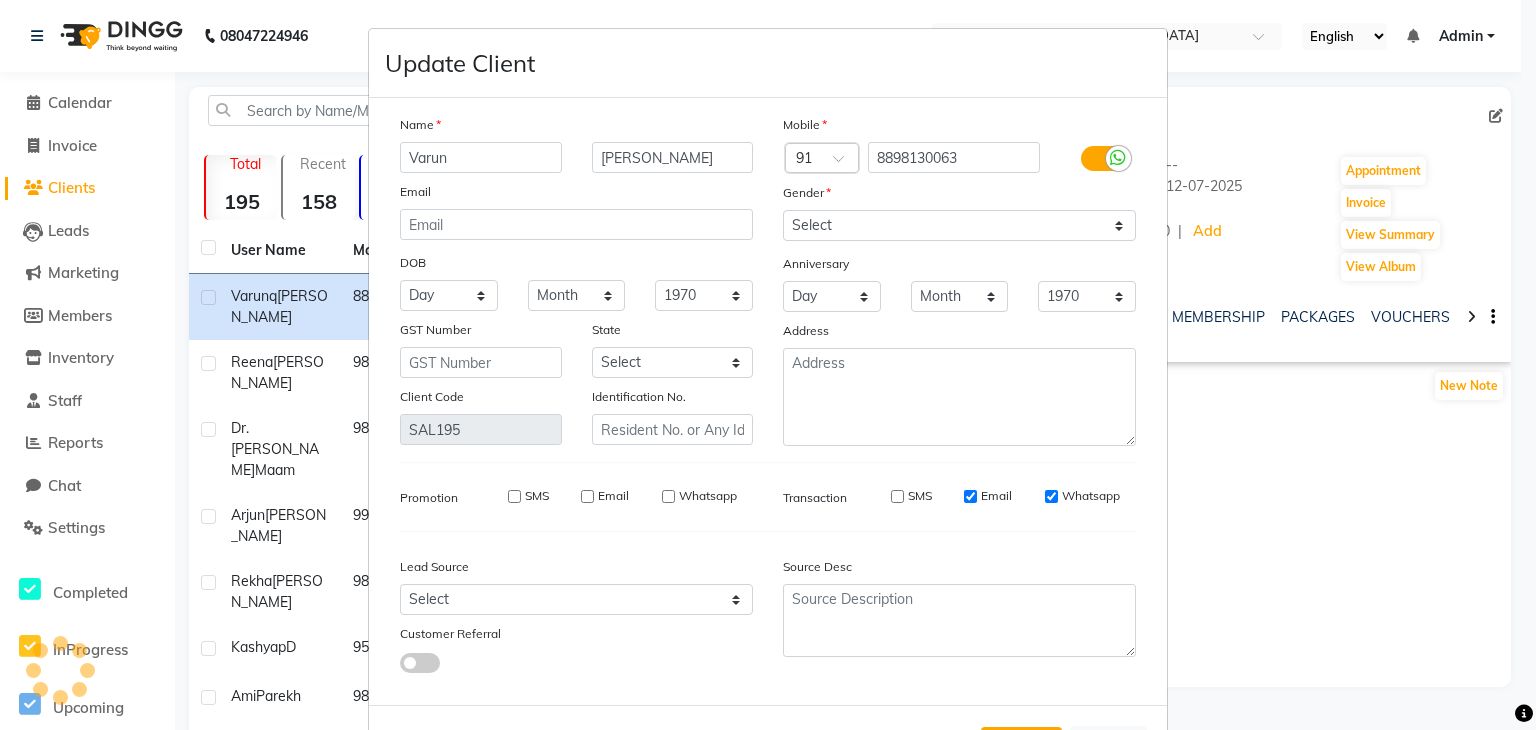 click on "Email" at bounding box center (970, 496) 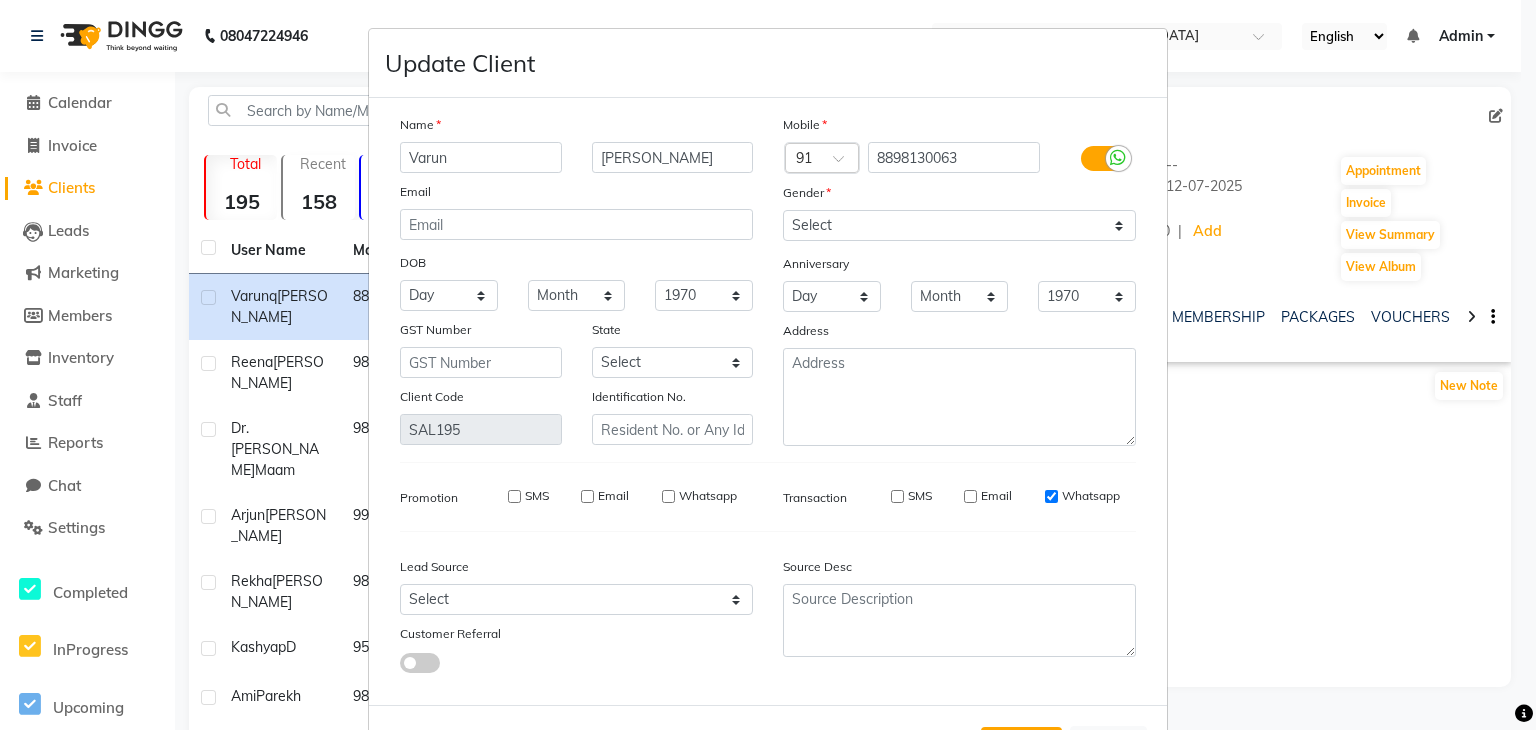 click on "Whatsapp" at bounding box center (1082, 496) 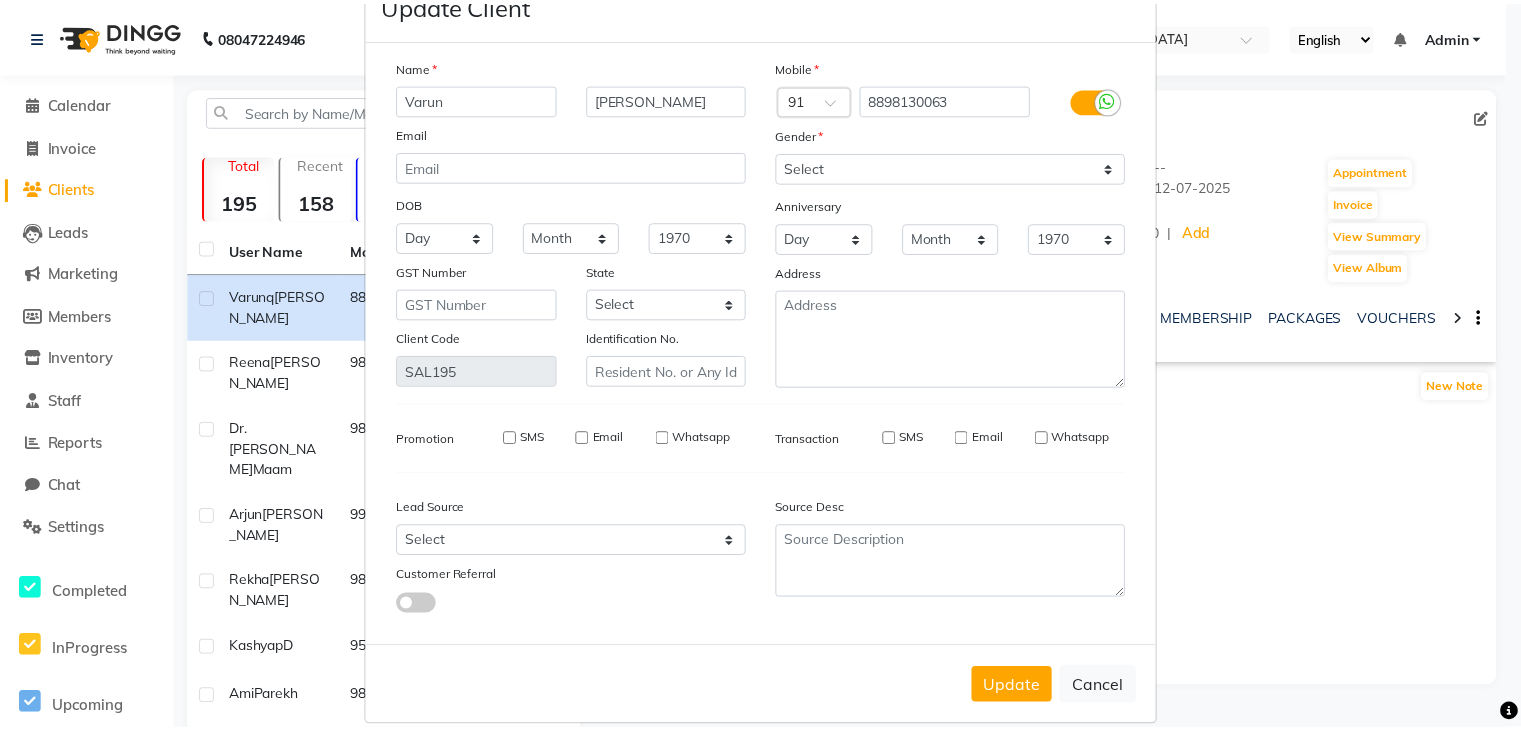 scroll, scrollTop: 92, scrollLeft: 0, axis: vertical 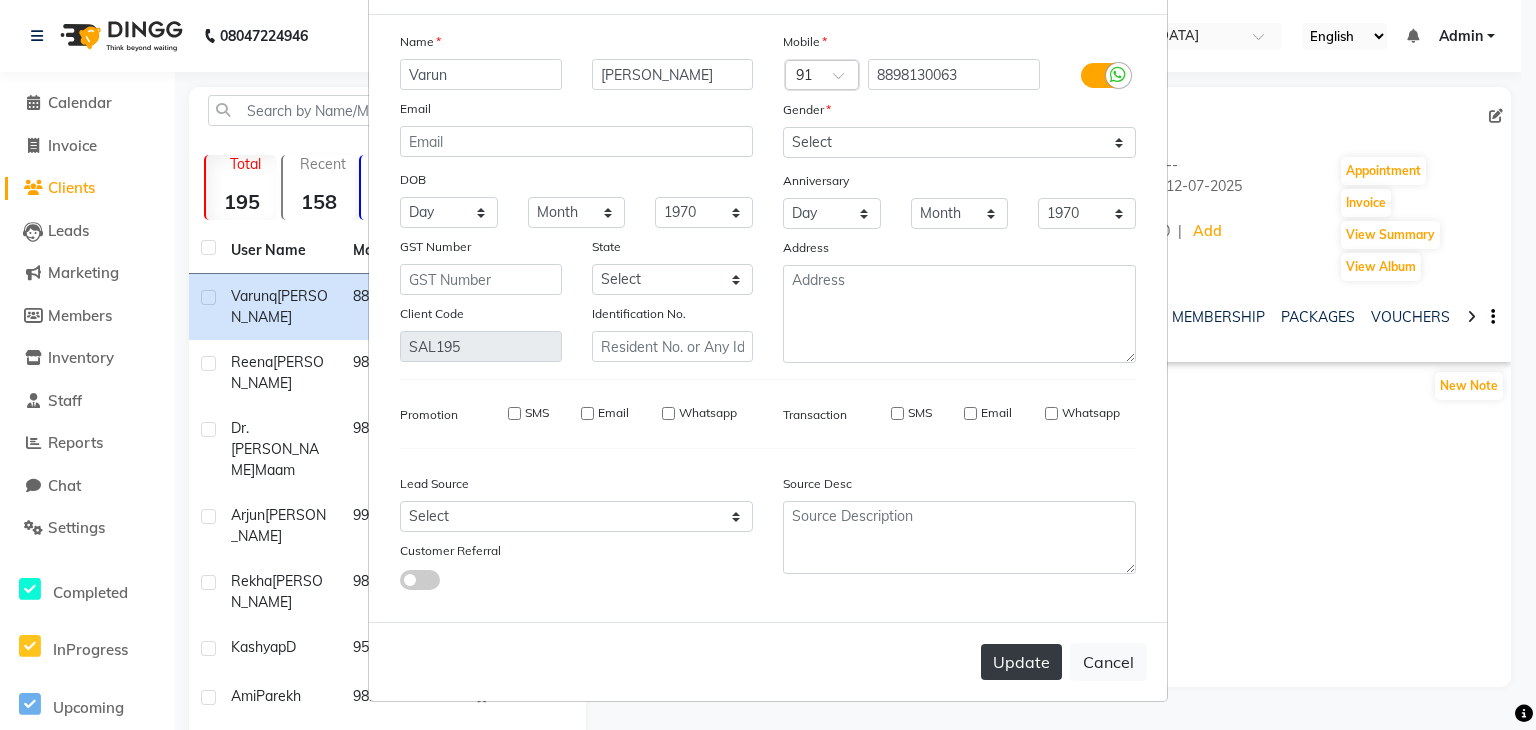 click on "Update" at bounding box center (1021, 662) 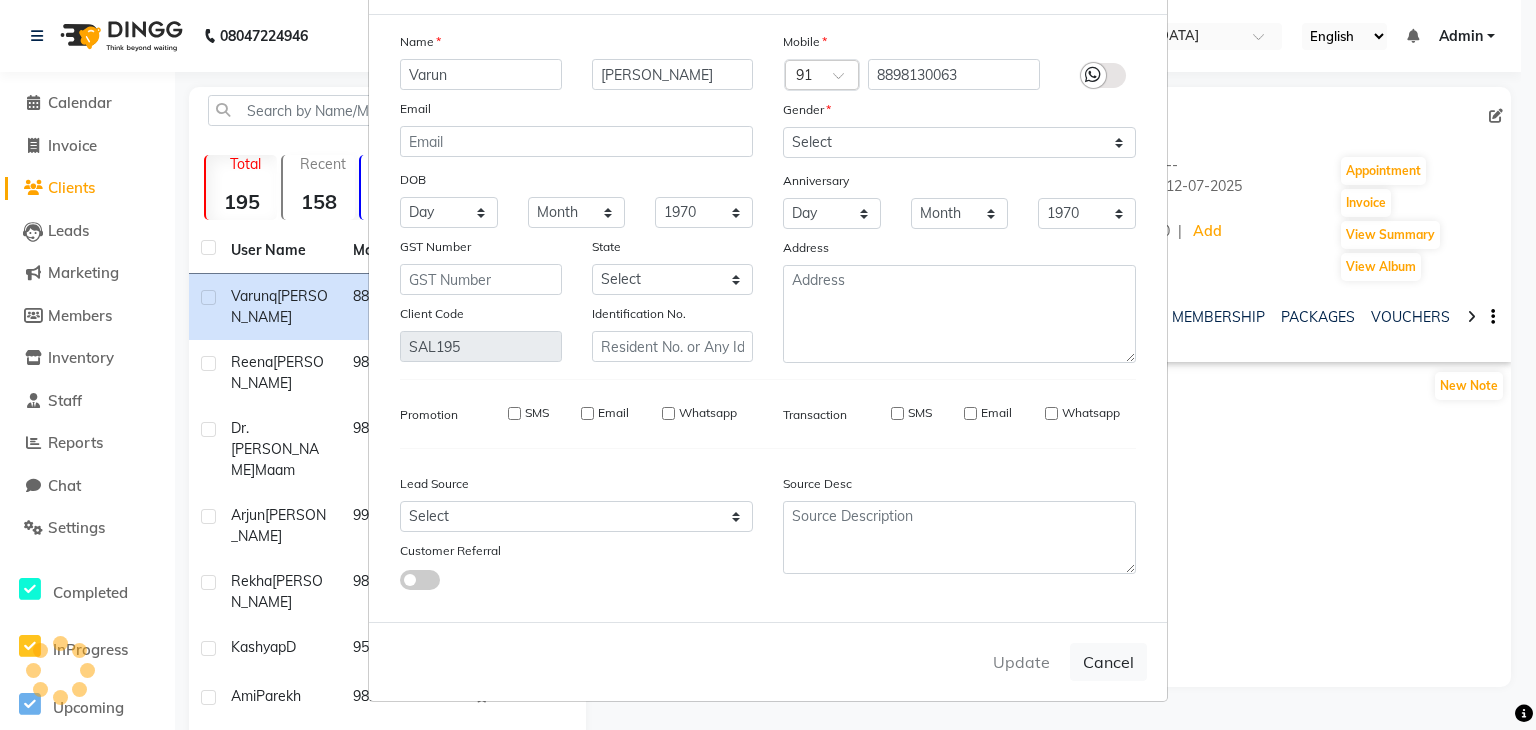 type 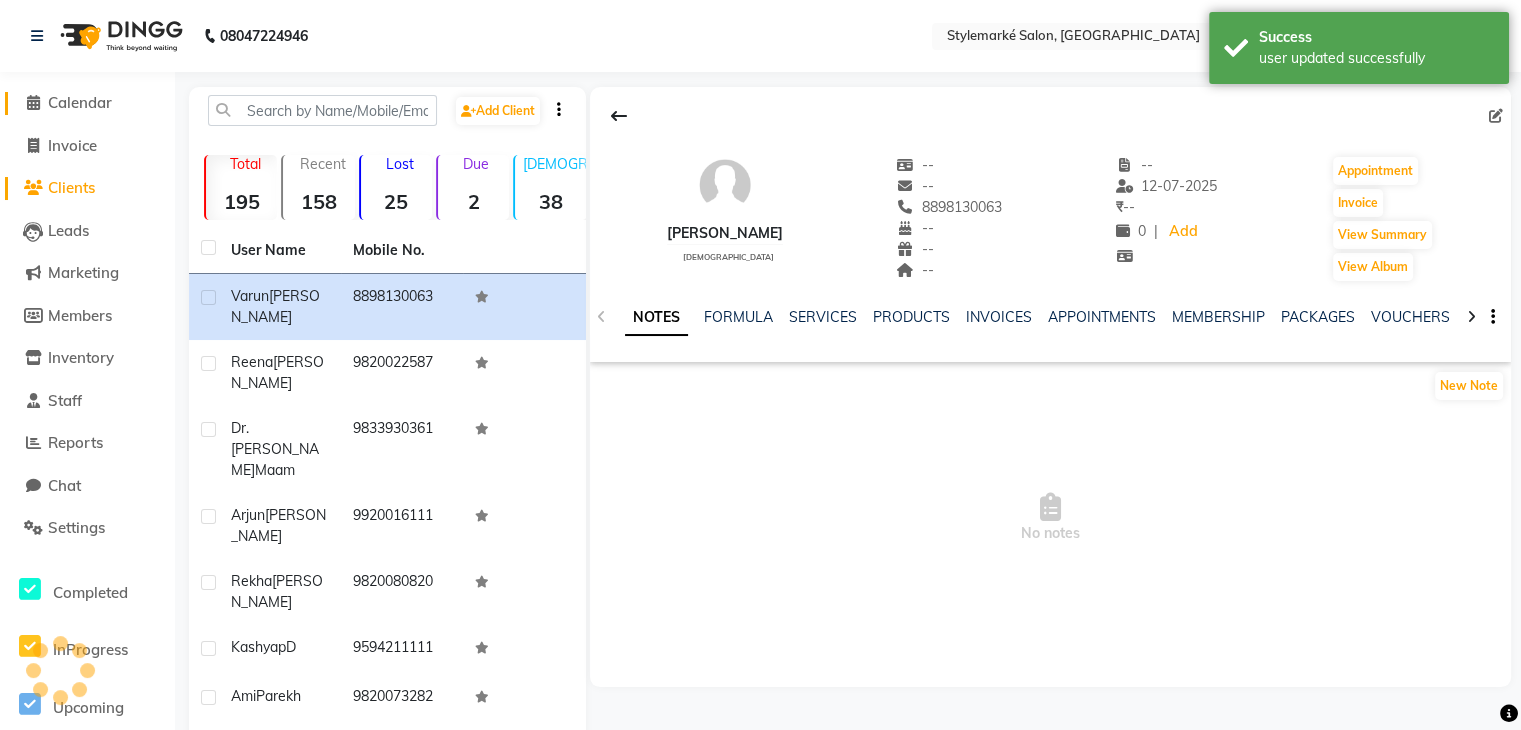 click on "Calendar" 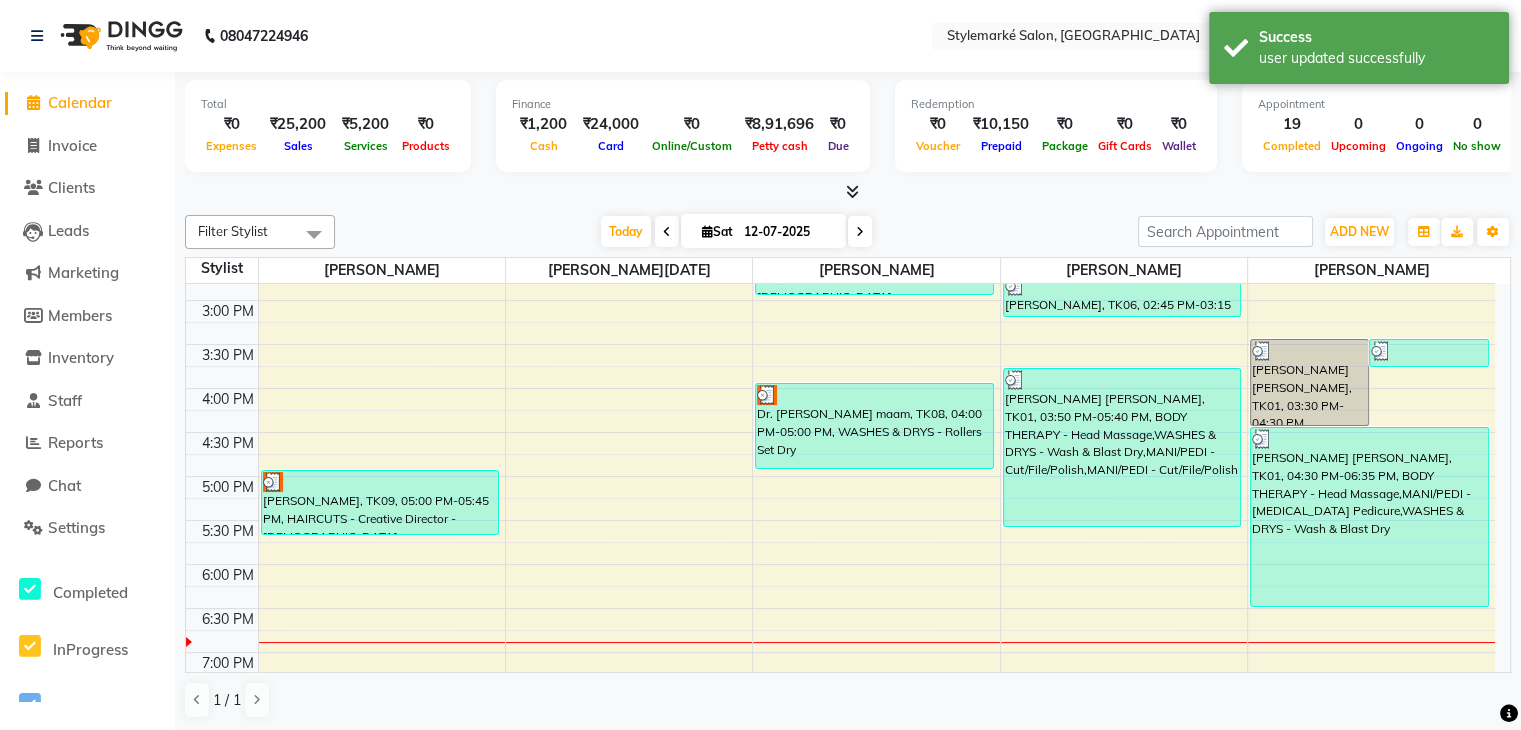 scroll, scrollTop: 656, scrollLeft: 0, axis: vertical 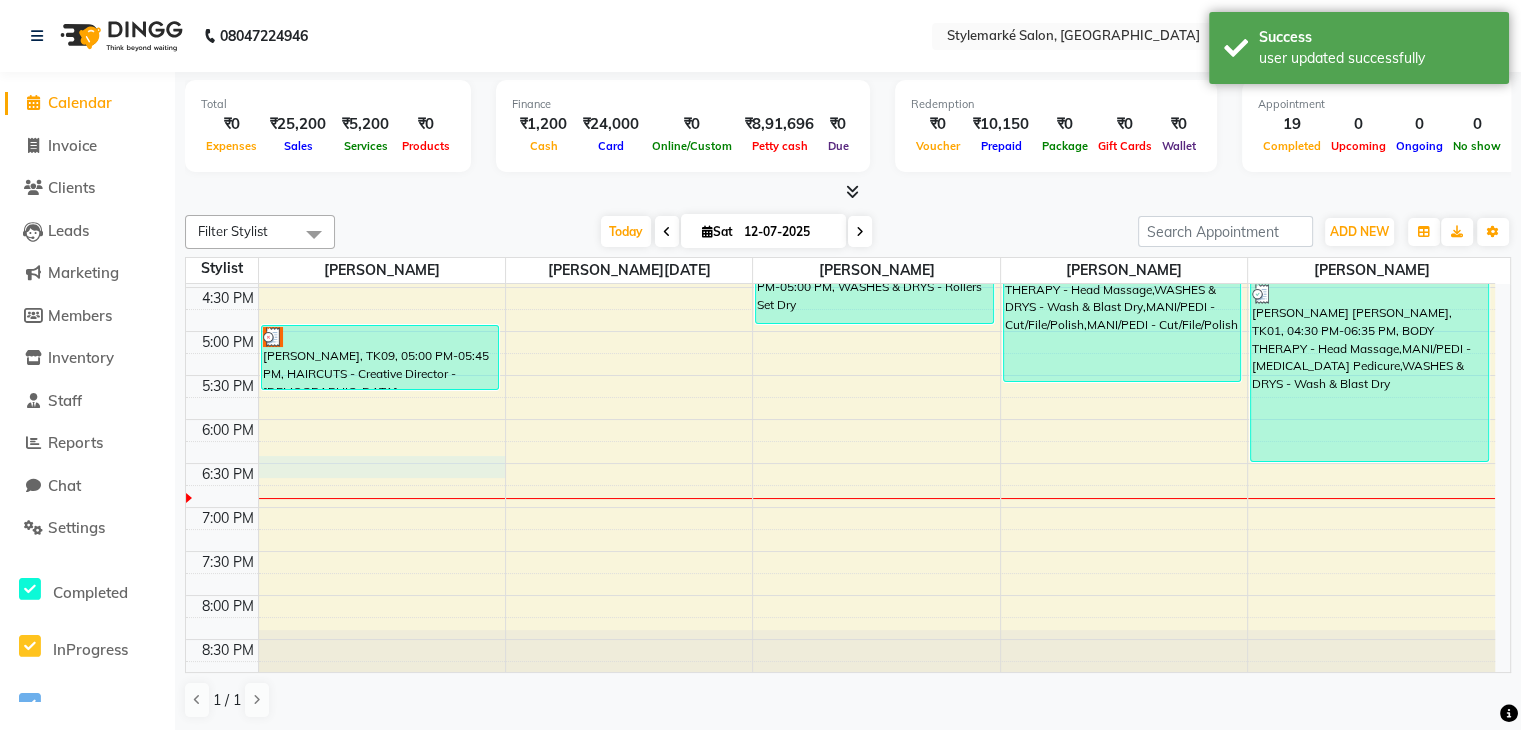 click on "9:00 AM 9:30 AM 10:00 AM 10:30 AM 11:00 AM 11:30 AM 12:00 PM 12:30 PM 1:00 PM 1:30 PM 2:00 PM 2:30 PM 3:00 PM 3:30 PM 4:00 PM 4:30 PM 5:00 PM 5:30 PM 6:00 PM 6:30 PM 7:00 PM 7:30 PM 8:00 PM 8:30 PM     Kashyap D, TK05, 10:45 AM-11:30 AM, HAIRCUTS - Creative Director - [DEMOGRAPHIC_DATA]     [PERSON_NAME], TK04, 12:00 PM-12:45 PM, HAIRCUTS - Creative Director - [DEMOGRAPHIC_DATA]     [PERSON_NAME], TK04, 12:45 PM-01:05 PM, HAIRCUTS - [PERSON_NAME] shaping - [DEMOGRAPHIC_DATA]     Varun [PERSON_NAME], TK09, 05:00 PM-05:45 PM, HAIRCUTS - Creative Director - [DEMOGRAPHIC_DATA]     [PERSON_NAME], TK03, 10:30 AM-11:10 AM, WASHES & DRYS - Straight Blow Dry,extra thickness/product     Arjun [PERSON_NAME], TK02, 12:00 PM-12:45 PM, HAIRCUTS - Creative Director - [DEMOGRAPHIC_DATA]     [PERSON_NAME], TK07, 02:15 PM-03:00 PM, HAIRCUTS - Creative Director - [DEMOGRAPHIC_DATA]     Dr. [PERSON_NAME] maam, TK08, 04:00 PM-05:00 PM, WASHES & DRYS - Rollers Set Dry     [PERSON_NAME], TK03, 10:00 AM-10:20 AM, eyebrow/forehead/chin/neck reg waxing      [PERSON_NAME], TK03, 10:15 AM-10:30 AM, upperlip reg wax" at bounding box center (840, 155) 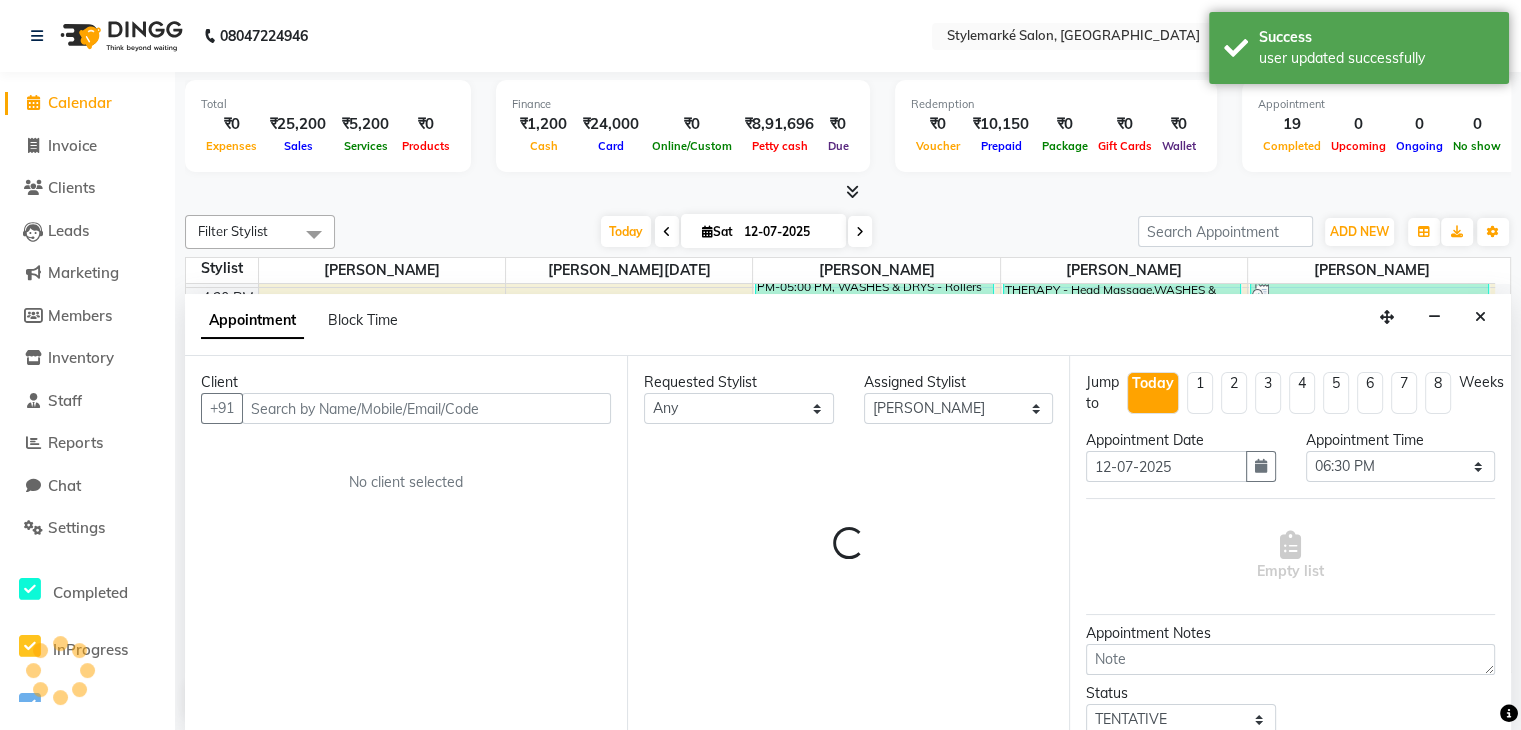scroll, scrollTop: 1, scrollLeft: 0, axis: vertical 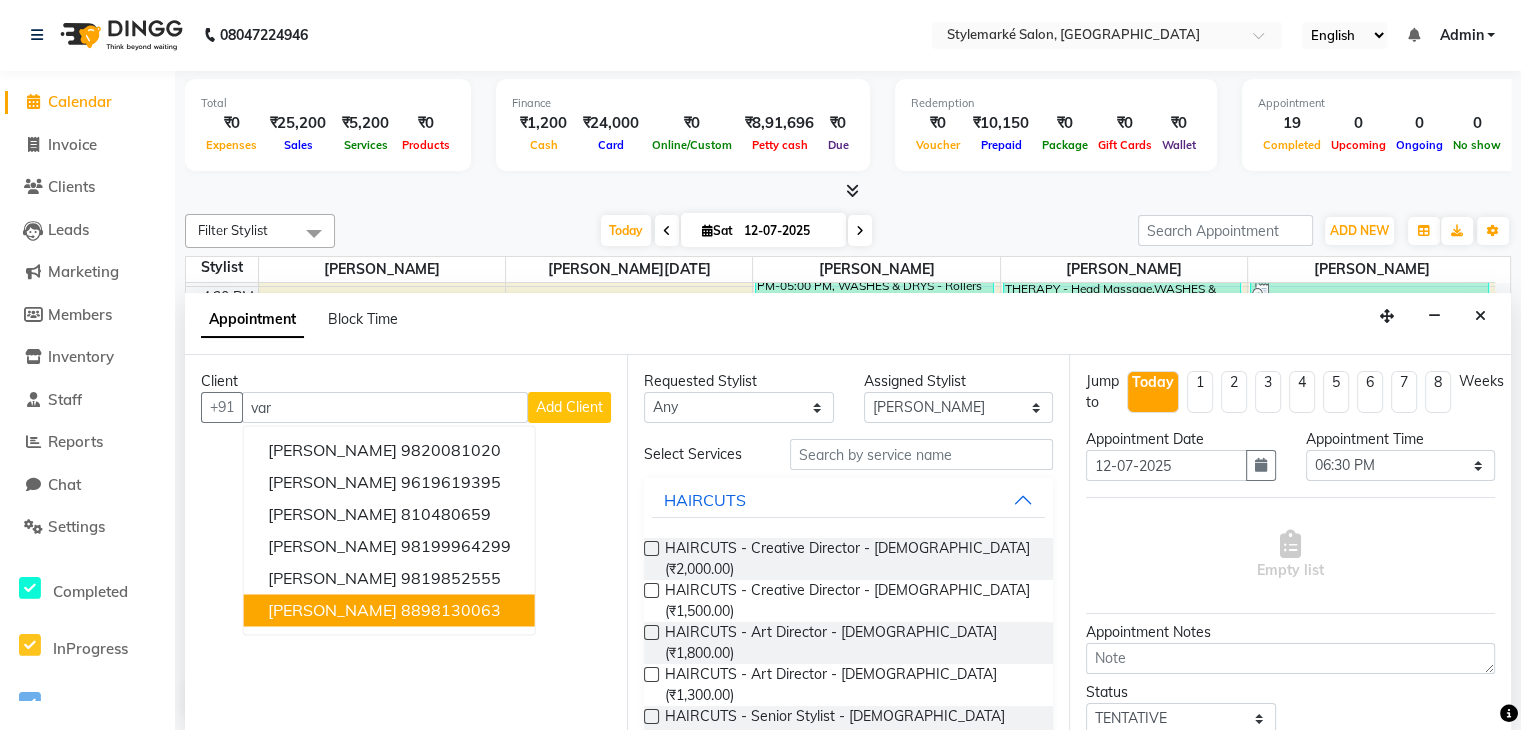 click on "[PERSON_NAME]  8898130063" at bounding box center [389, 611] 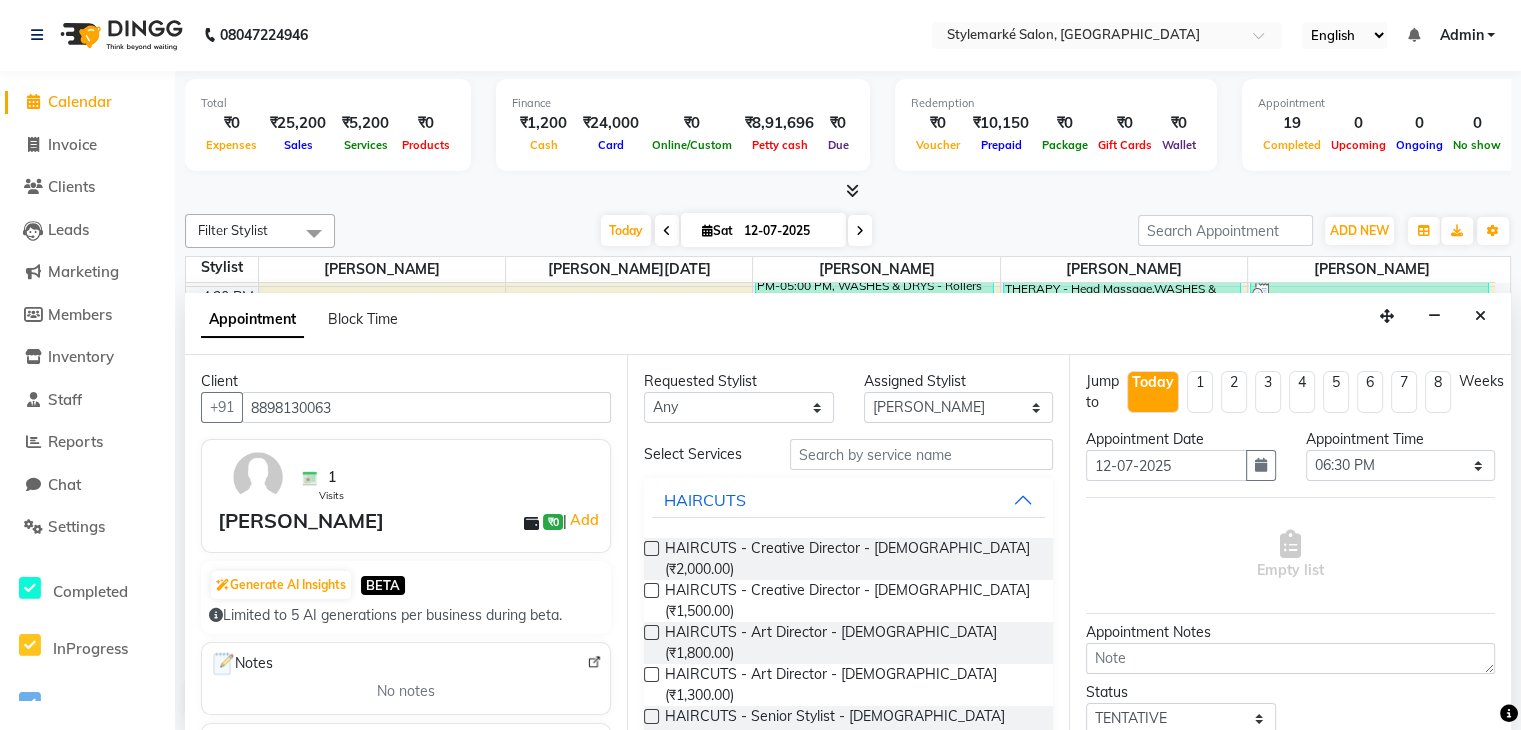 type on "8898130063" 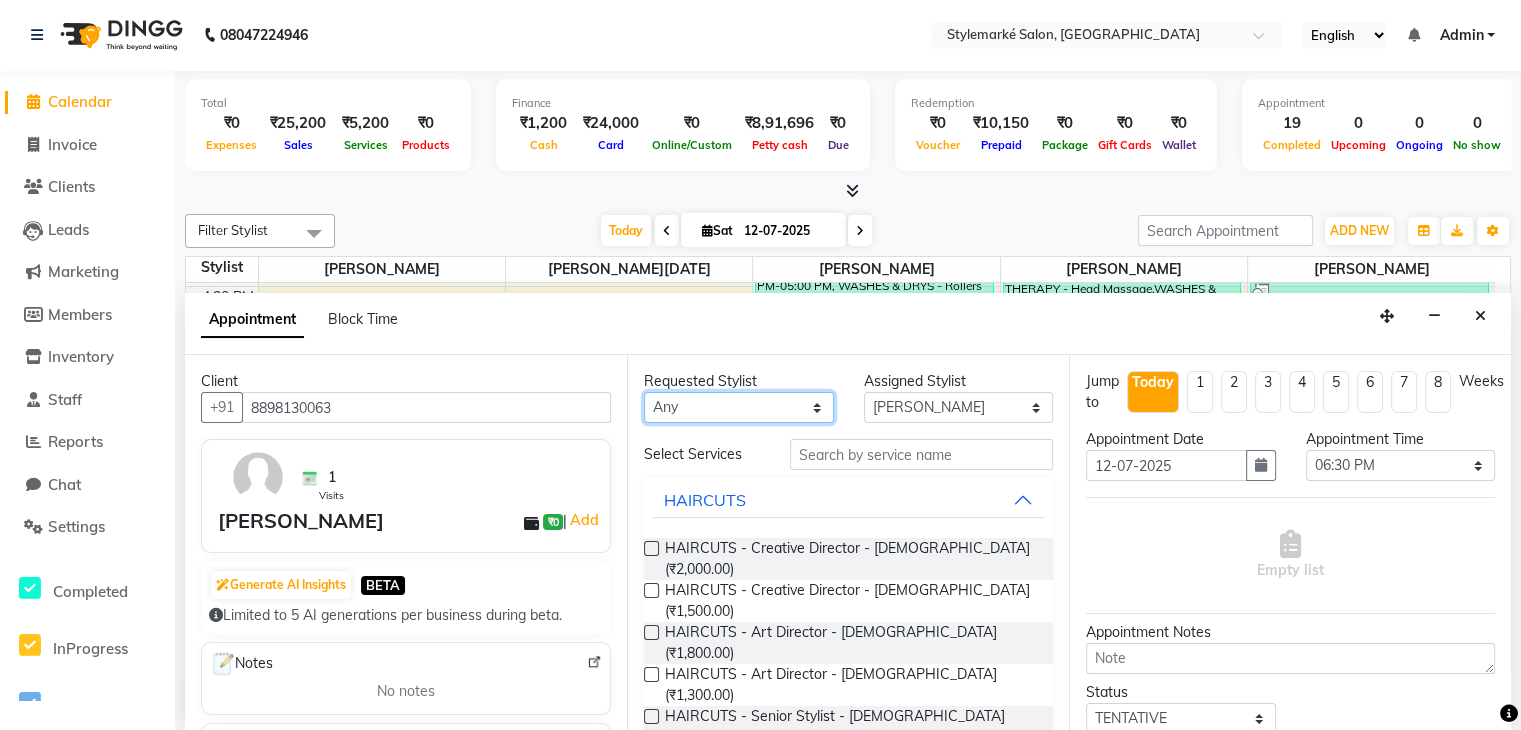 click on "Any [PERSON_NAME] ⁠[PERSON_NAME][DATE] ⁠[PERSON_NAME] [PERSON_NAME] [PERSON_NAME]" at bounding box center [739, 407] 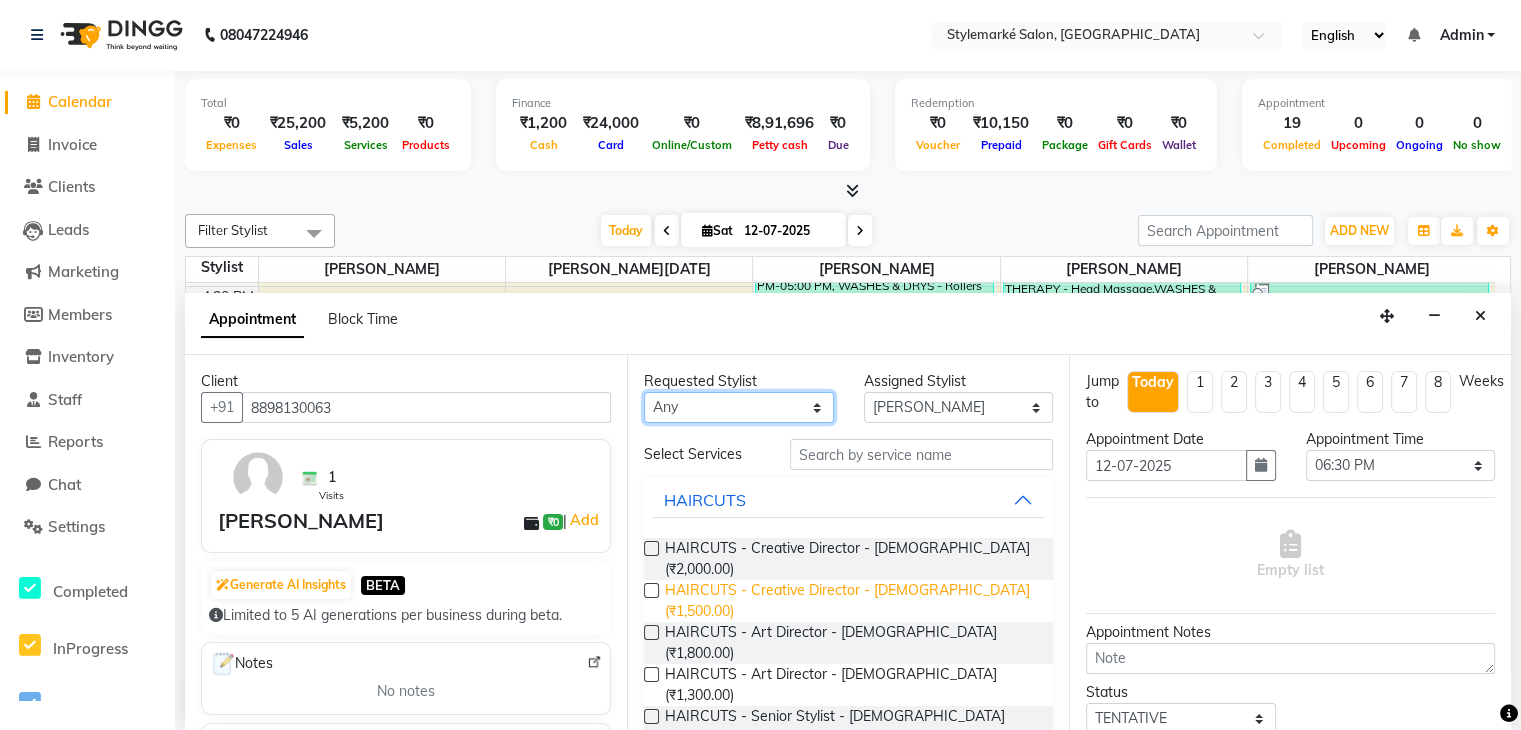 select on "71239" 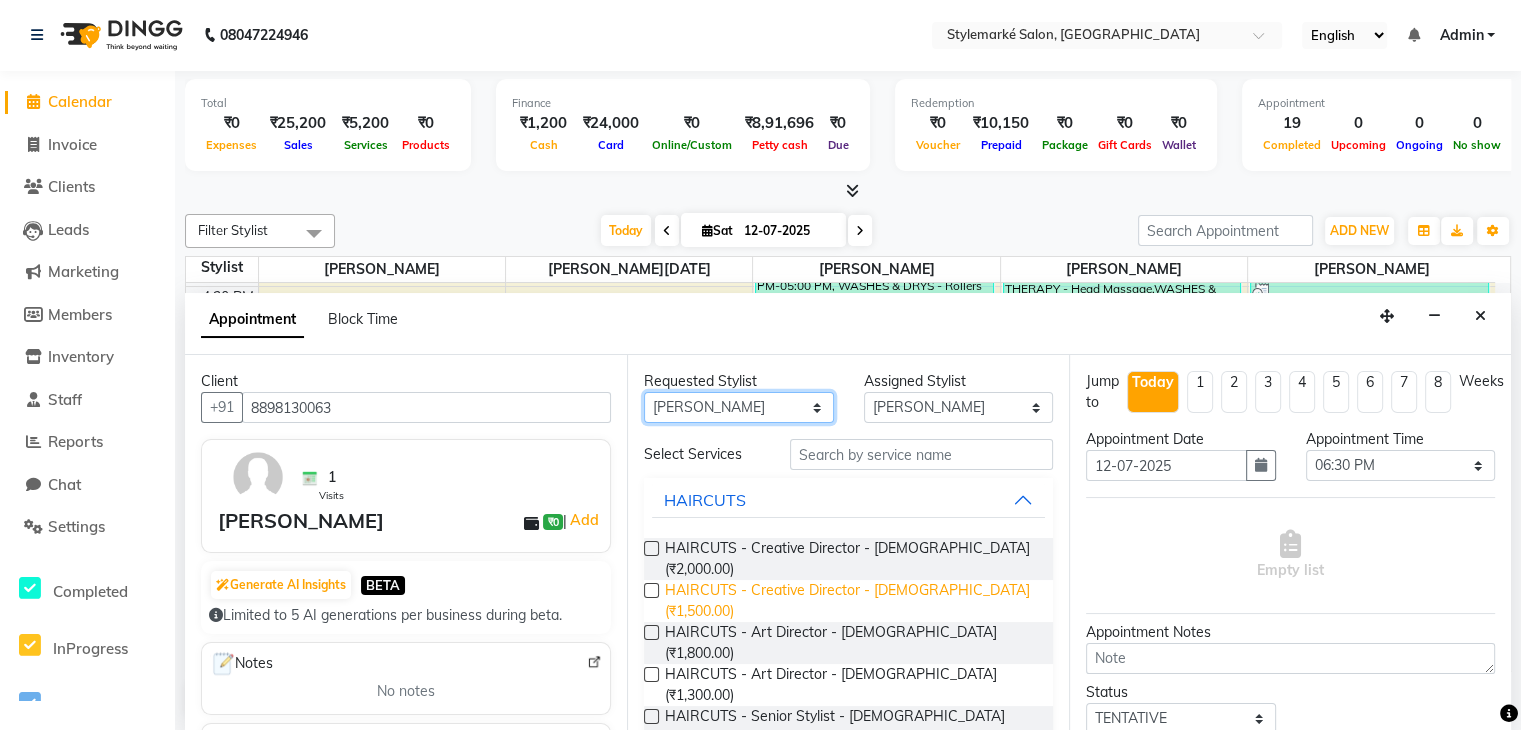 click on "Any [PERSON_NAME] ⁠[PERSON_NAME][DATE] ⁠[PERSON_NAME] [PERSON_NAME] [PERSON_NAME]" at bounding box center [739, 407] 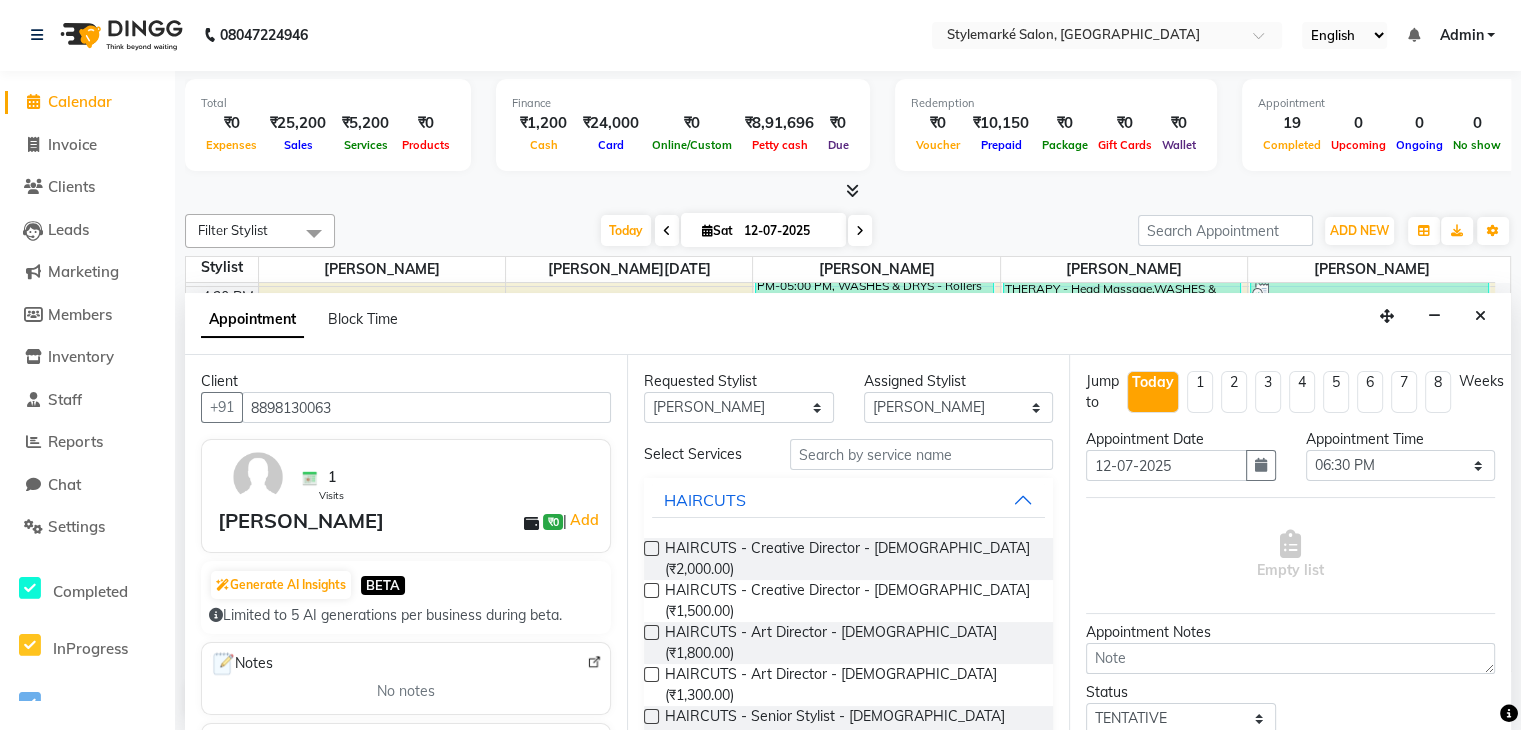 click at bounding box center (651, 590) 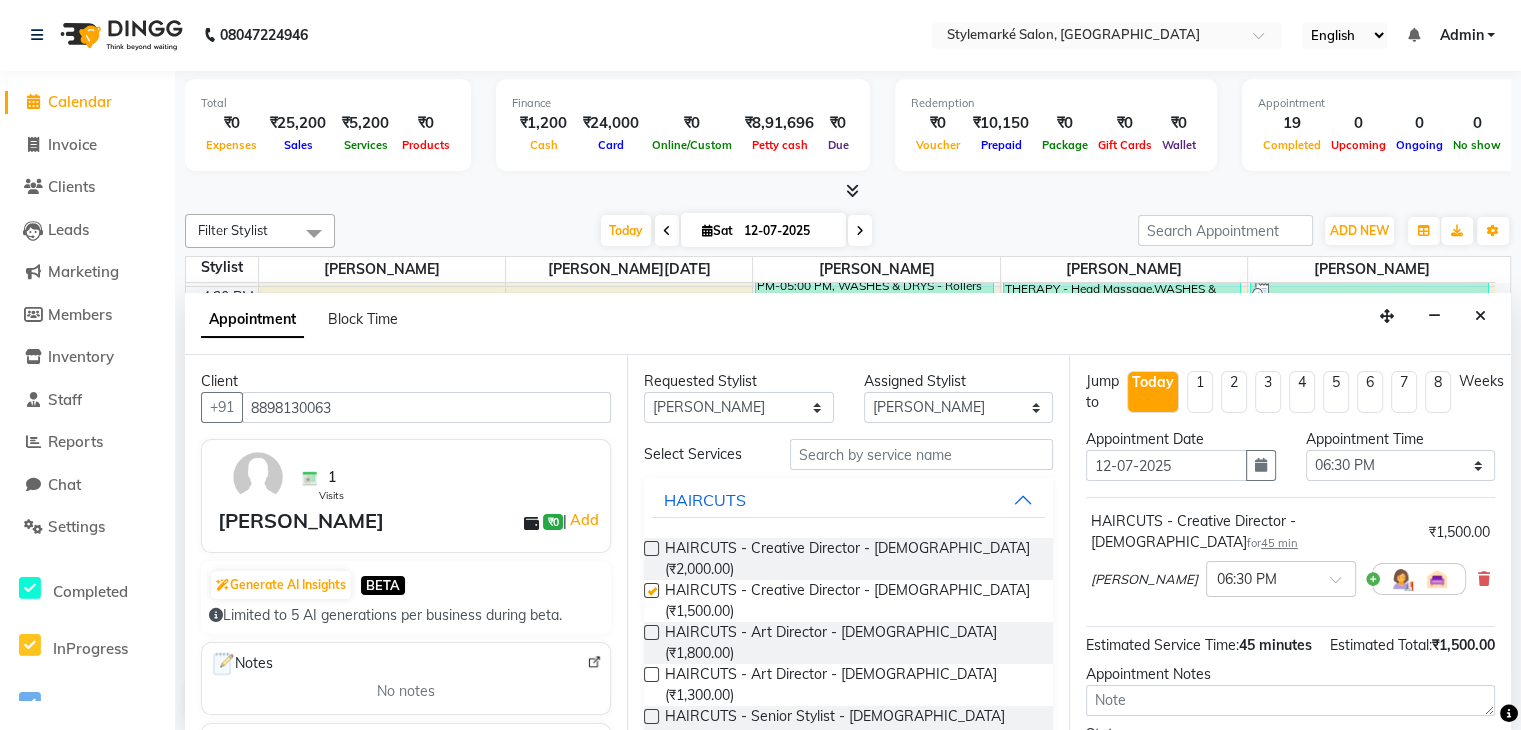 checkbox on "false" 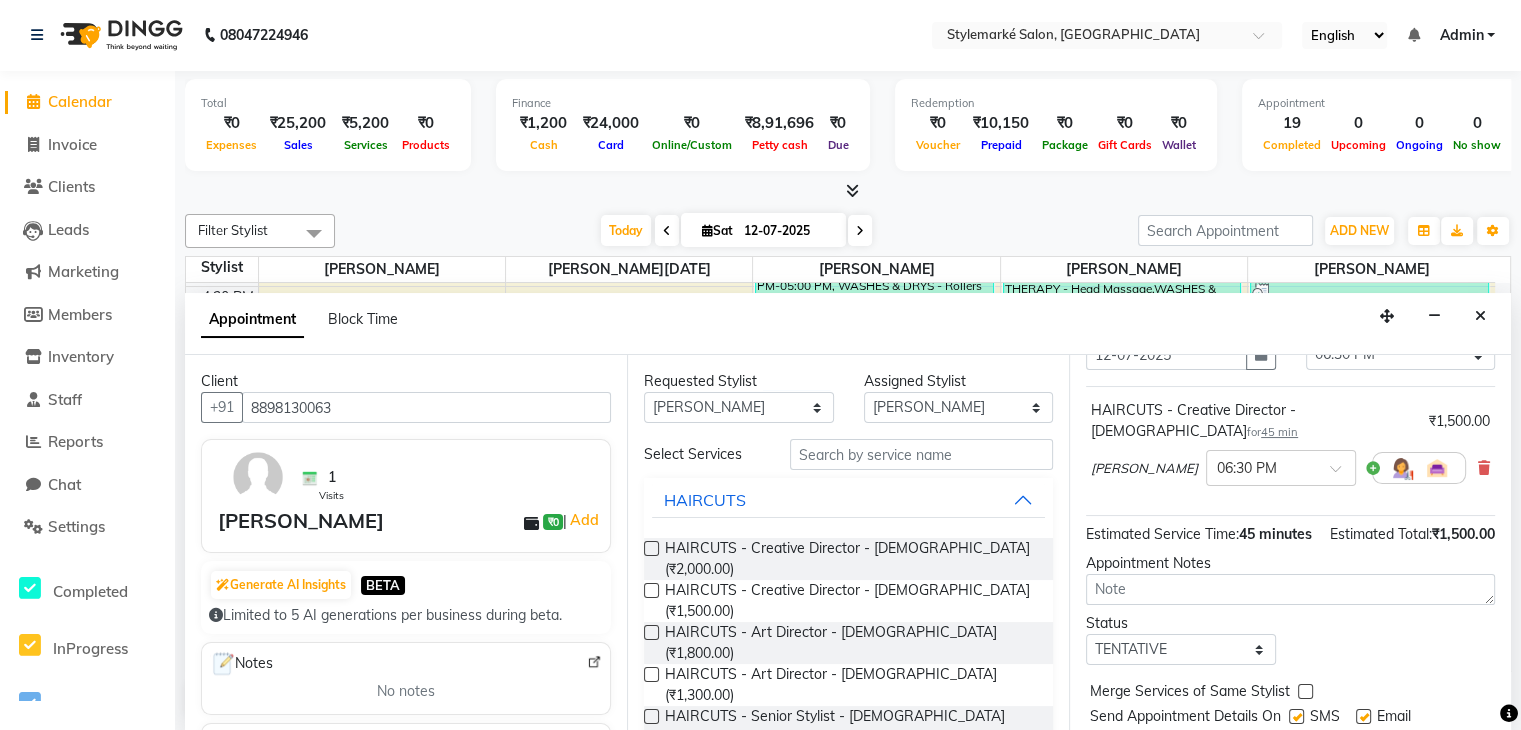 scroll, scrollTop: 173, scrollLeft: 0, axis: vertical 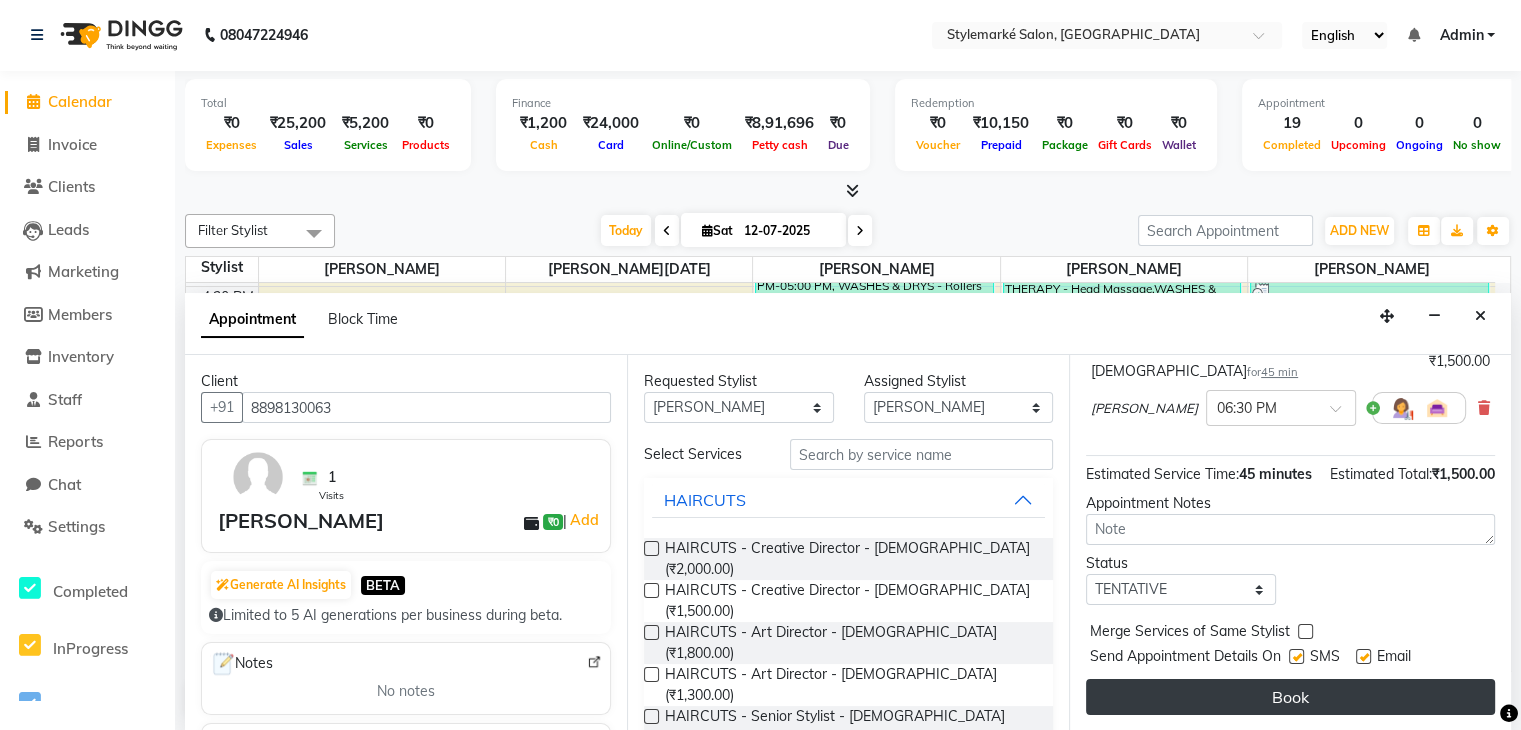 click on "Book" at bounding box center (1290, 697) 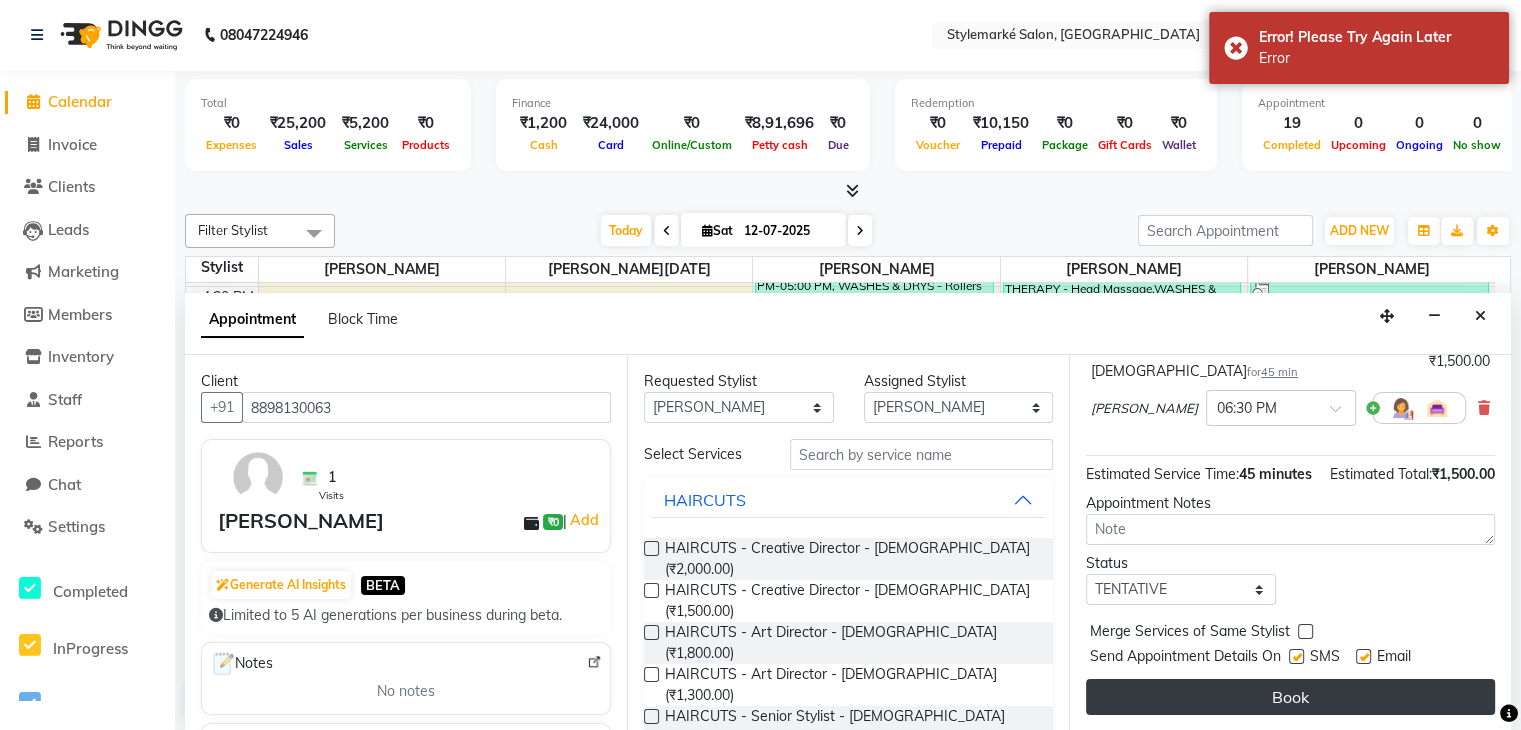 click on "Book" at bounding box center [1290, 697] 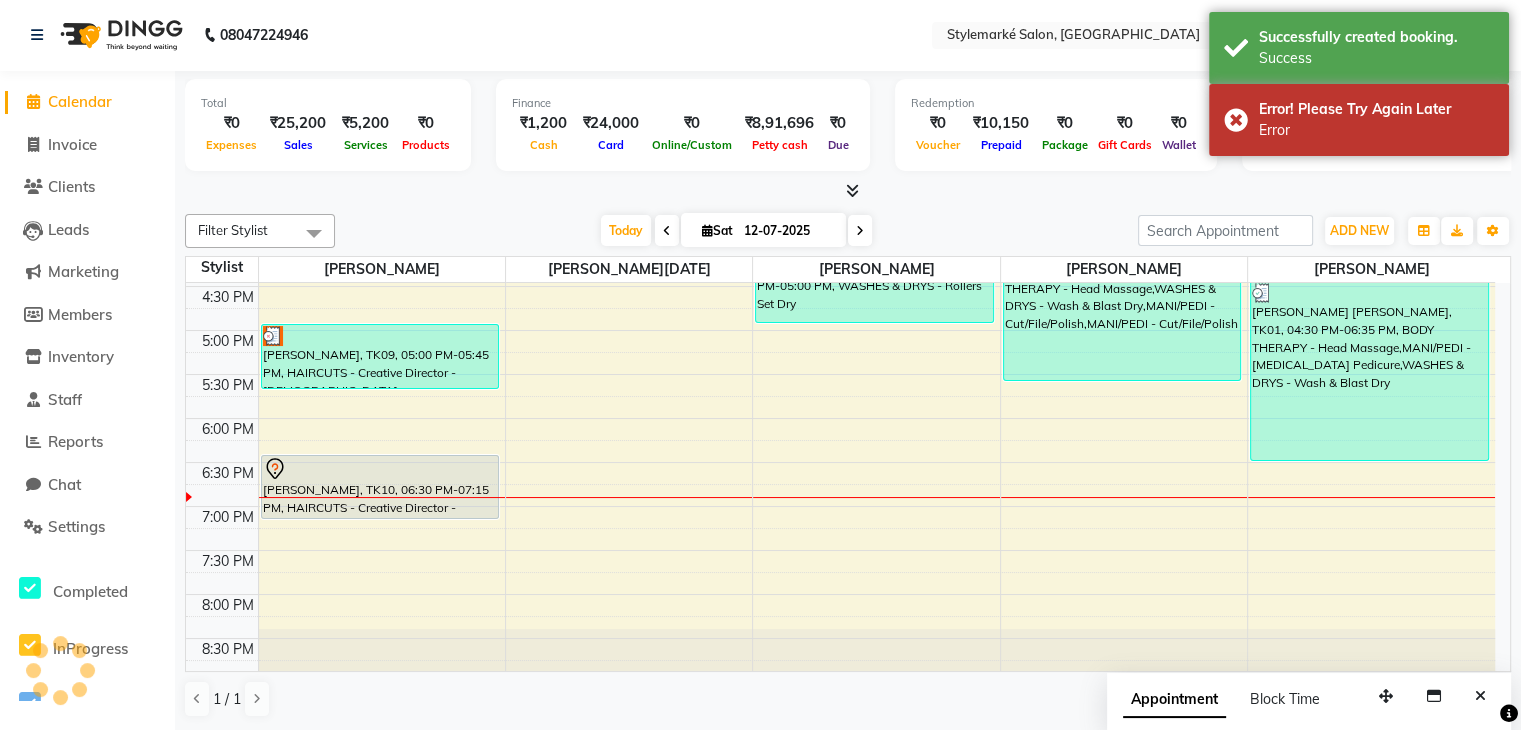 scroll, scrollTop: 0, scrollLeft: 0, axis: both 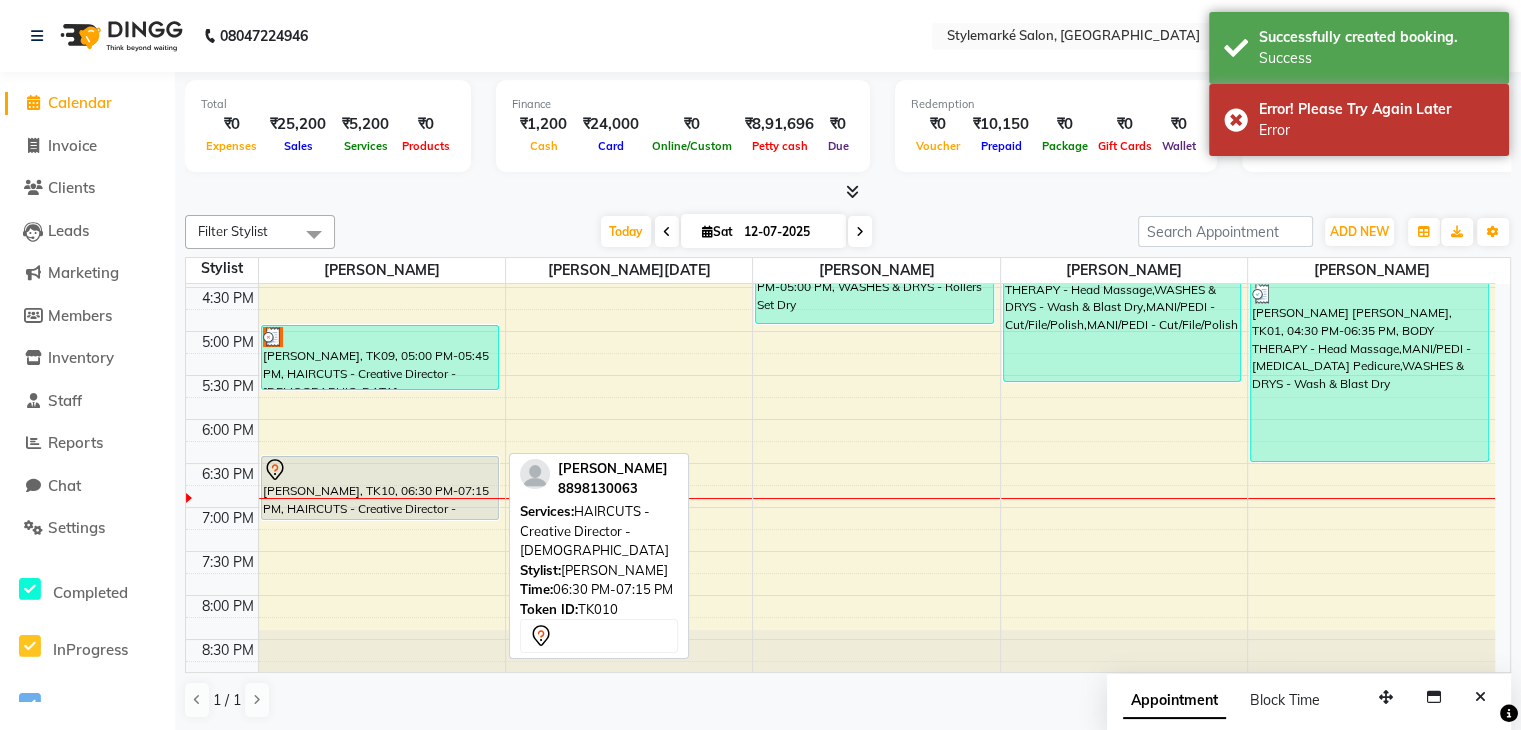 click on "[PERSON_NAME], TK10, 06:30 PM-07:15 PM, HAIRCUTS - Creative Director - [DEMOGRAPHIC_DATA]" at bounding box center (380, 488) 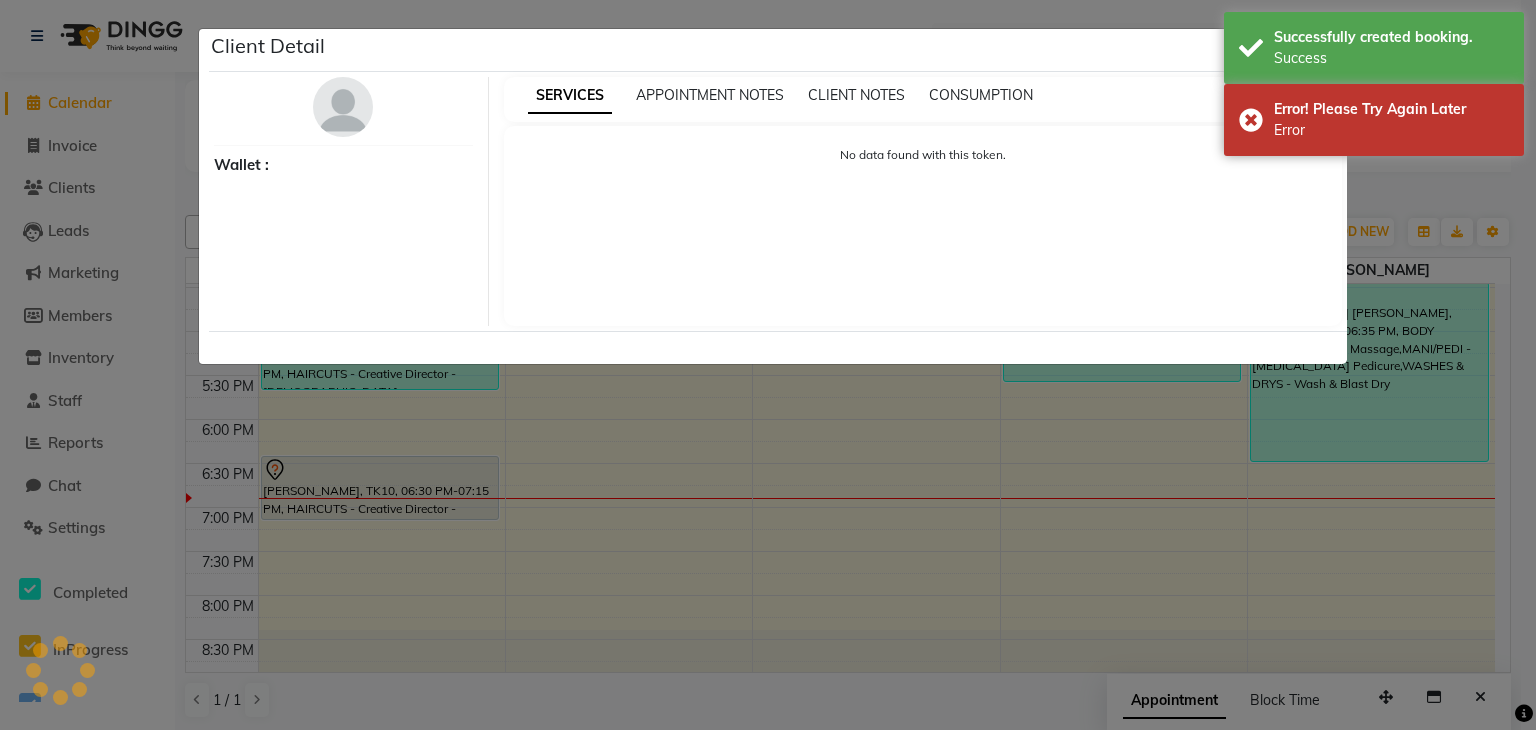 select on "7" 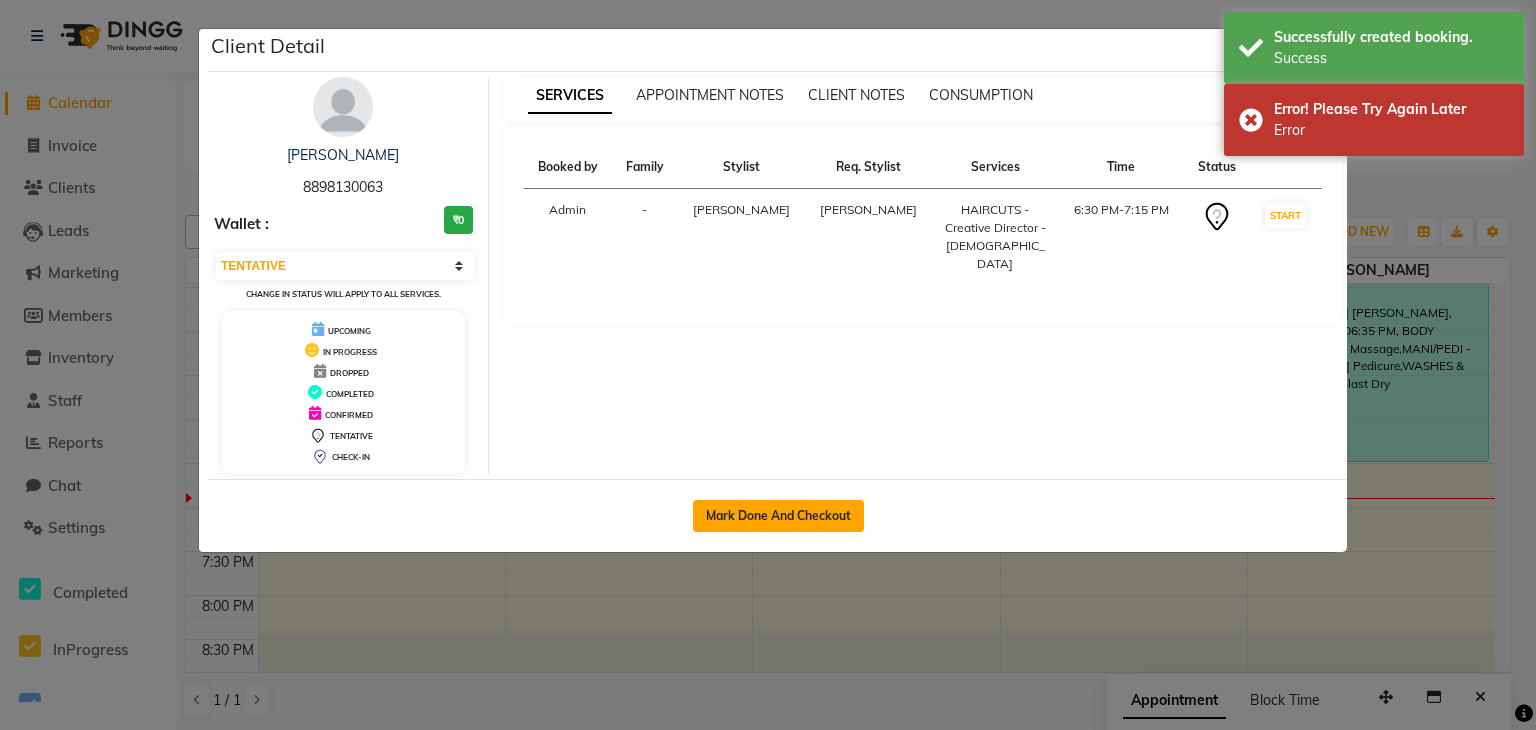click on "Mark Done And Checkout" 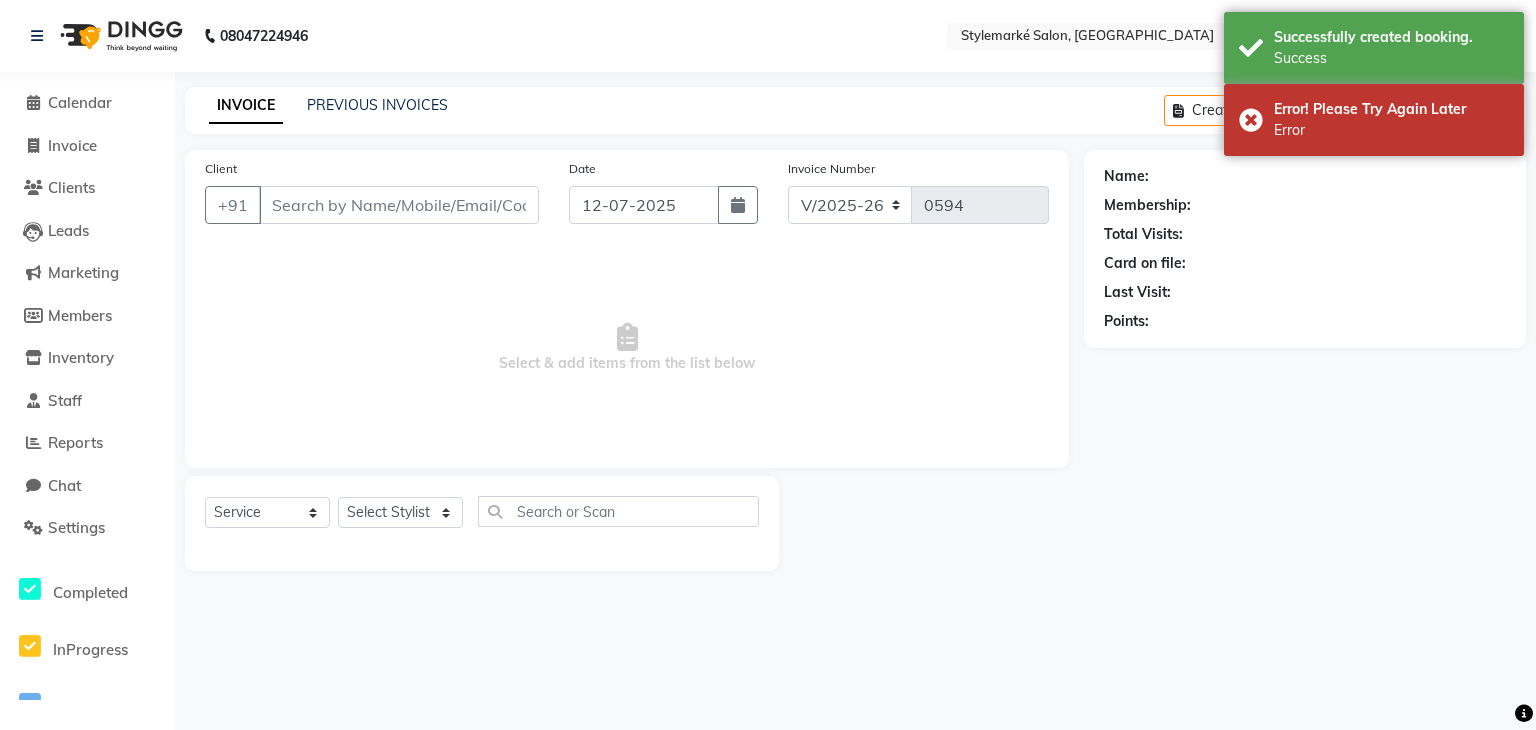 type on "8898130063" 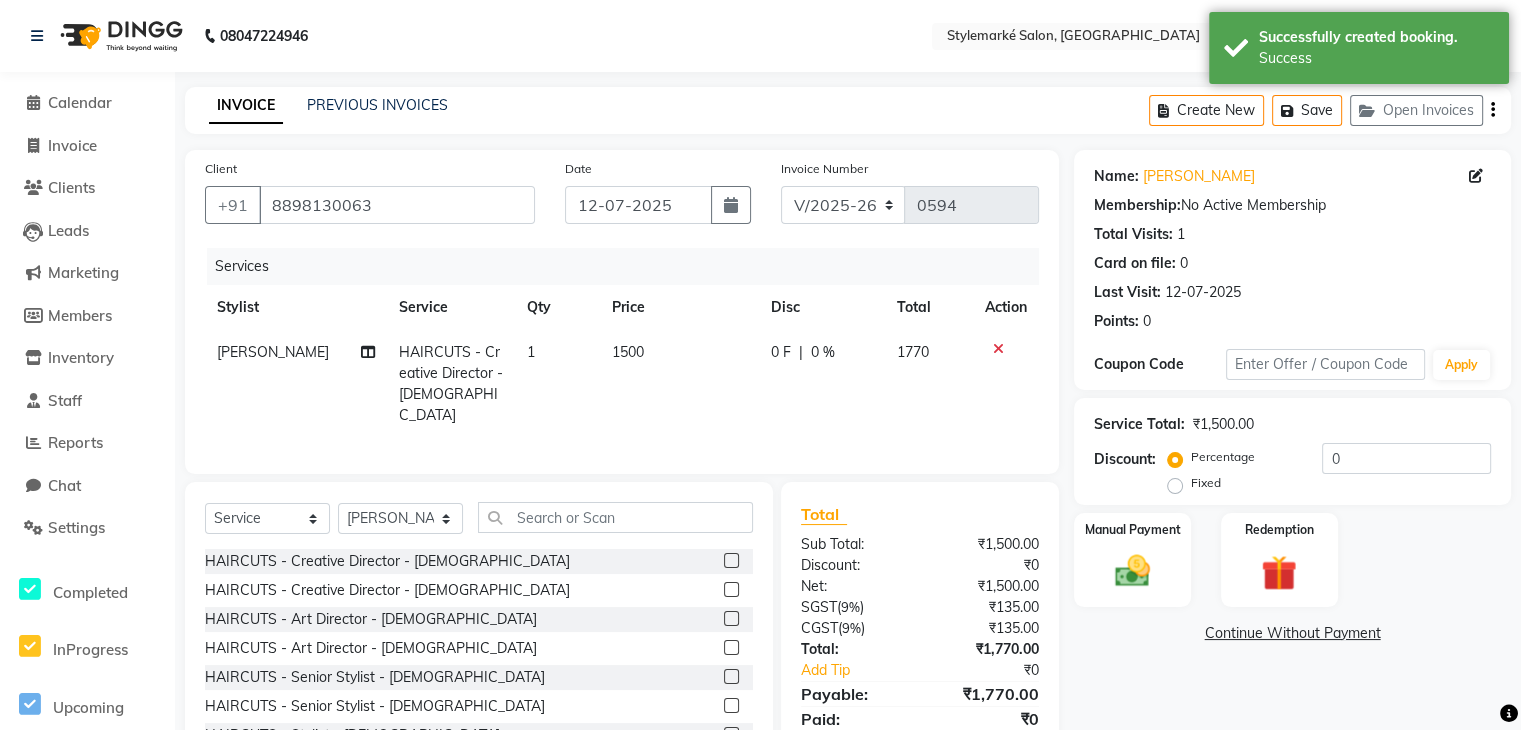 click 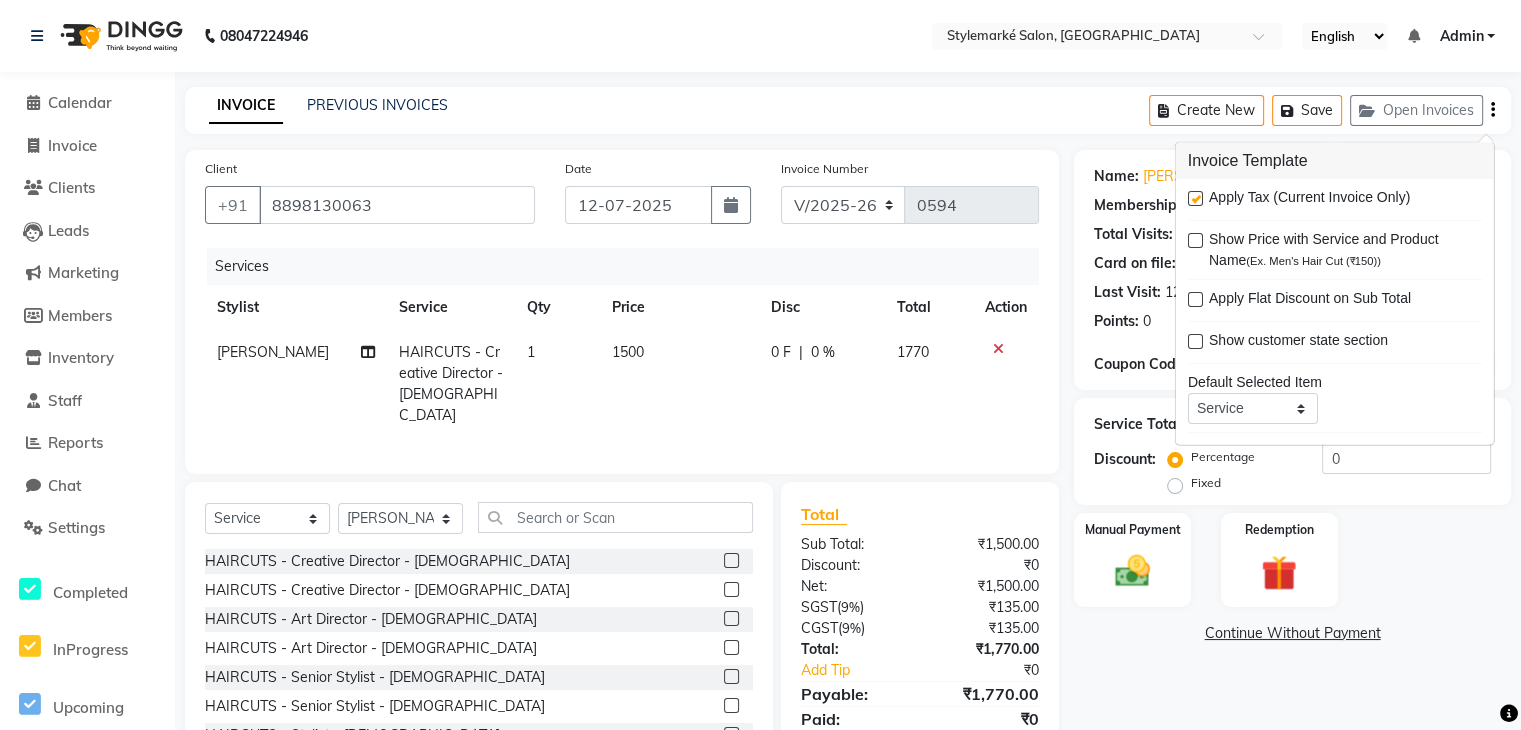 click at bounding box center (1195, 198) 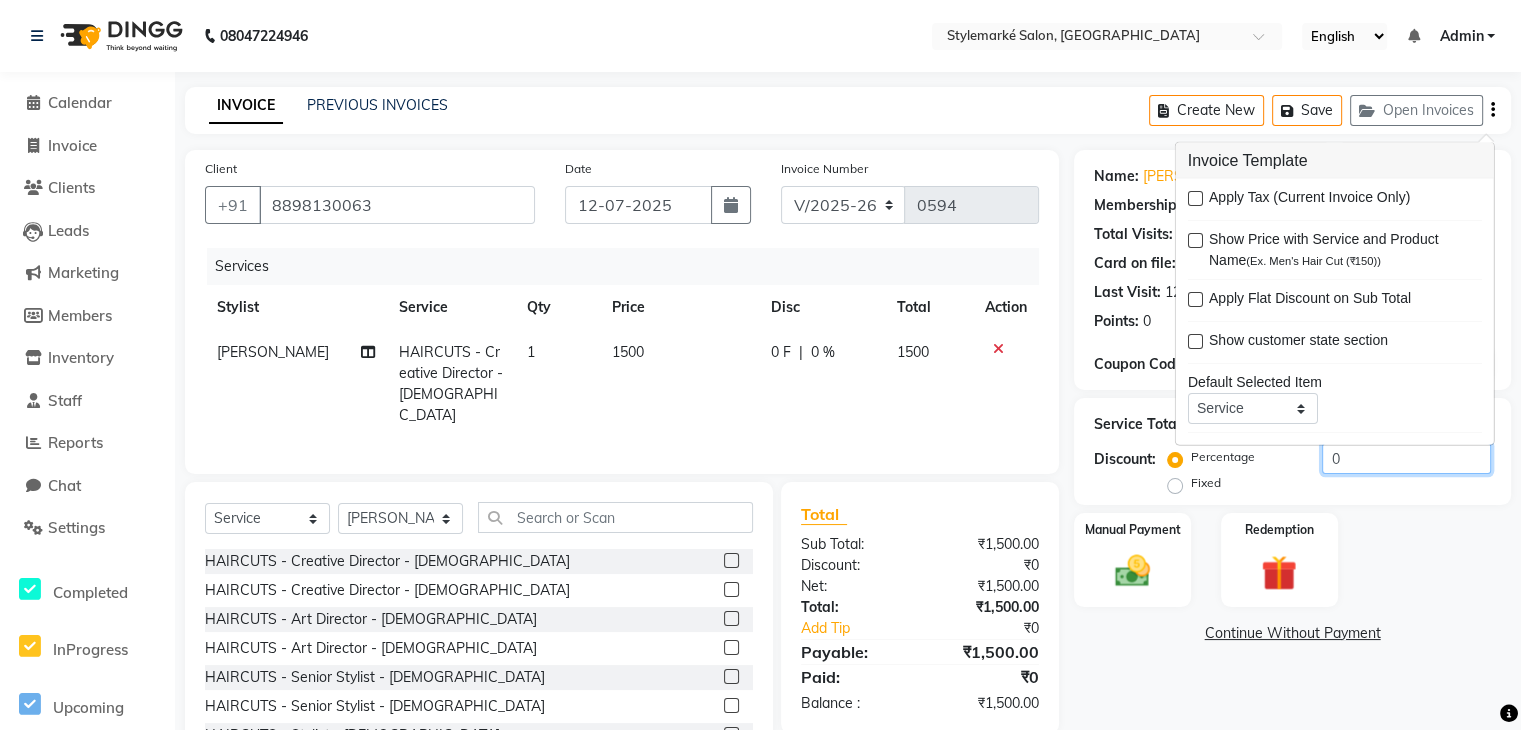 click on "0" 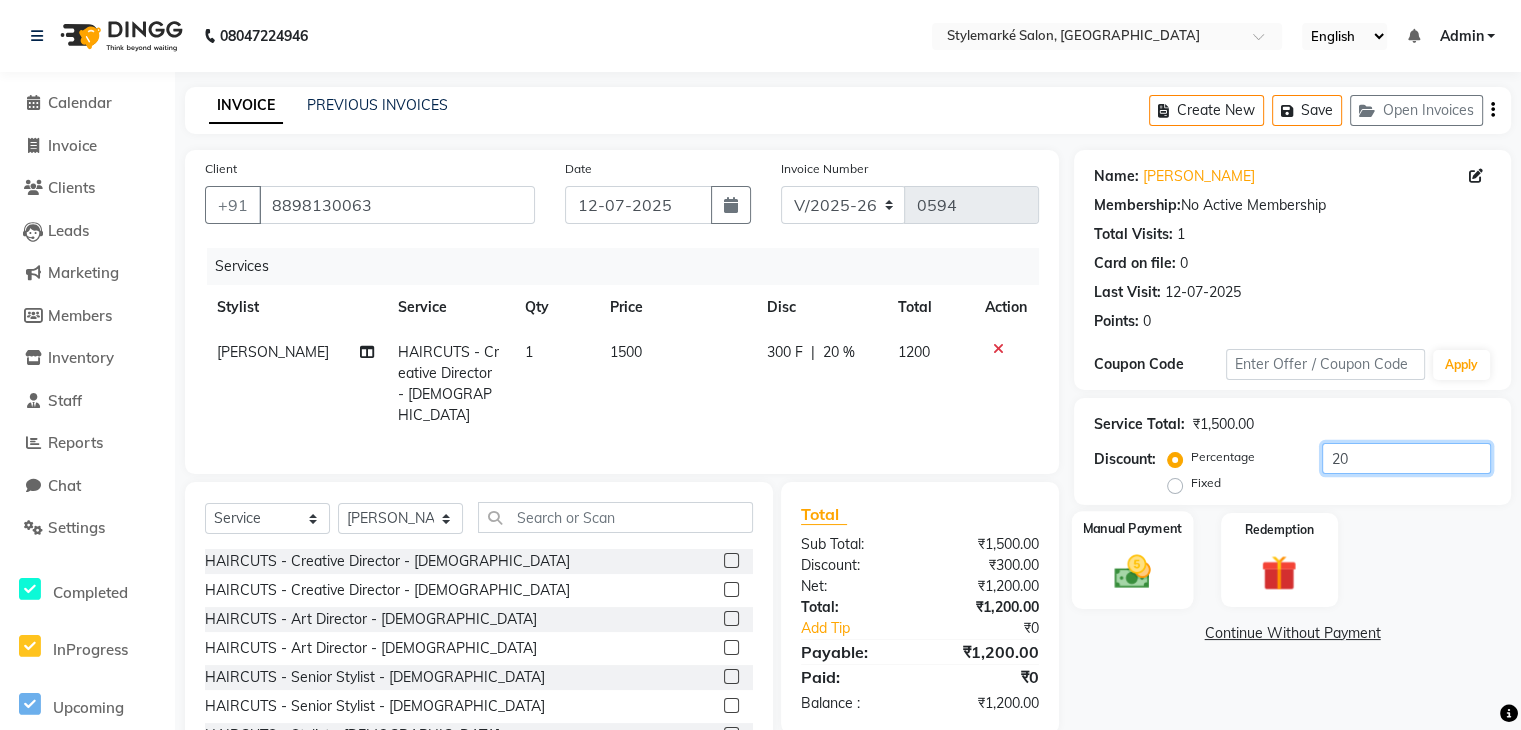 type on "20" 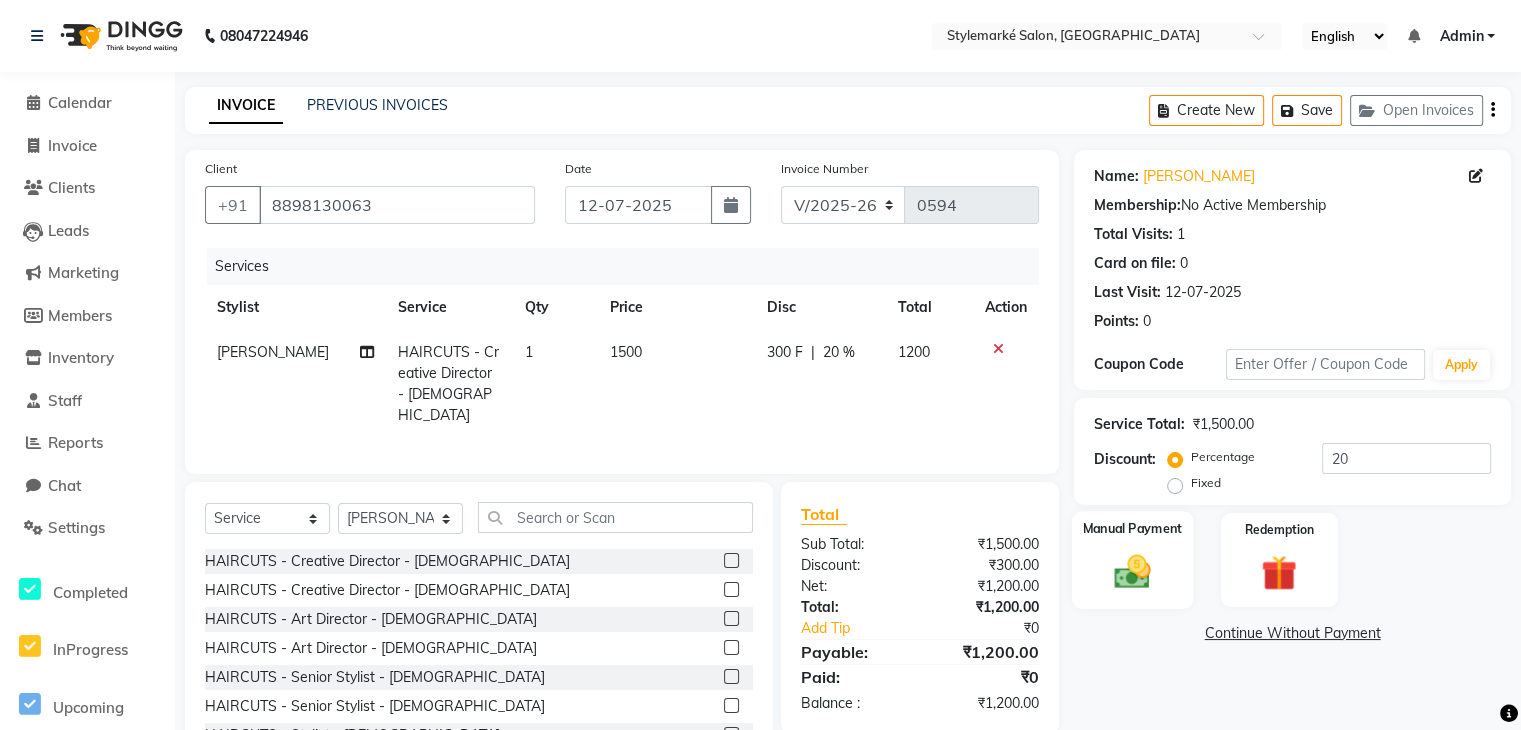 click 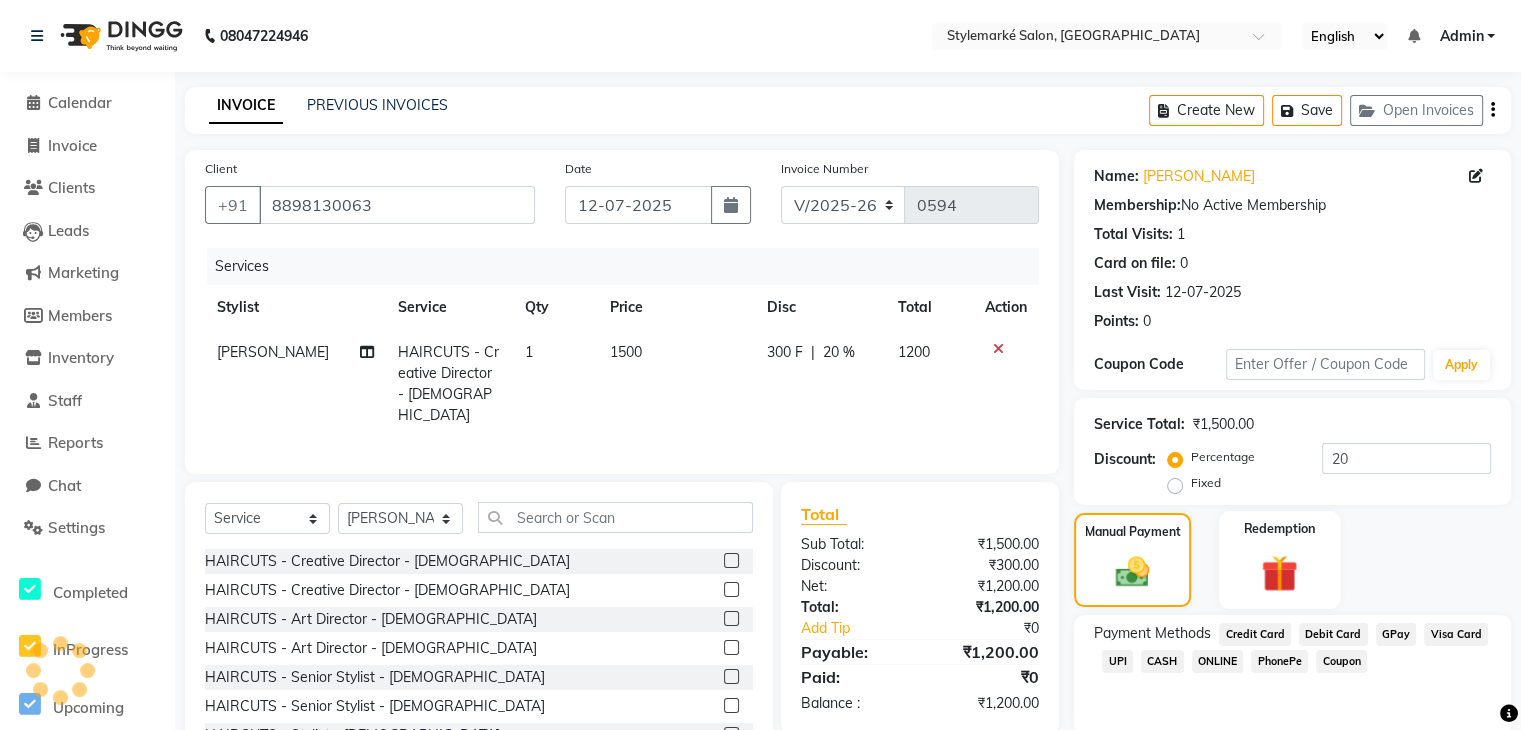 scroll, scrollTop: 76, scrollLeft: 0, axis: vertical 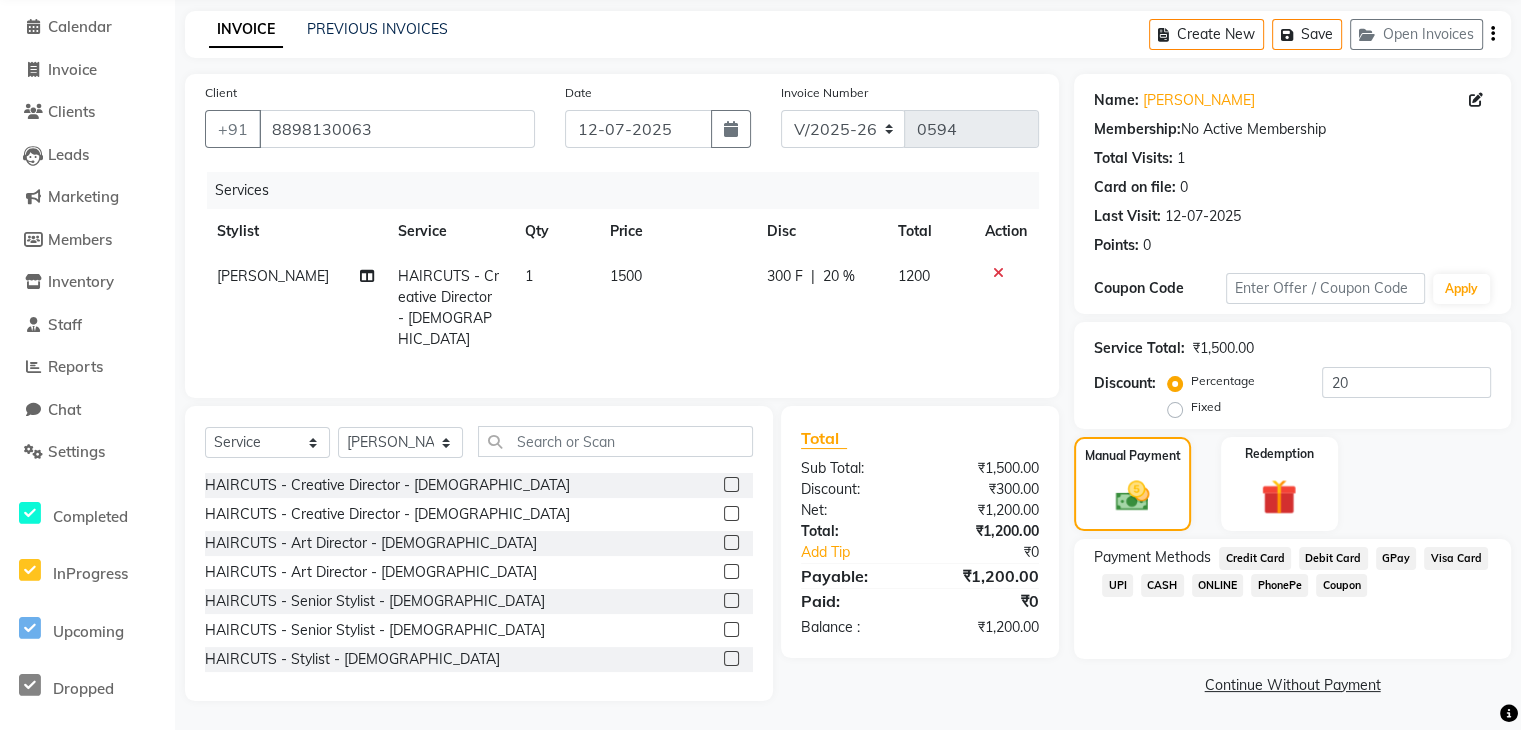 click on "CASH" 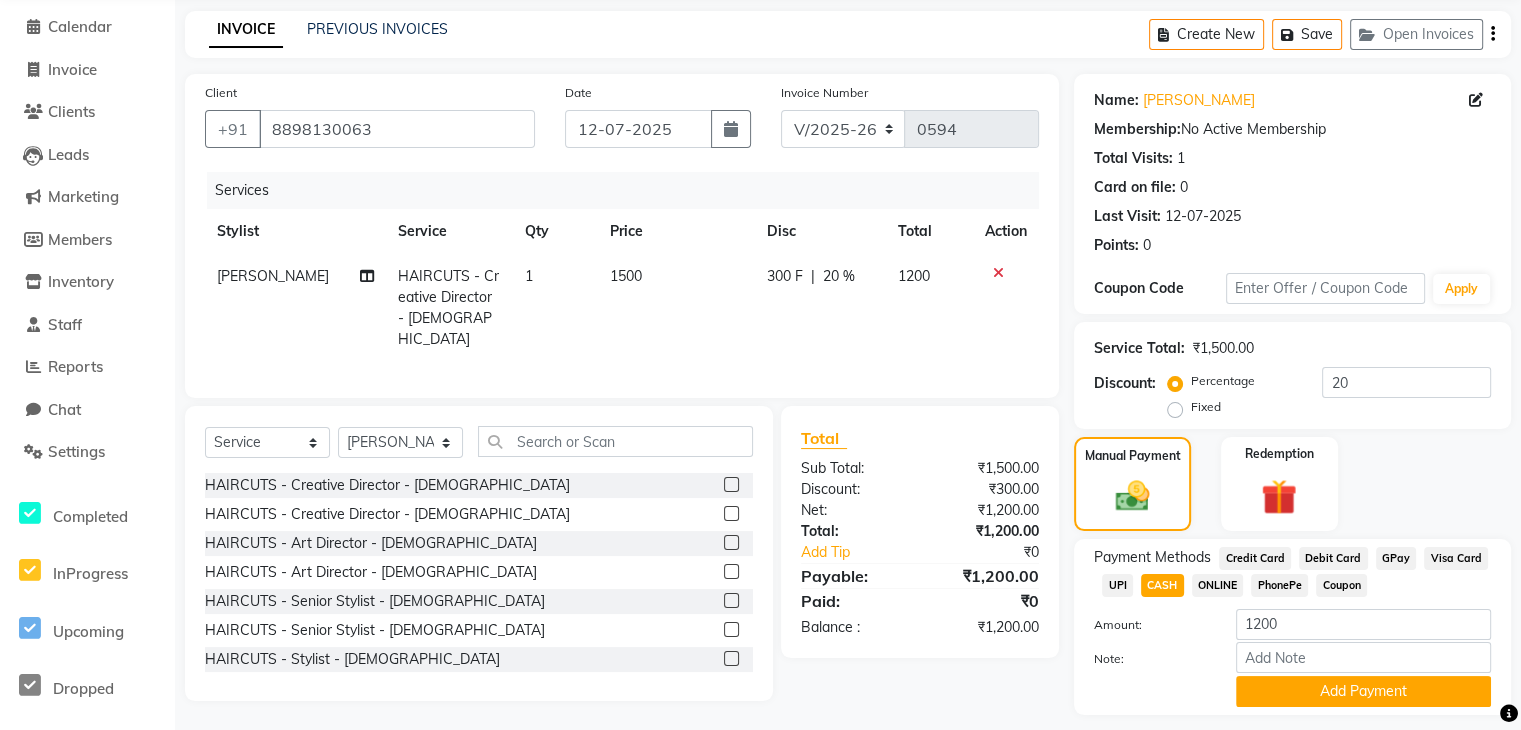 scroll, scrollTop: 135, scrollLeft: 0, axis: vertical 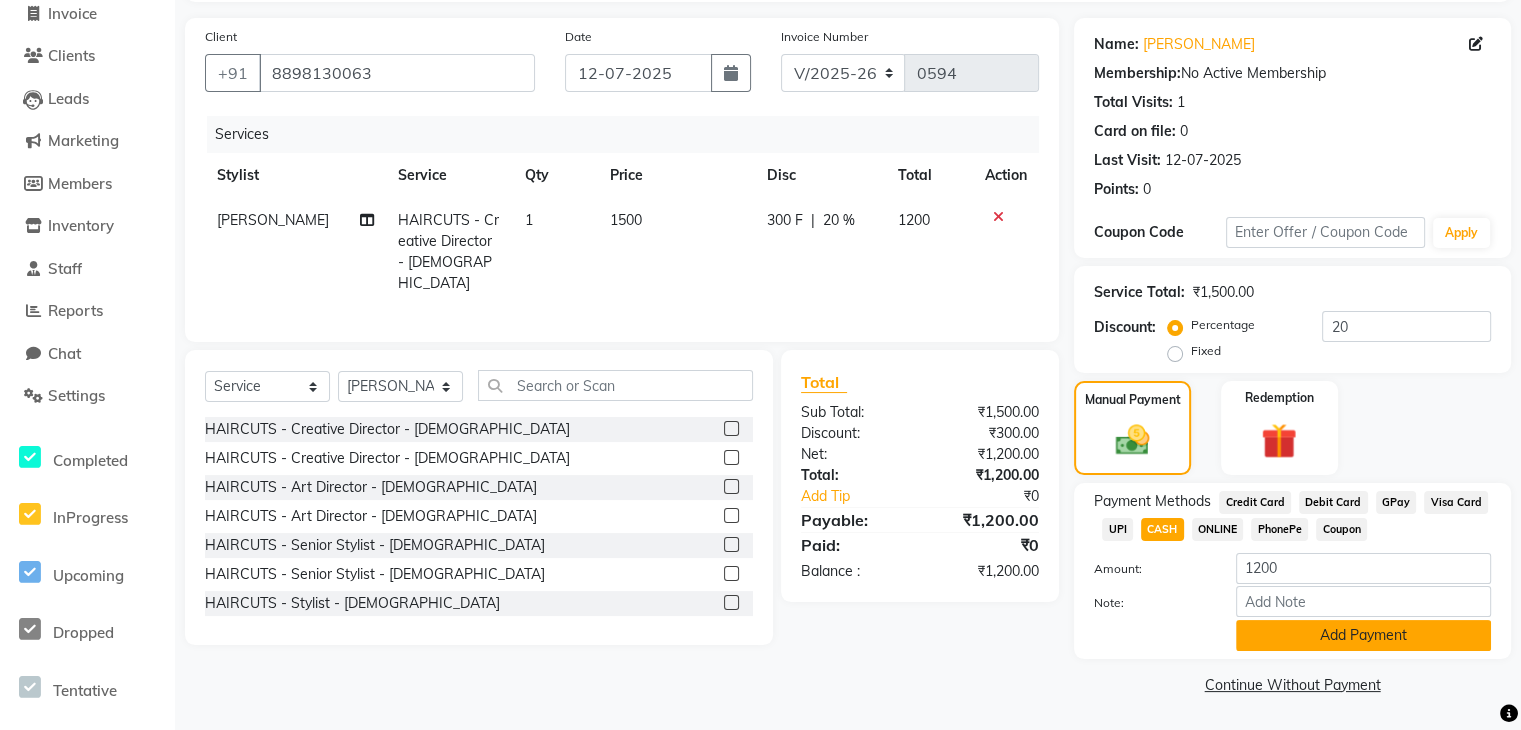 click on "Add Payment" 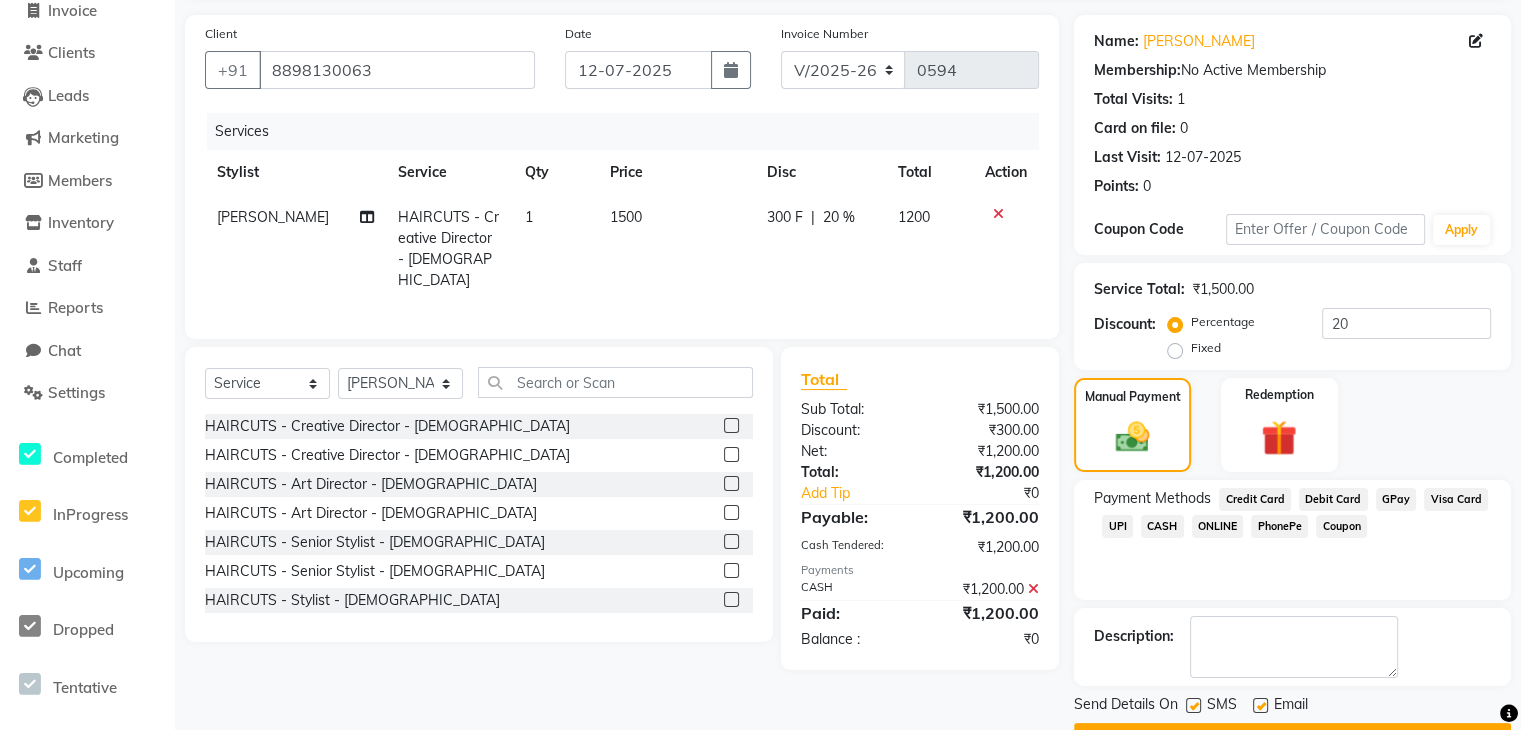 scroll, scrollTop: 188, scrollLeft: 0, axis: vertical 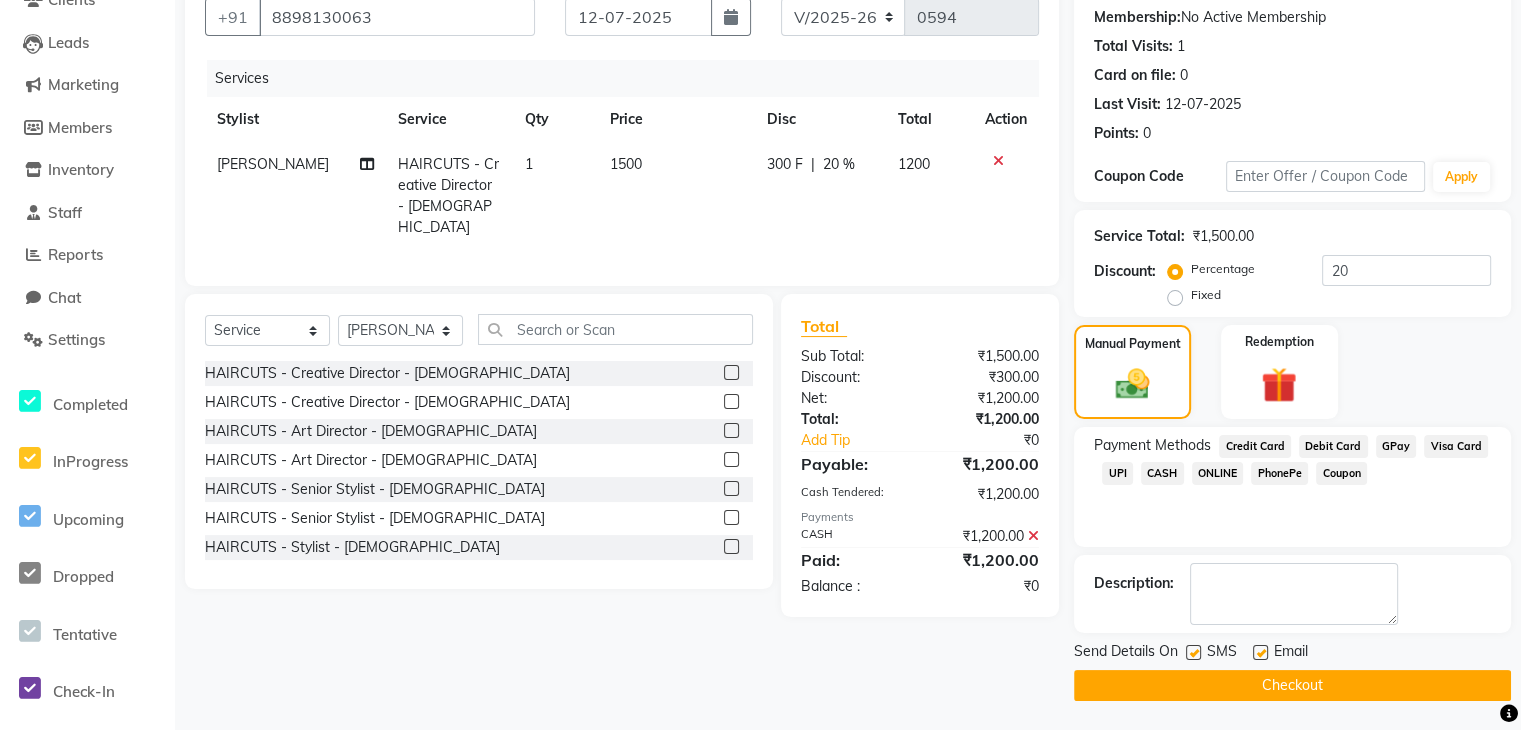 click on "Checkout" 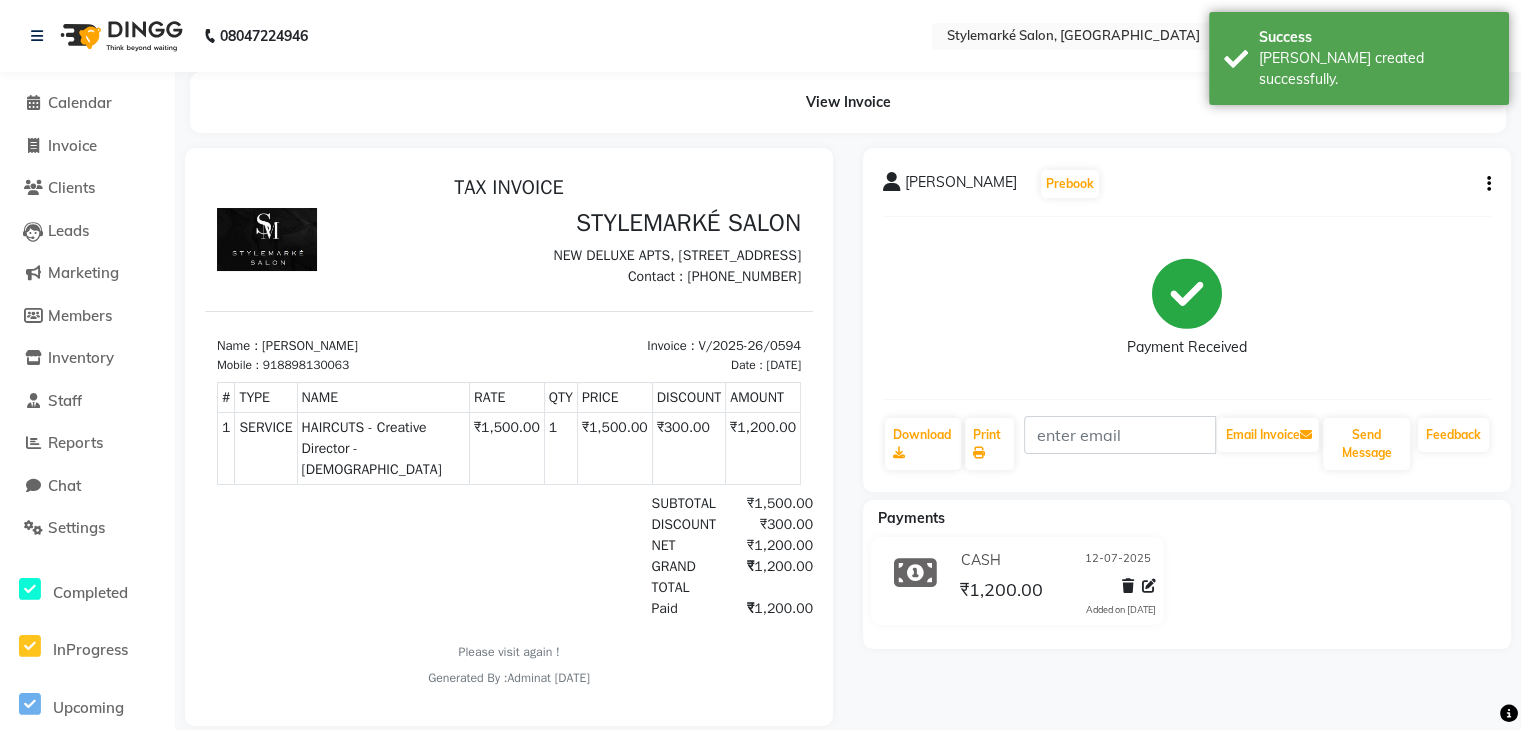 scroll, scrollTop: 0, scrollLeft: 0, axis: both 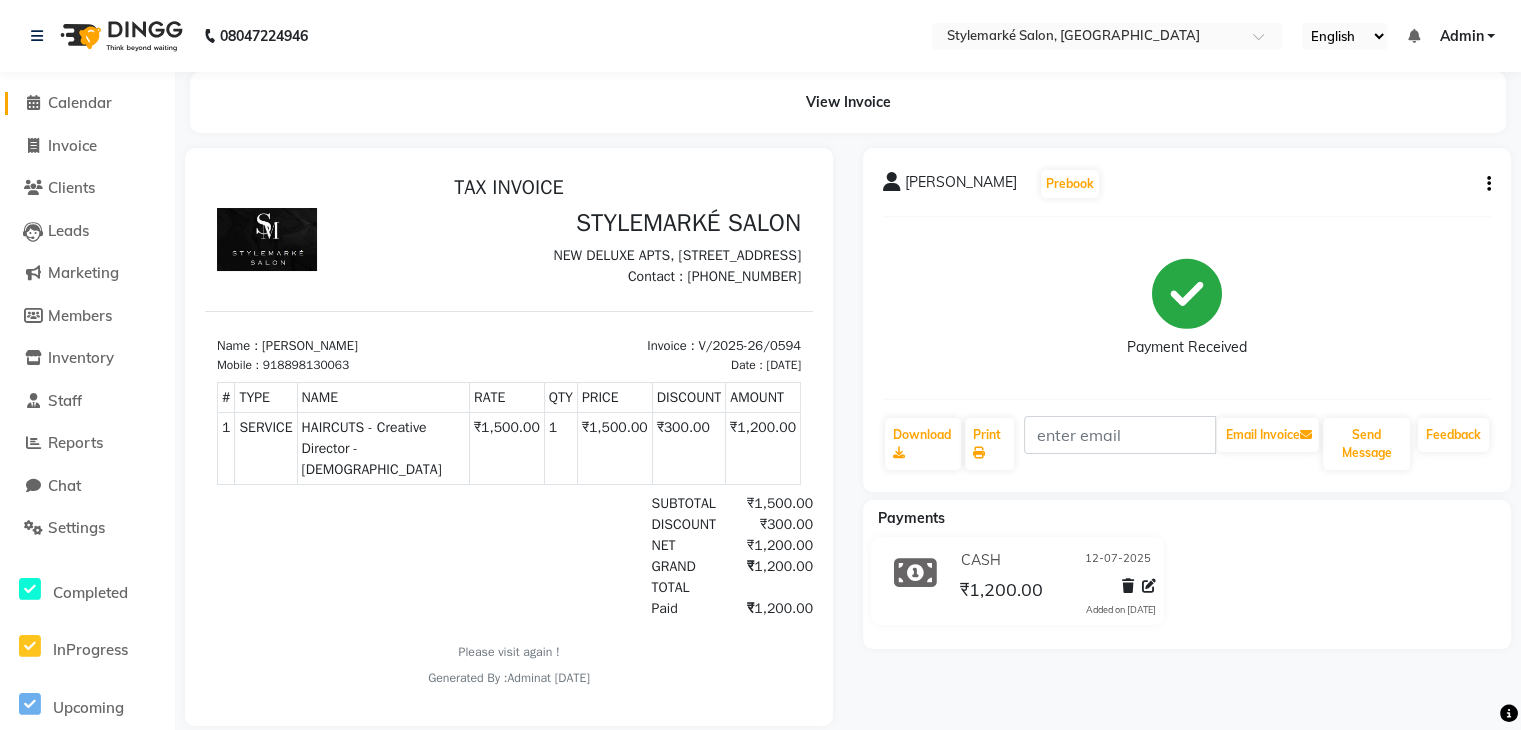 click on "Calendar" 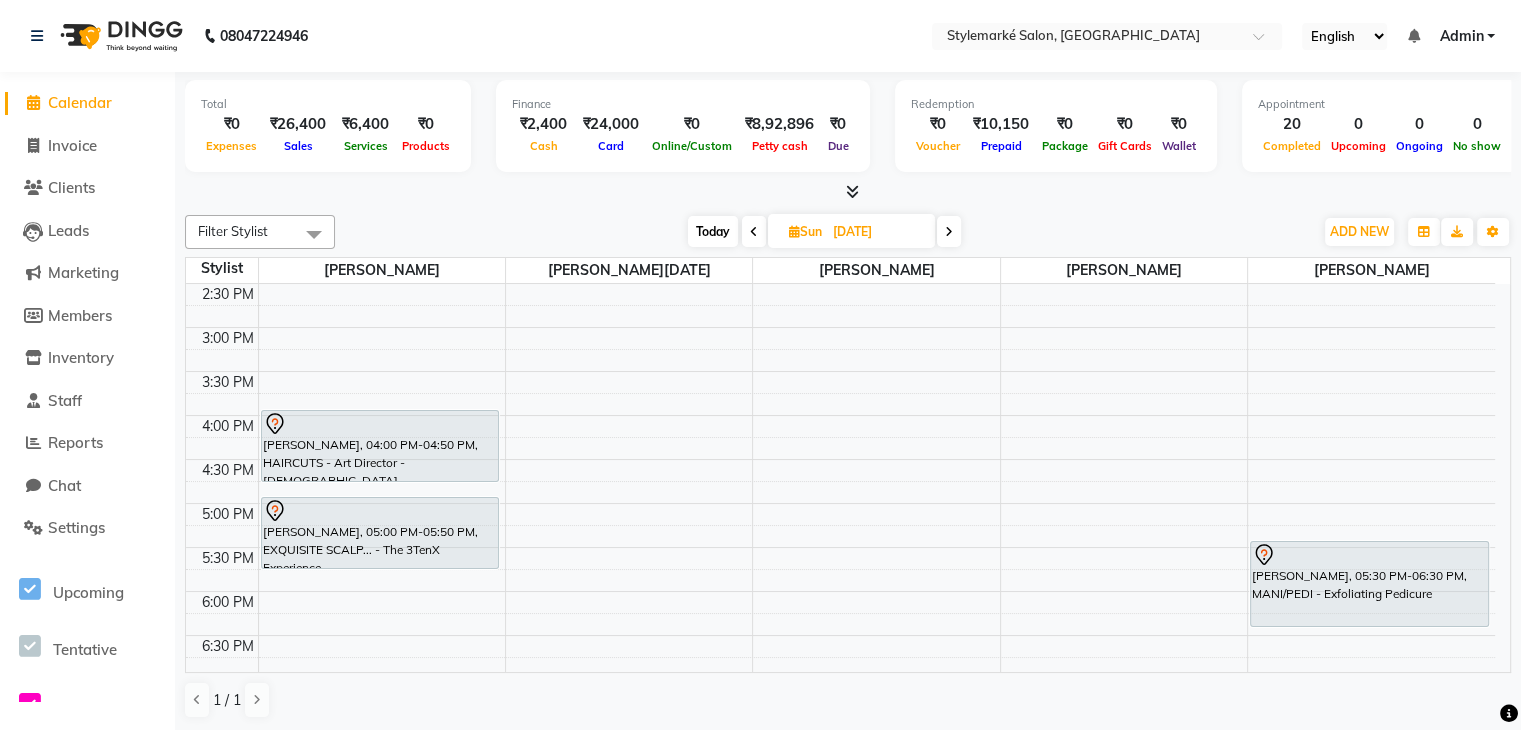 scroll, scrollTop: 600, scrollLeft: 0, axis: vertical 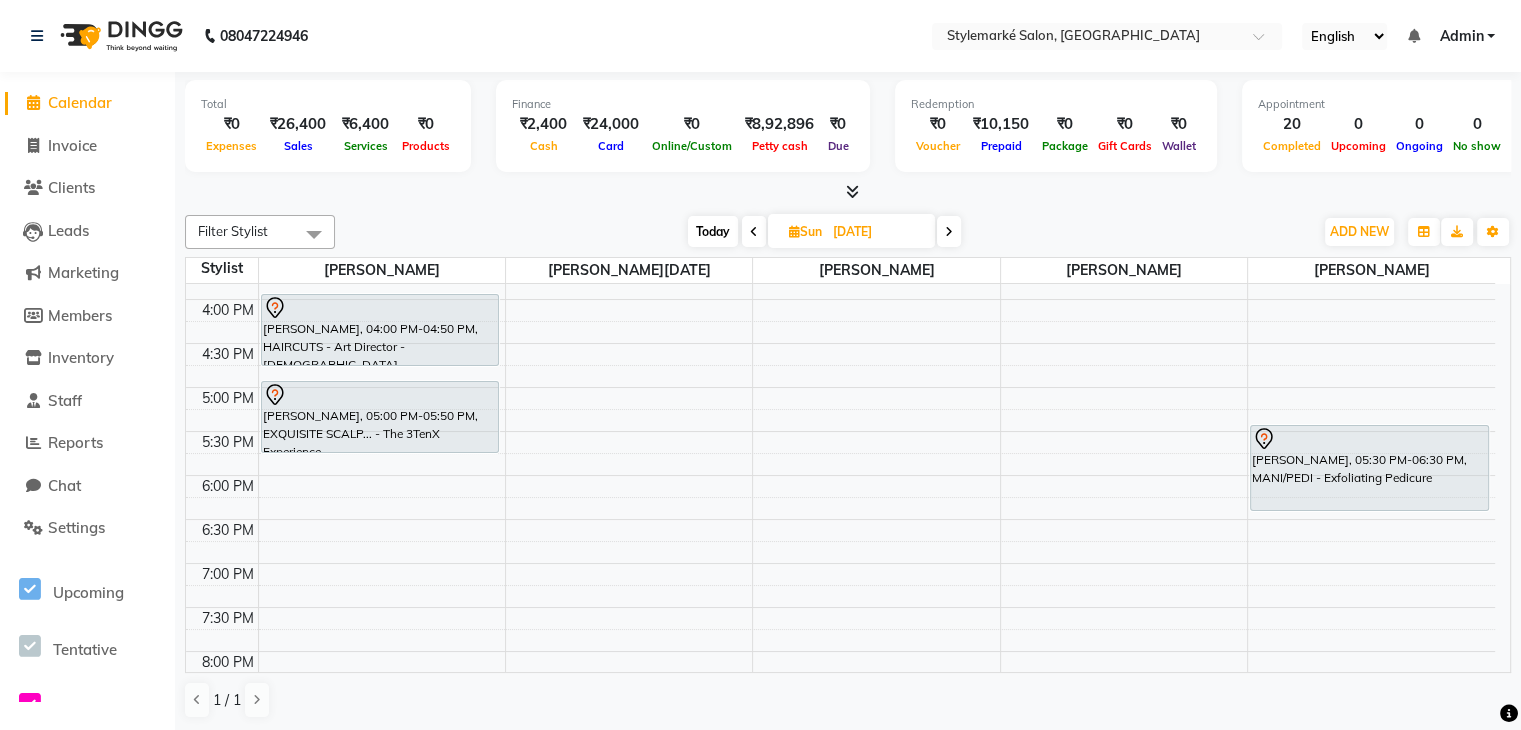 click on "Today" at bounding box center (713, 231) 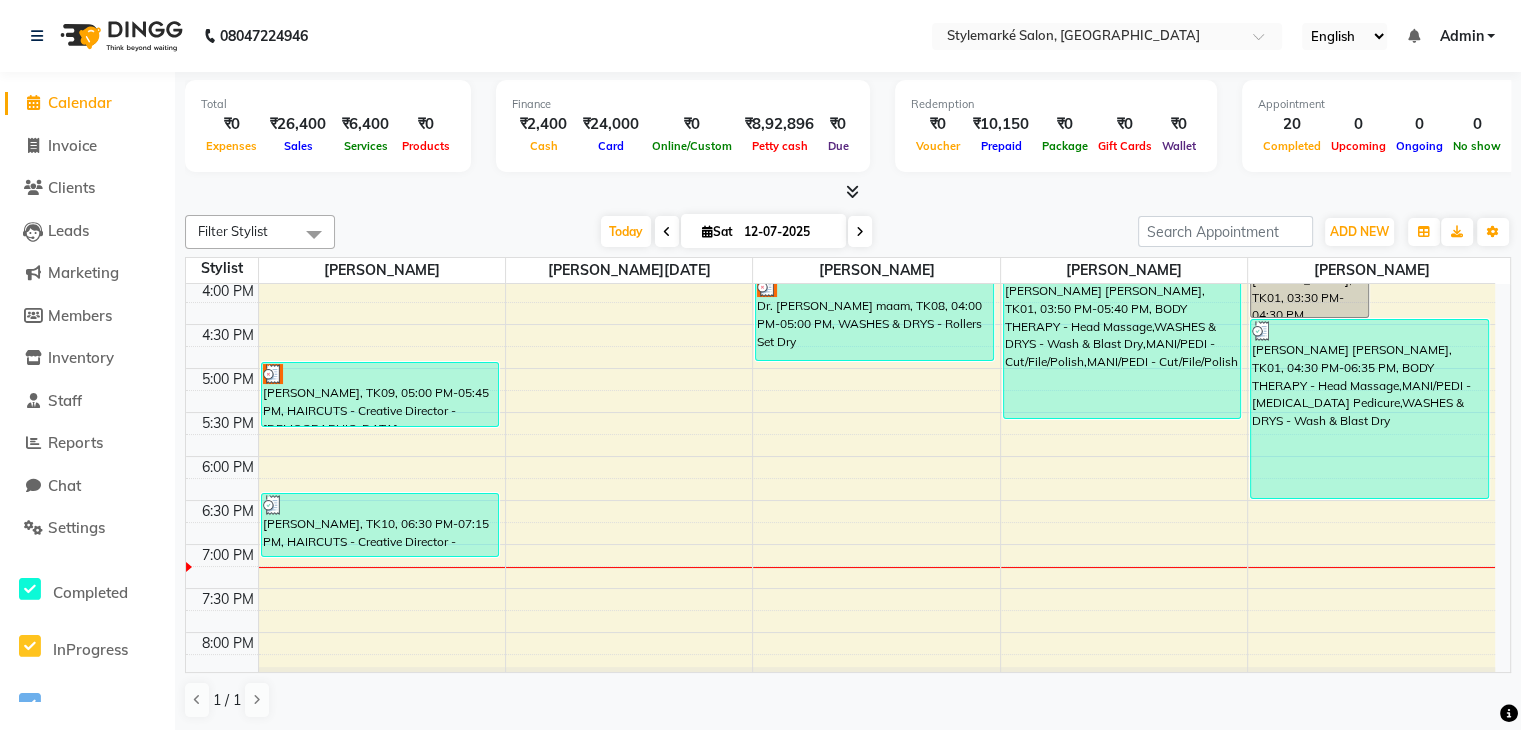 scroll, scrollTop: 656, scrollLeft: 0, axis: vertical 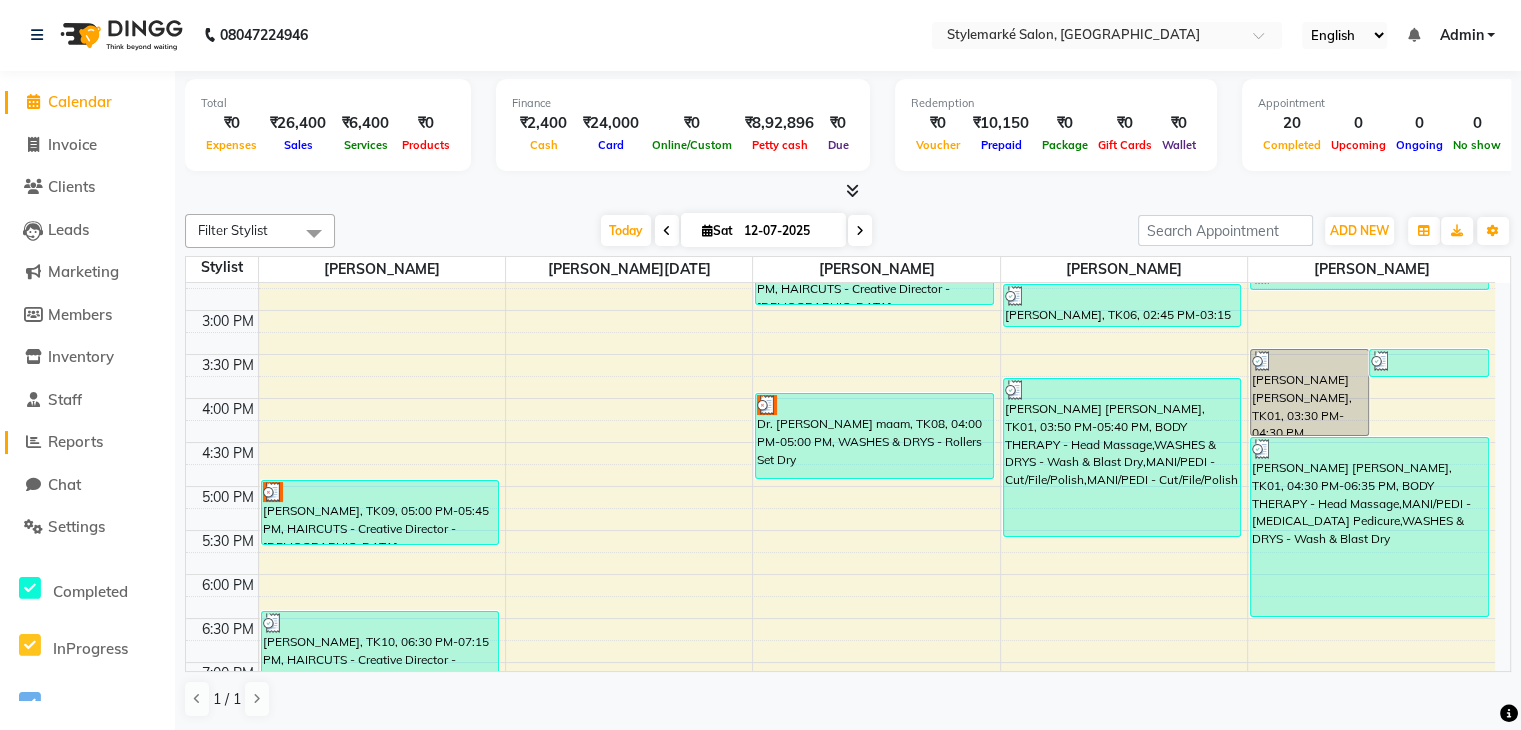 click on "Reports" 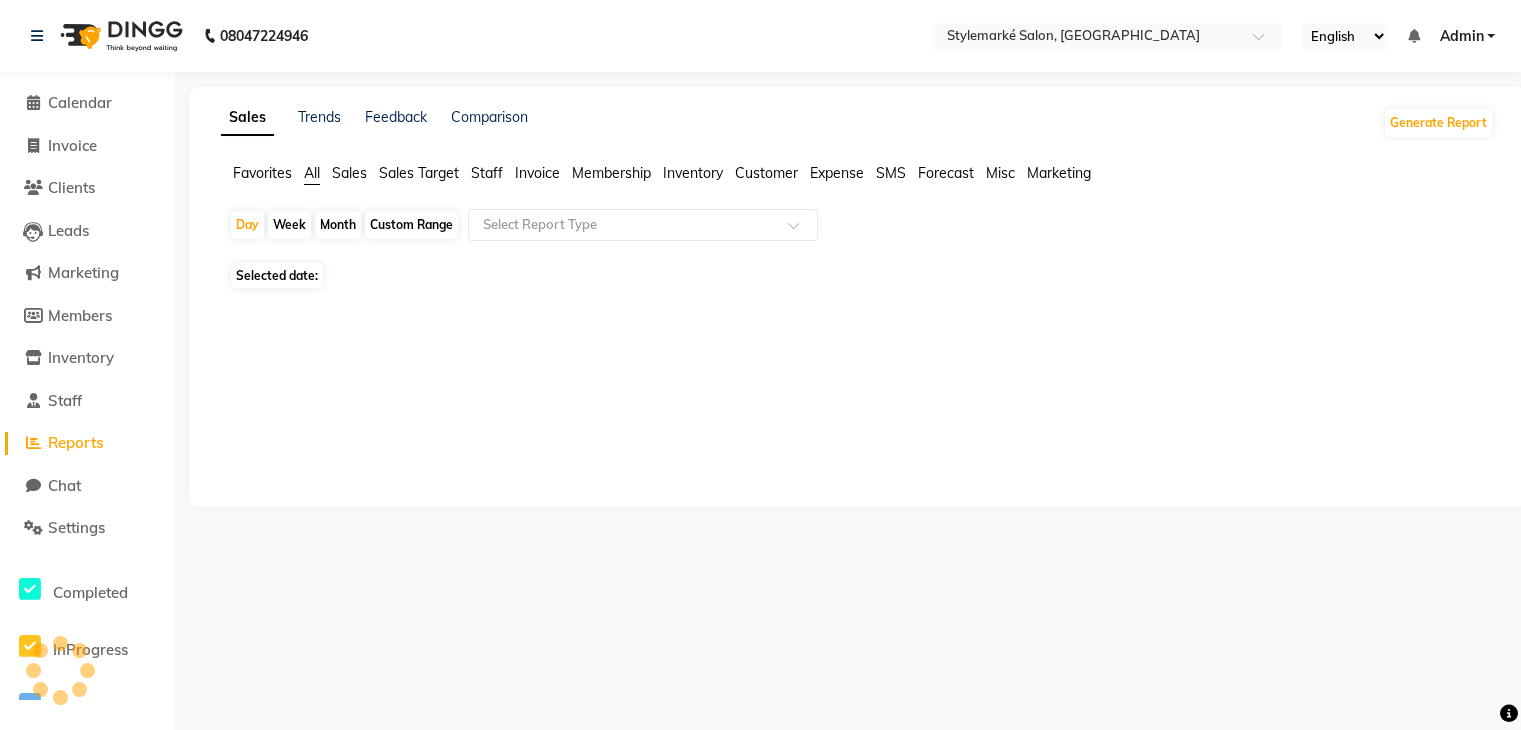 scroll, scrollTop: 0, scrollLeft: 0, axis: both 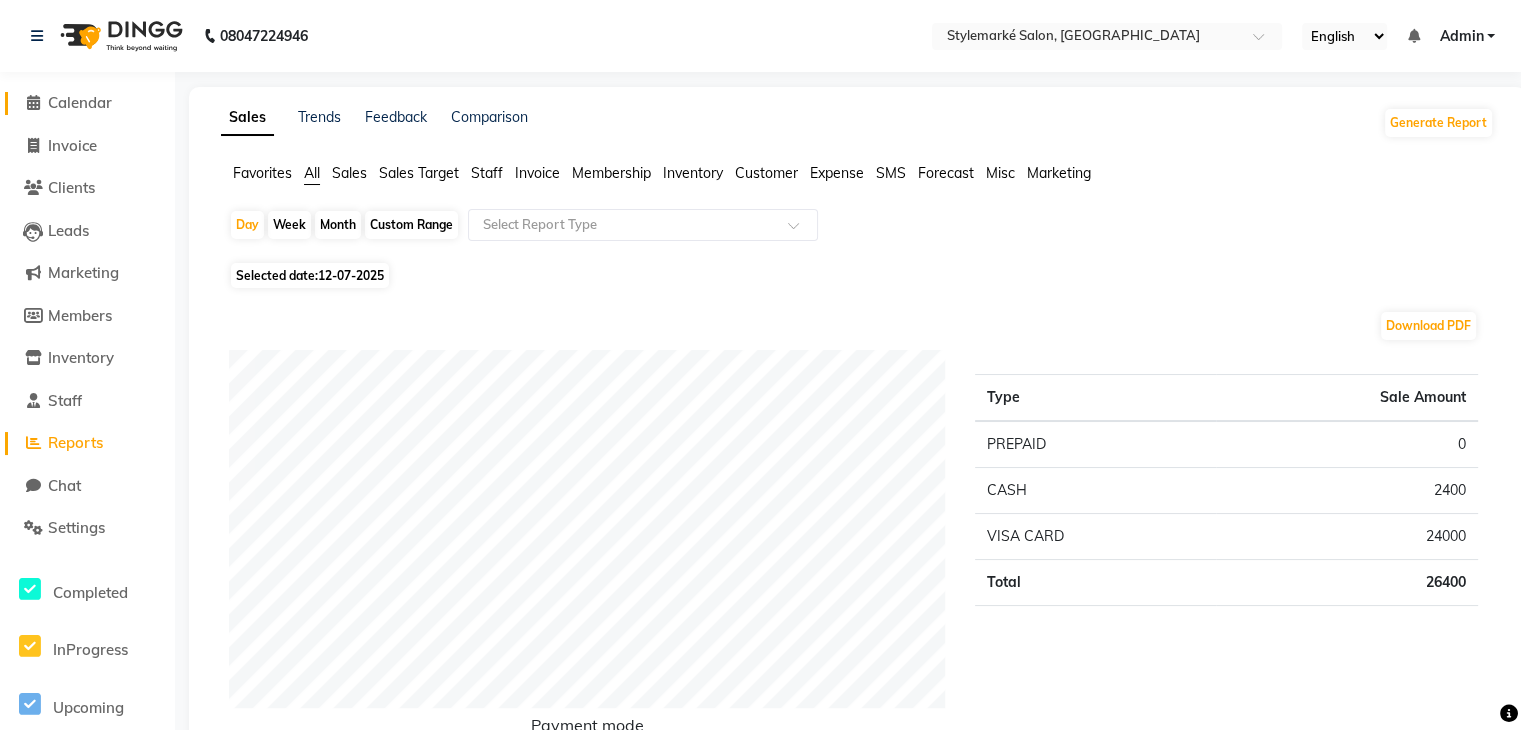 click on "Calendar" 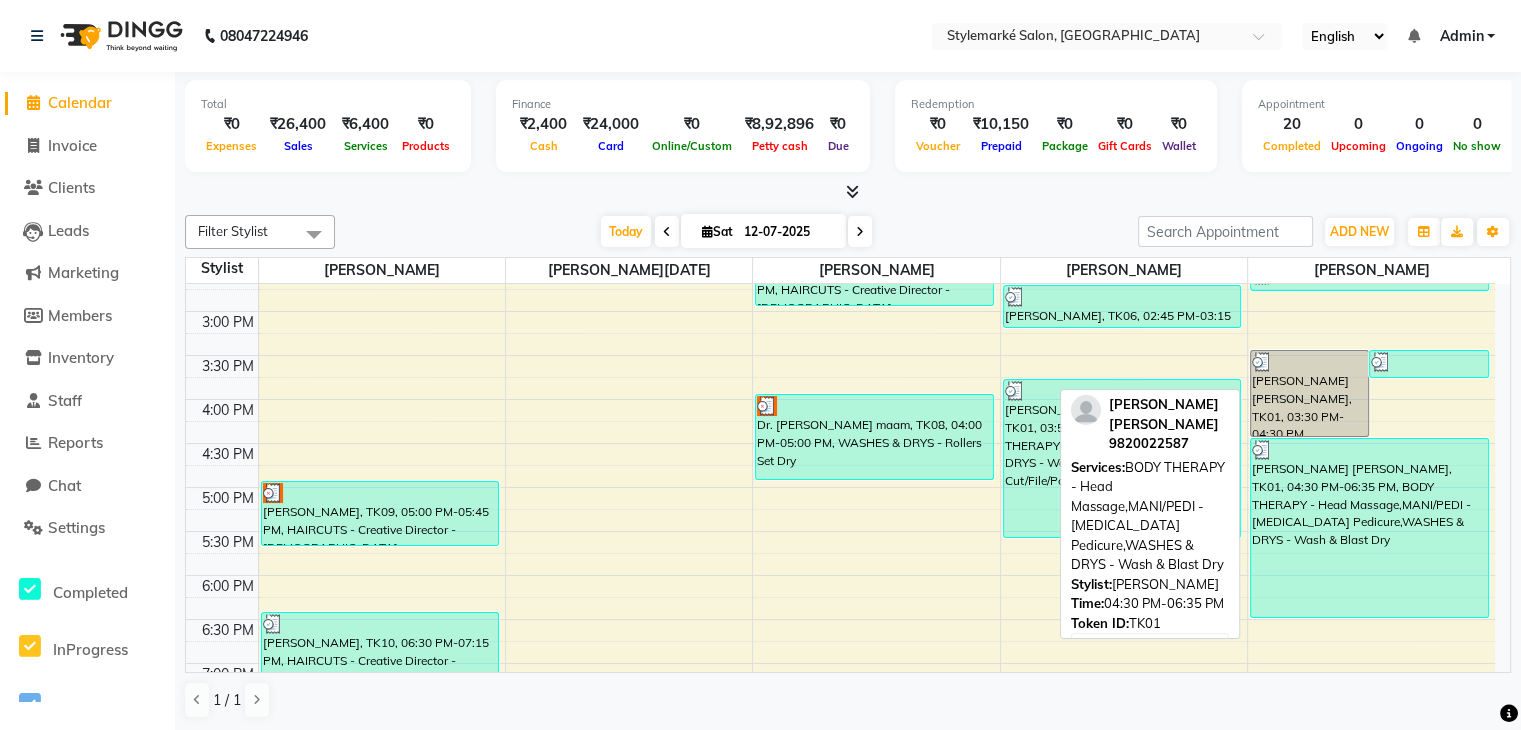 scroll, scrollTop: 600, scrollLeft: 0, axis: vertical 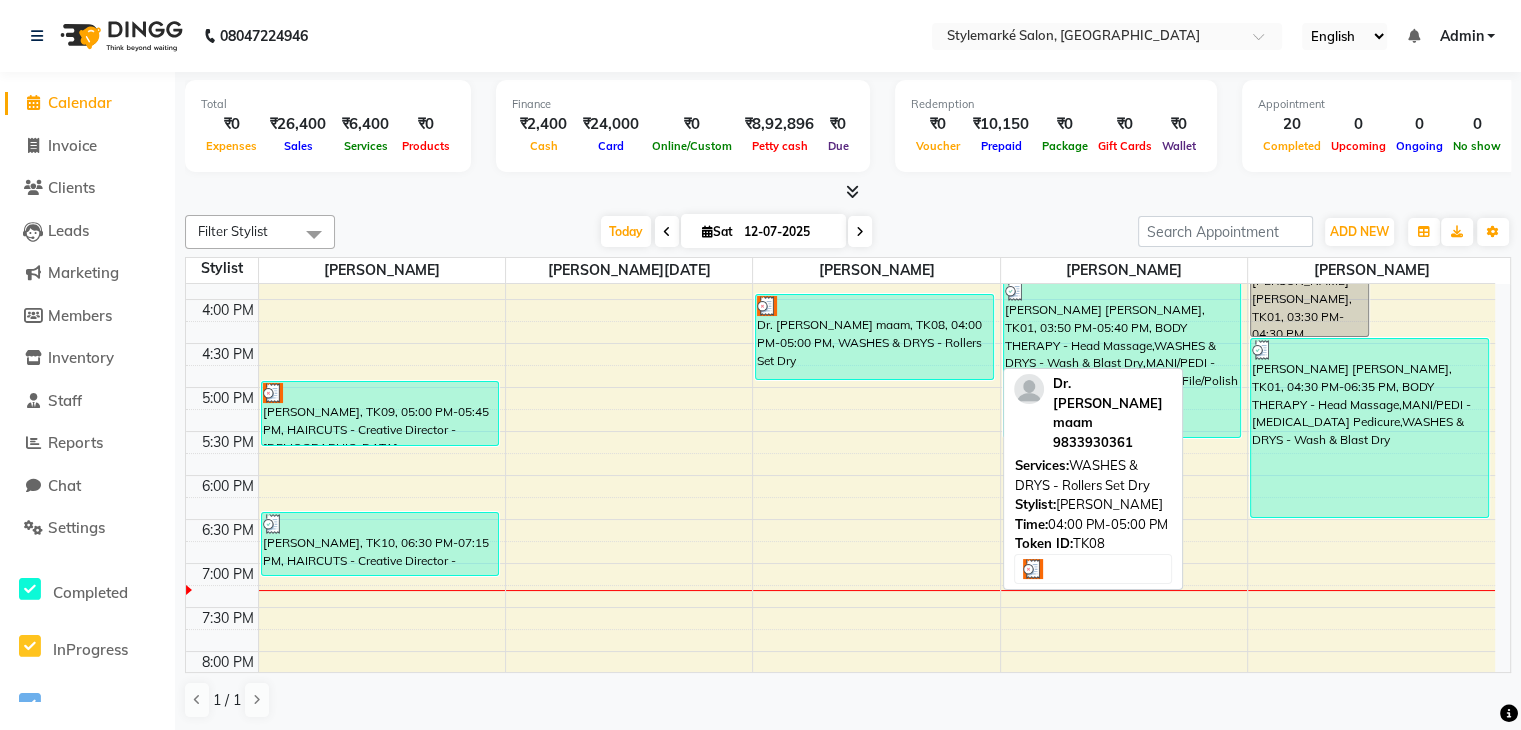click on "Dr. [PERSON_NAME] maam, TK08, 04:00 PM-05:00 PM, WASHES & DRYS - Rollers Set Dry" at bounding box center [874, 337] 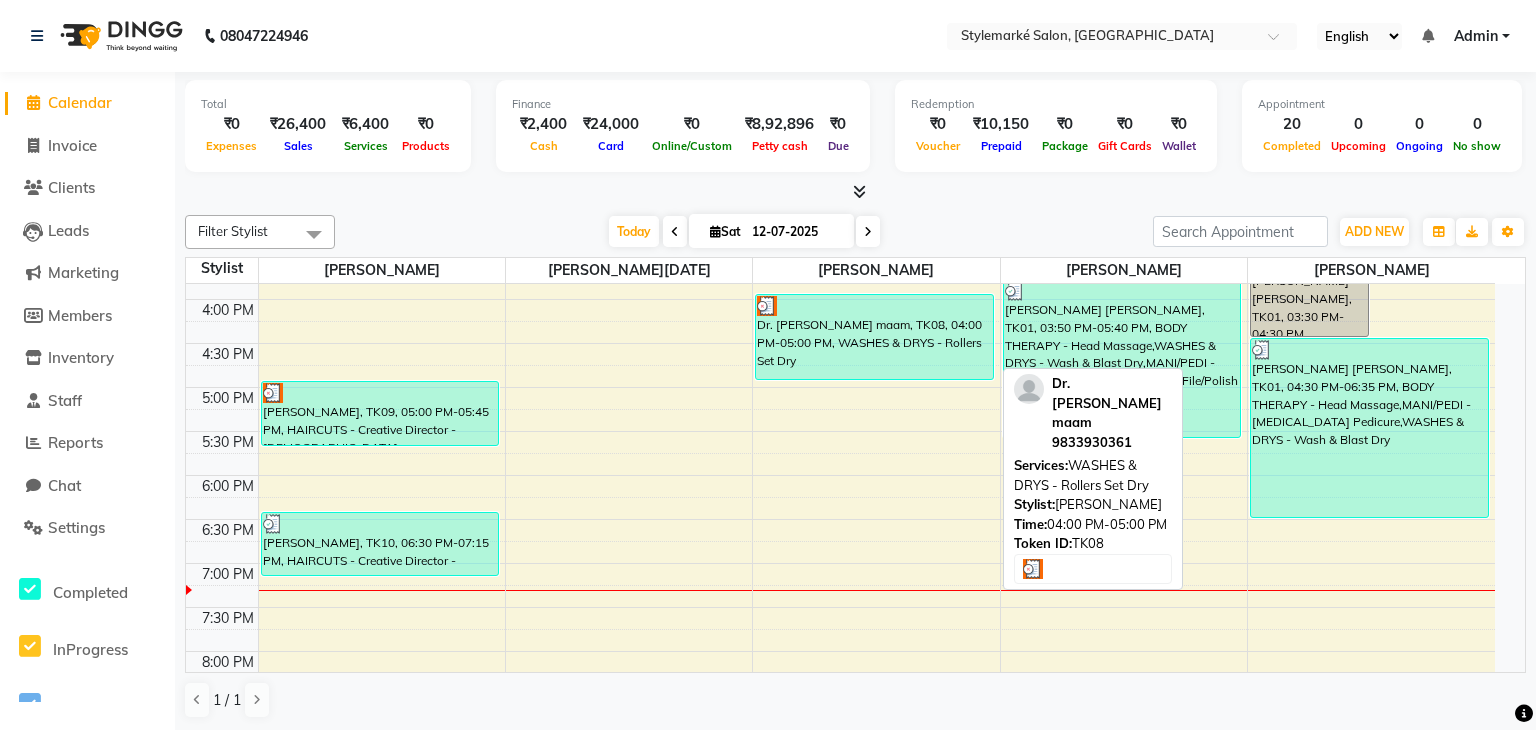 select on "3" 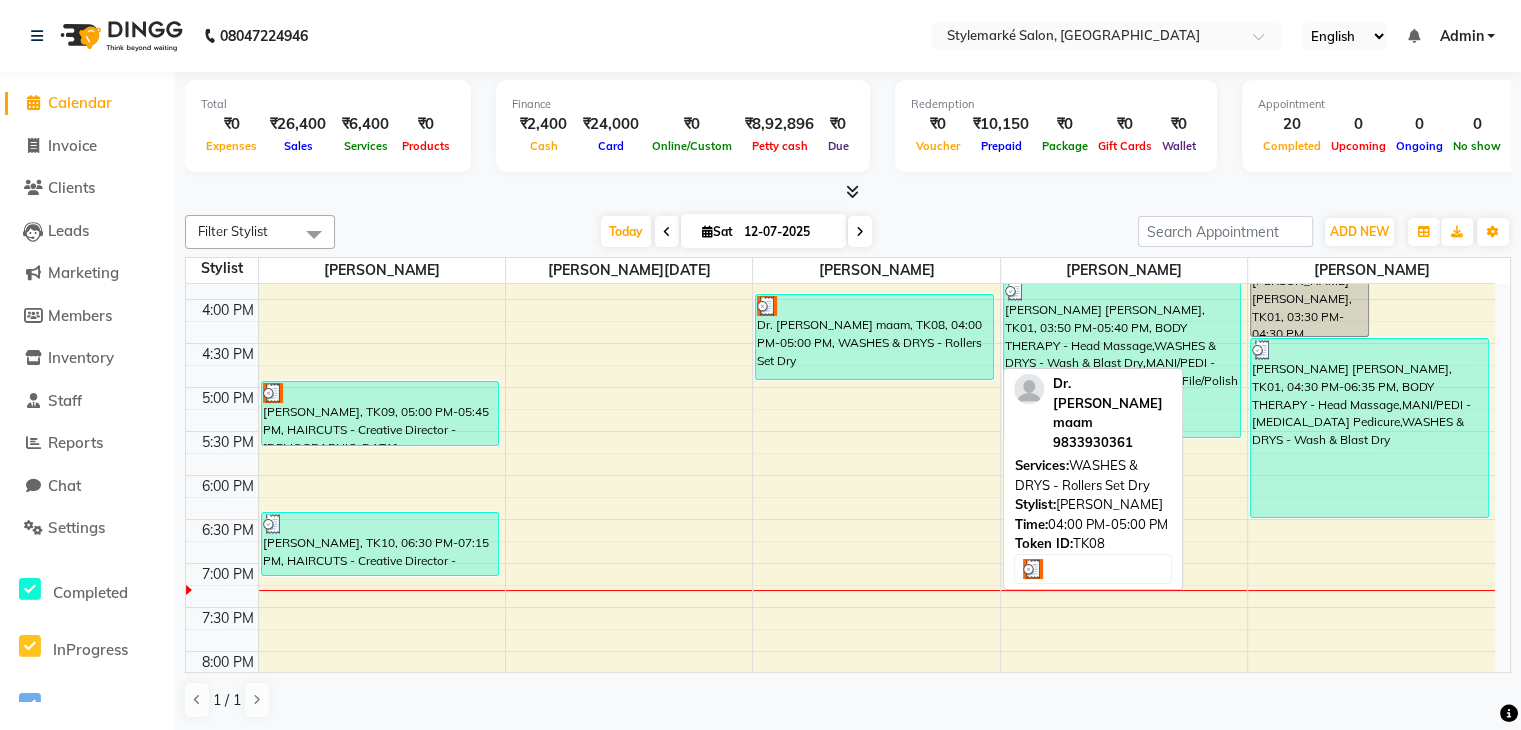 click on "Dr. [PERSON_NAME] maam, TK08, 04:00 PM-05:00 PM, WASHES & DRYS - Rollers Set Dry" at bounding box center [874, 337] 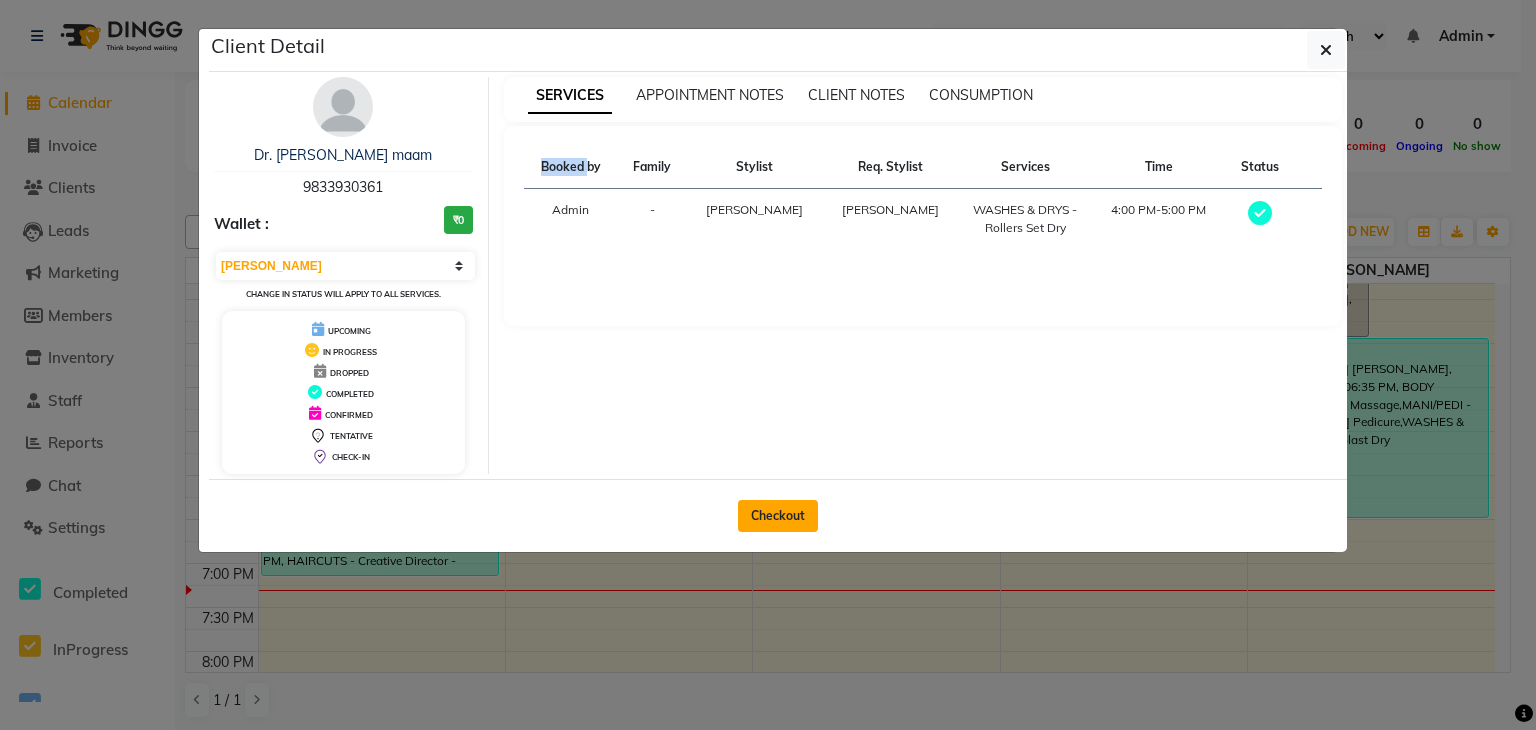 click on "Checkout" 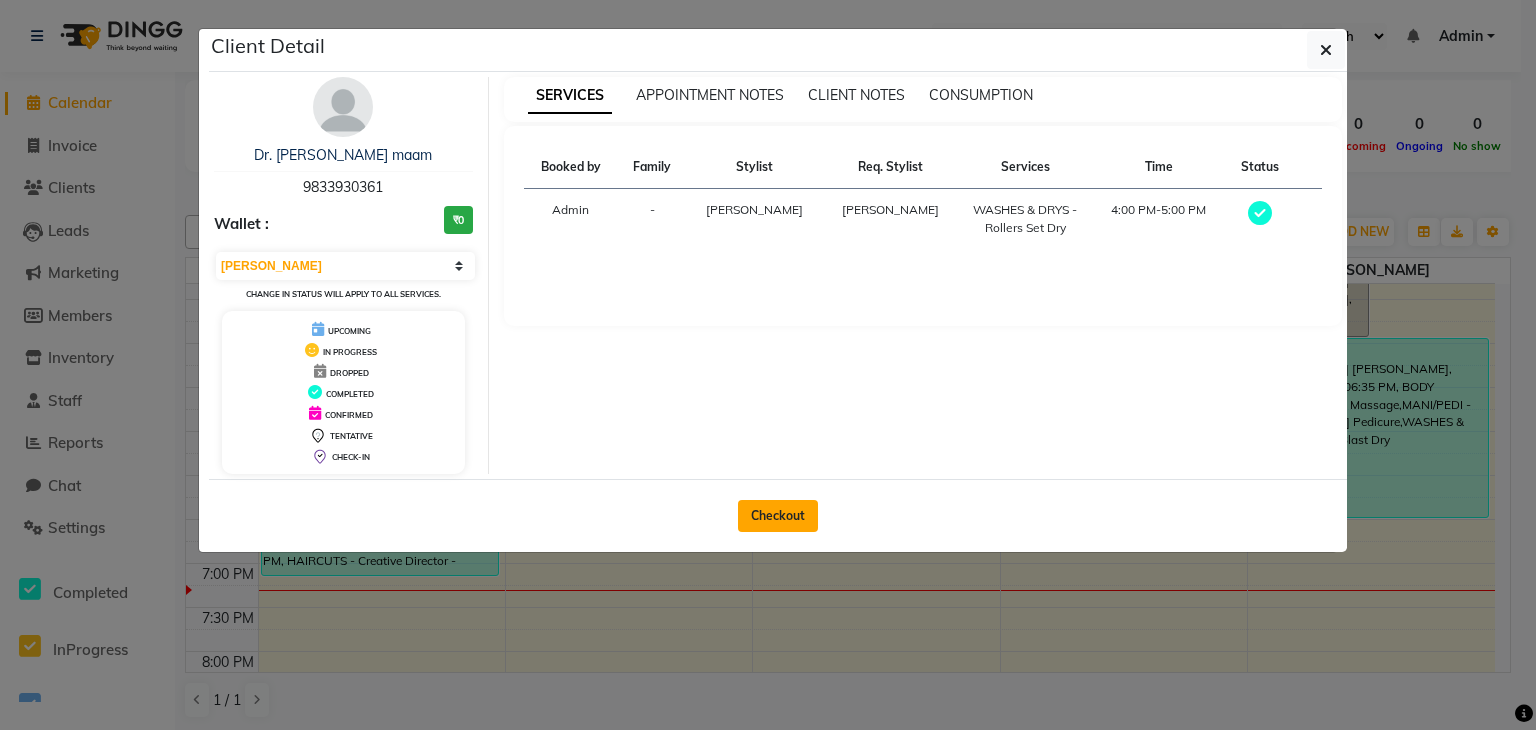 select on "7909" 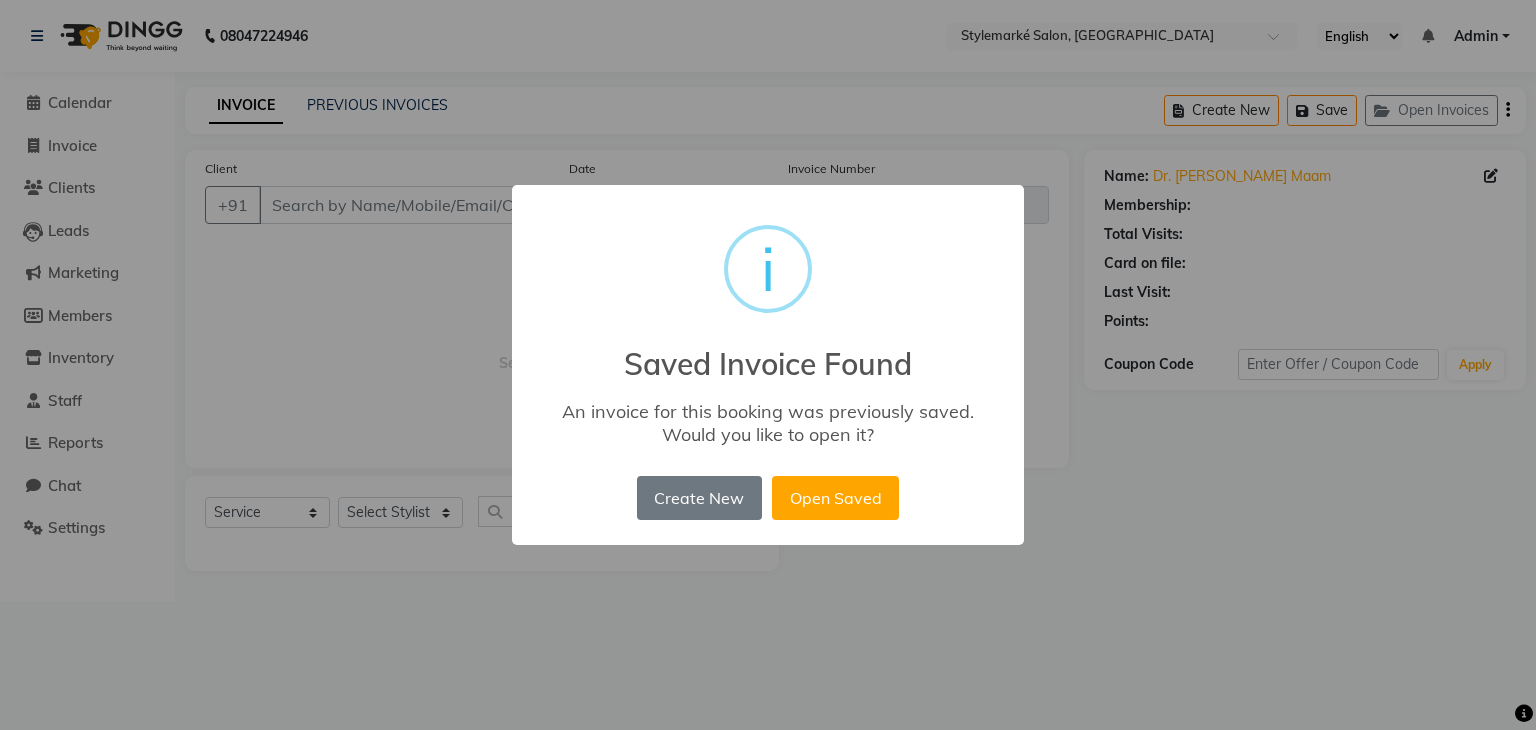 click on "Open Saved" at bounding box center (835, 498) 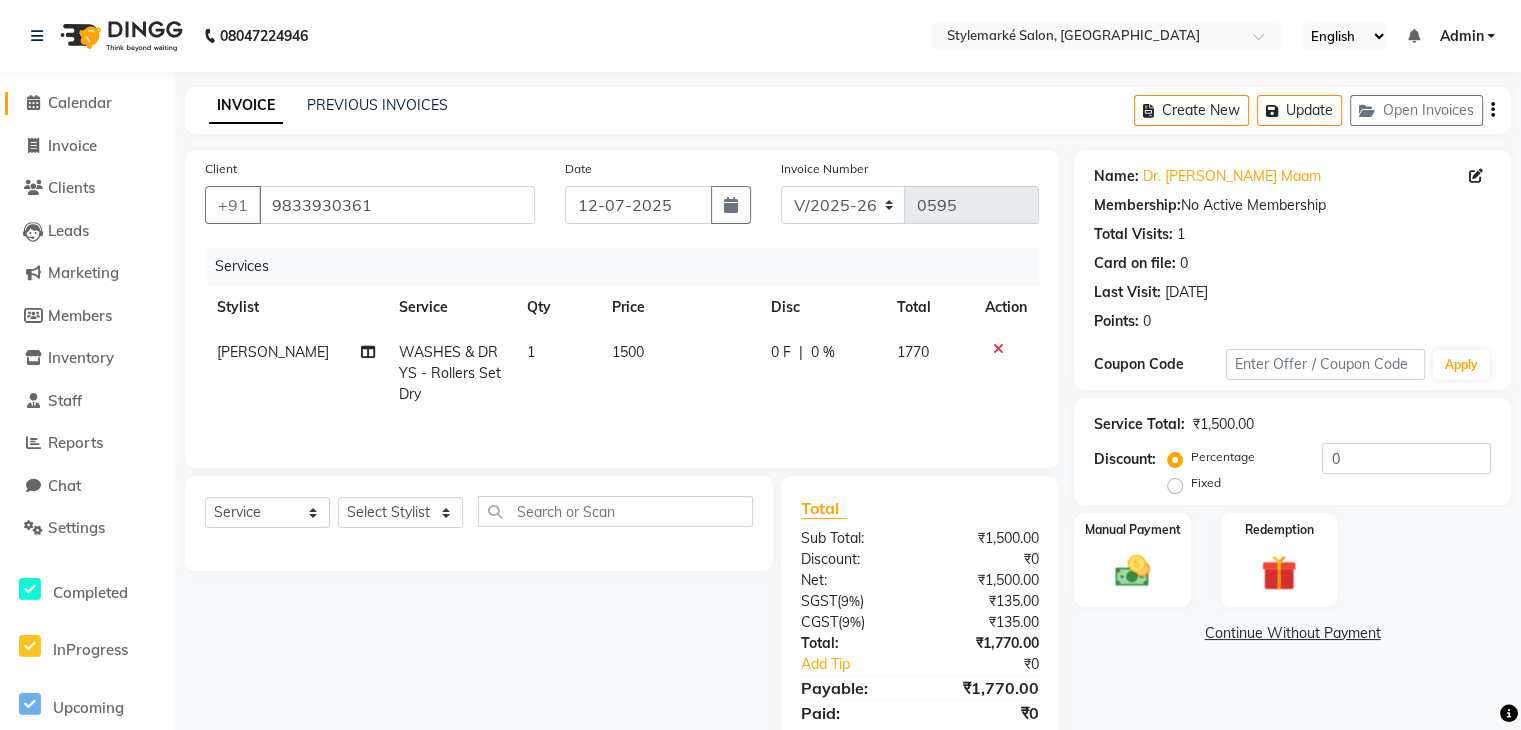 scroll, scrollTop: 71, scrollLeft: 0, axis: vertical 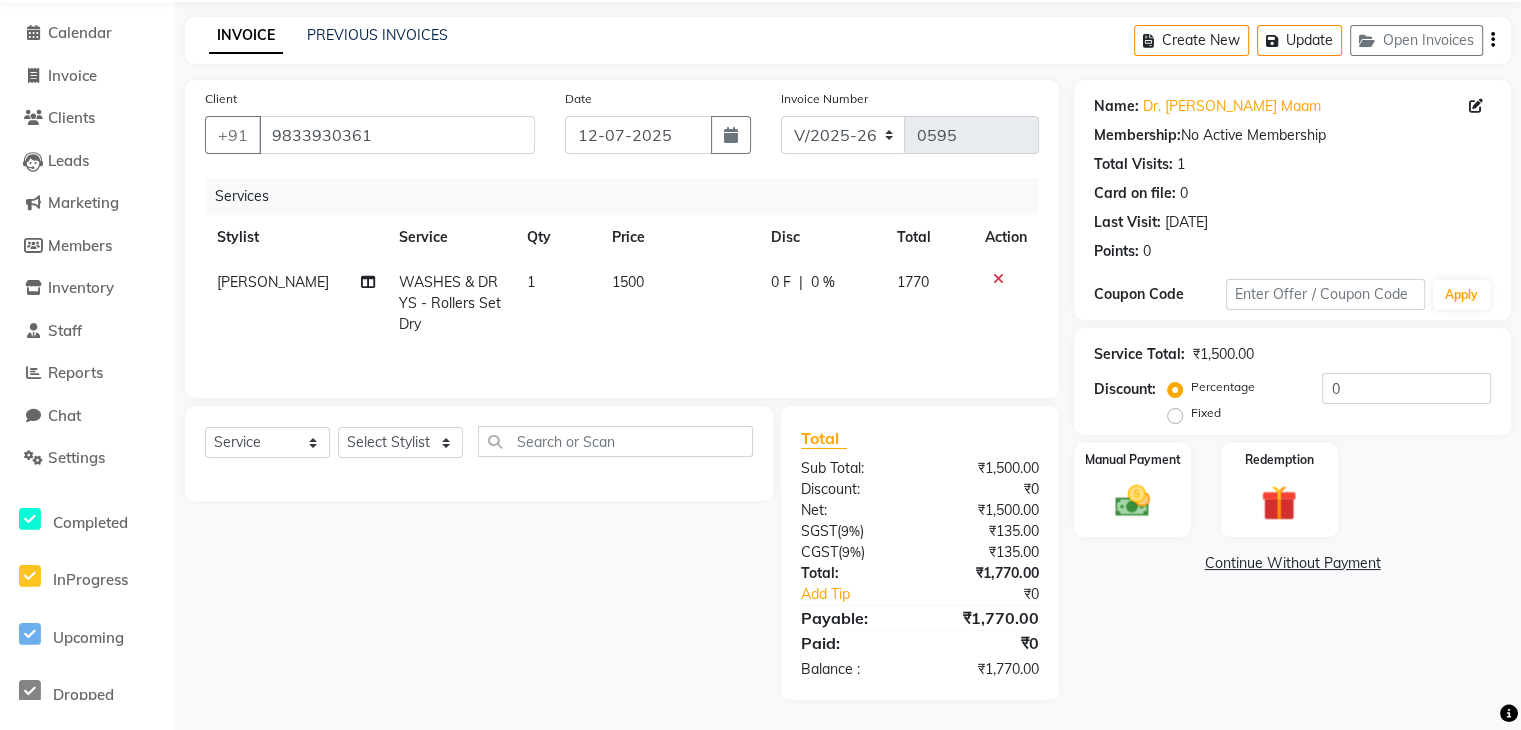 click 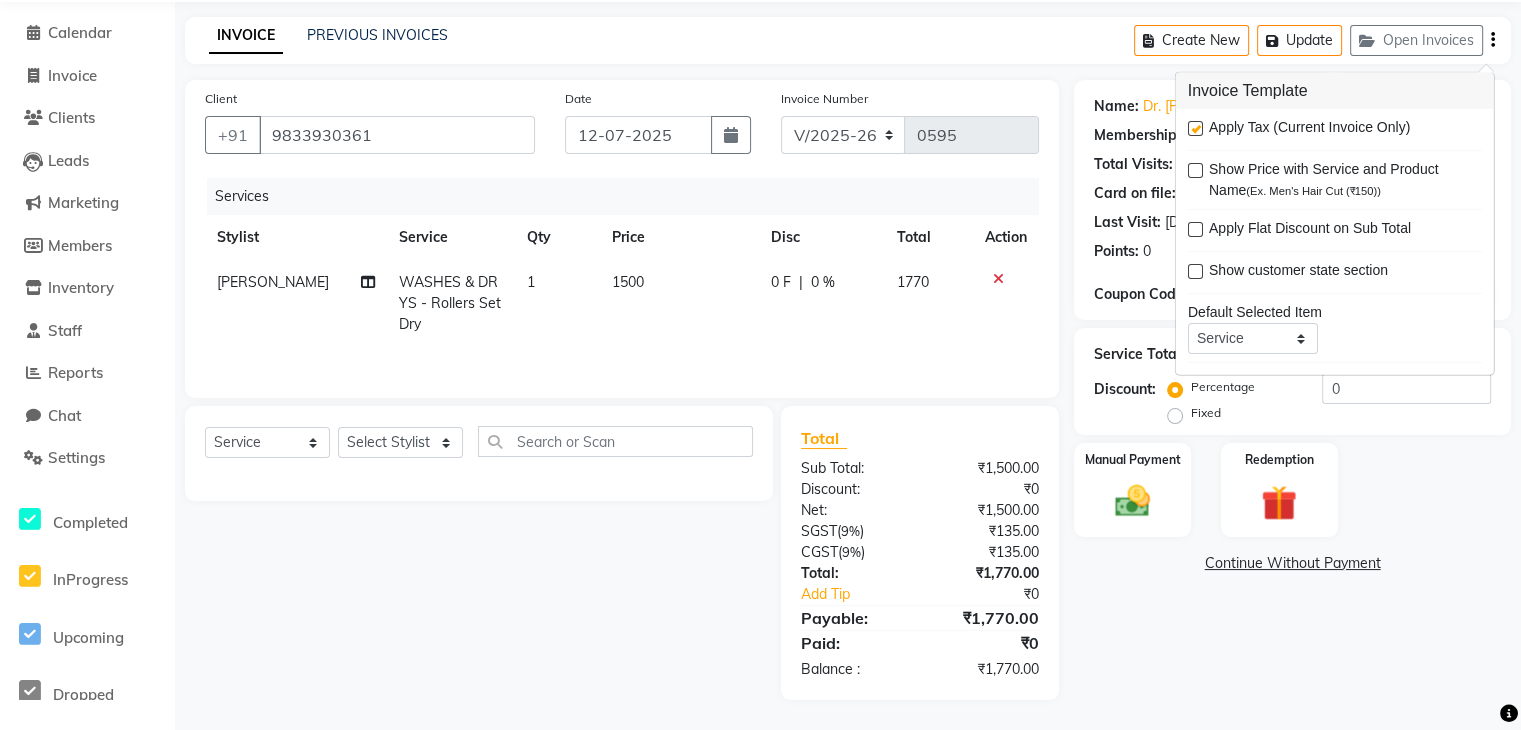 click at bounding box center (1195, 128) 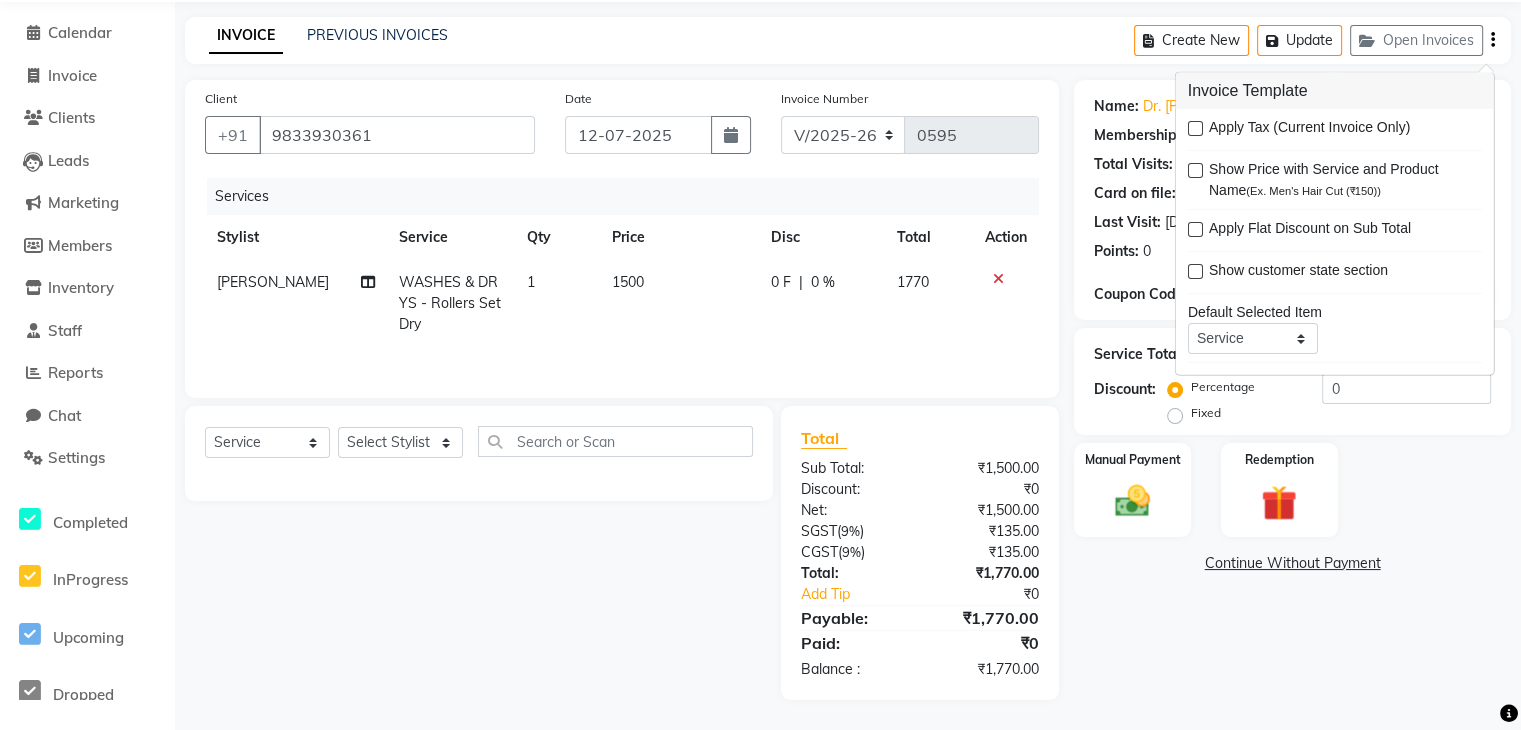scroll, scrollTop: 28, scrollLeft: 0, axis: vertical 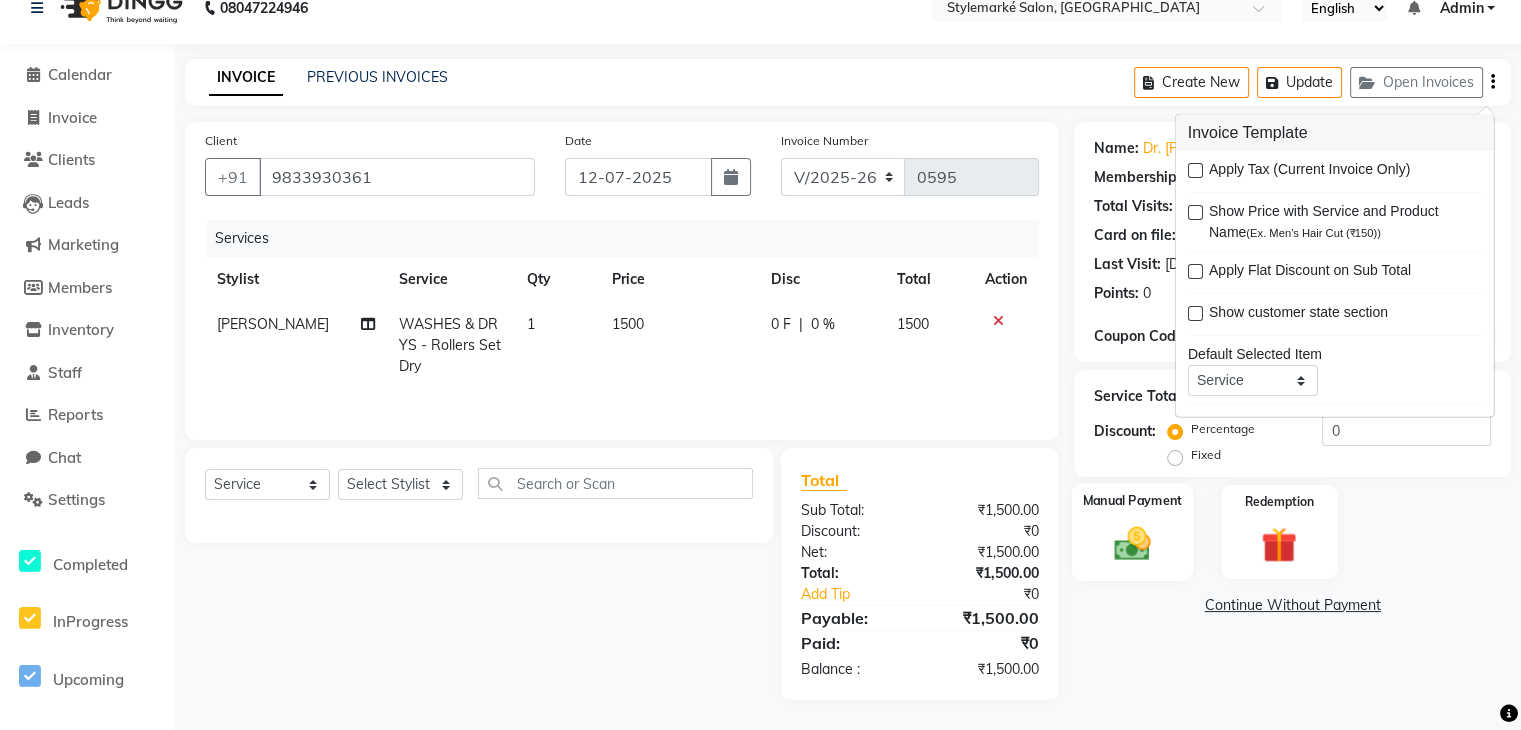 click 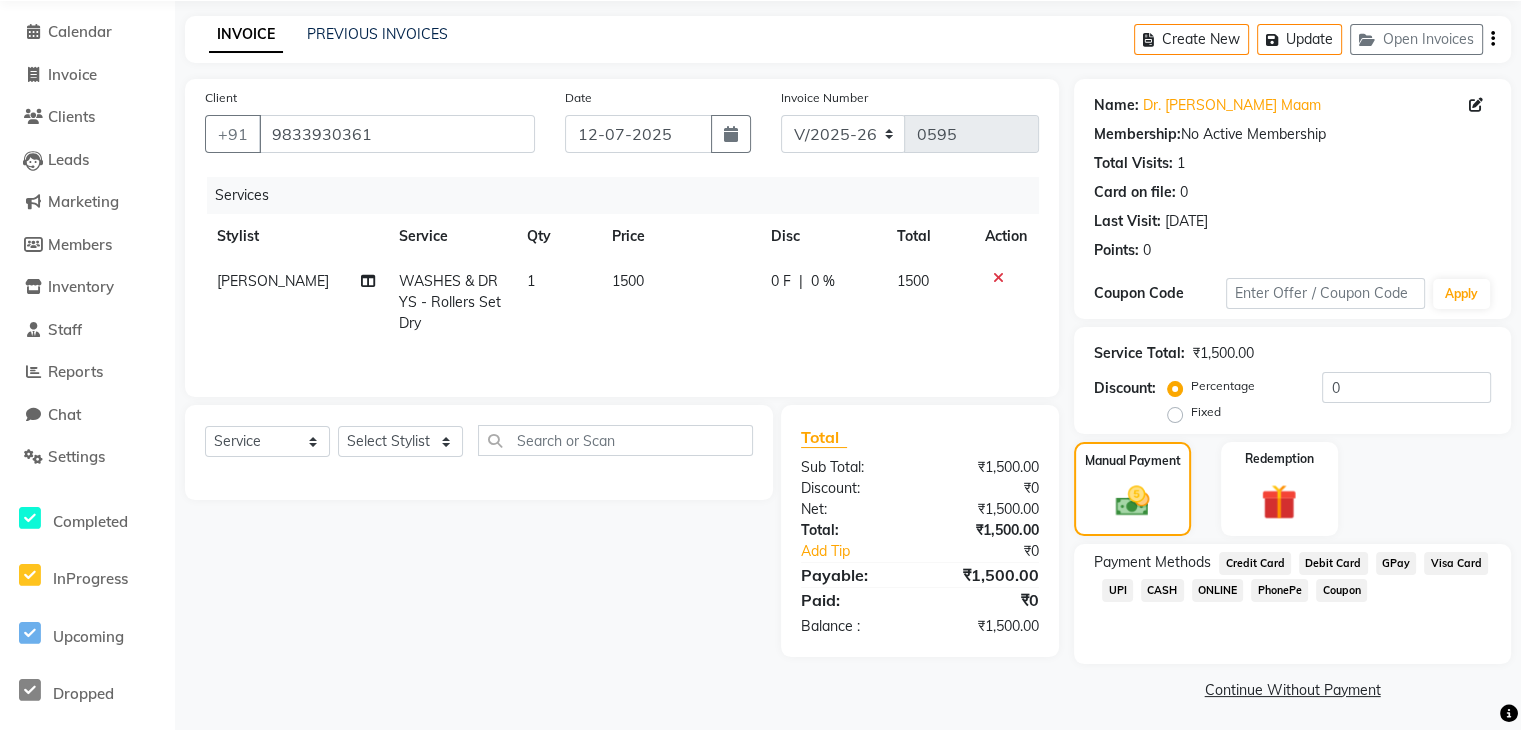 click on "GPay" 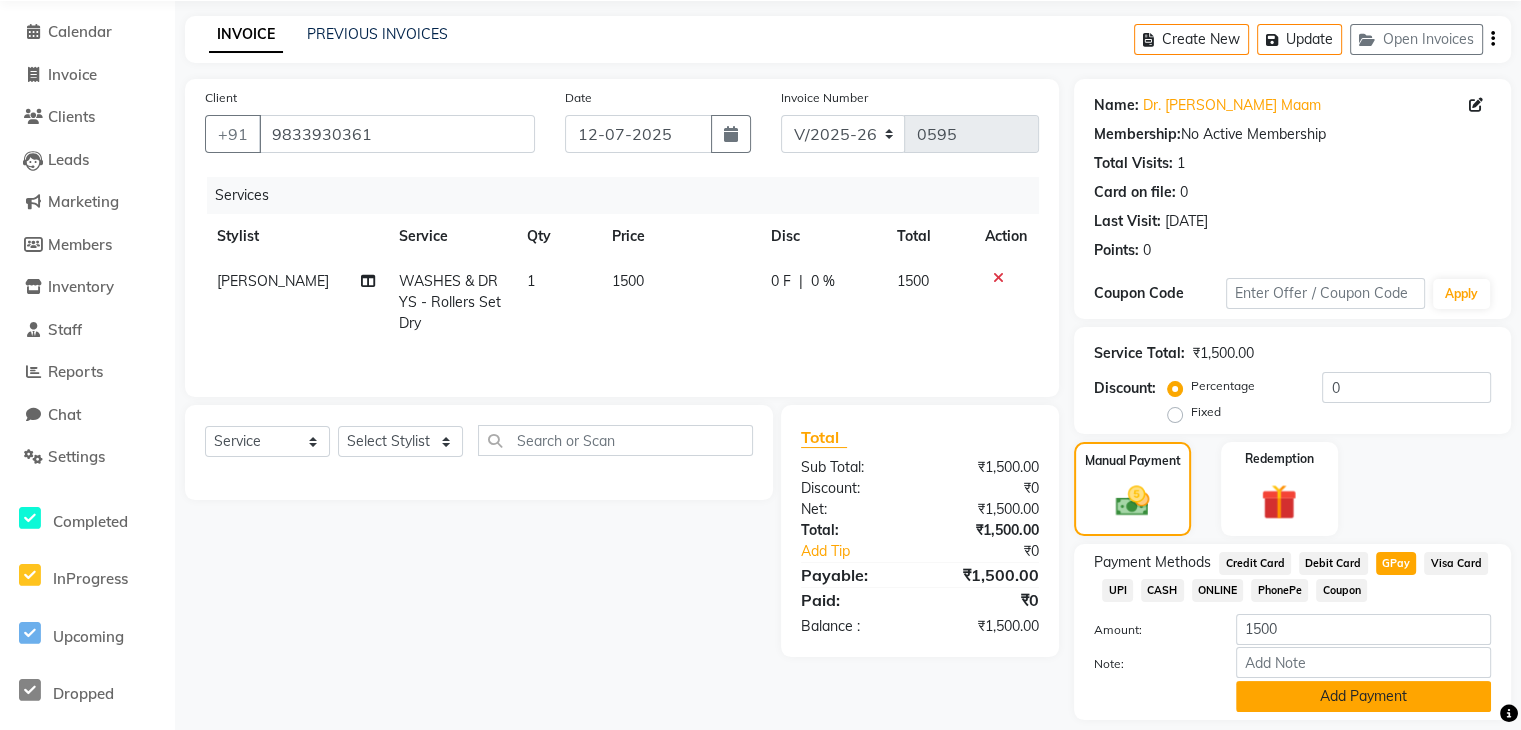 scroll, scrollTop: 135, scrollLeft: 0, axis: vertical 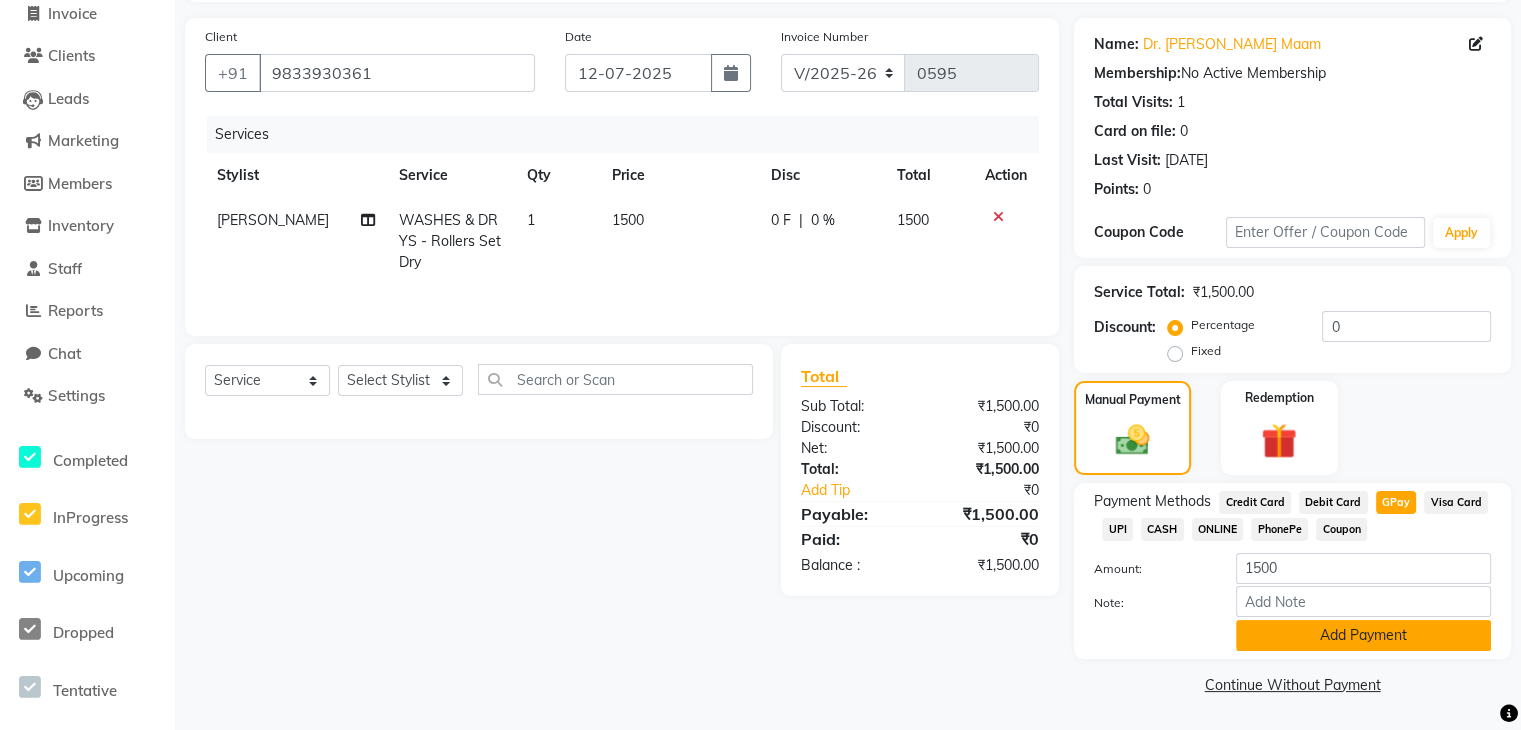 click on "Add Payment" 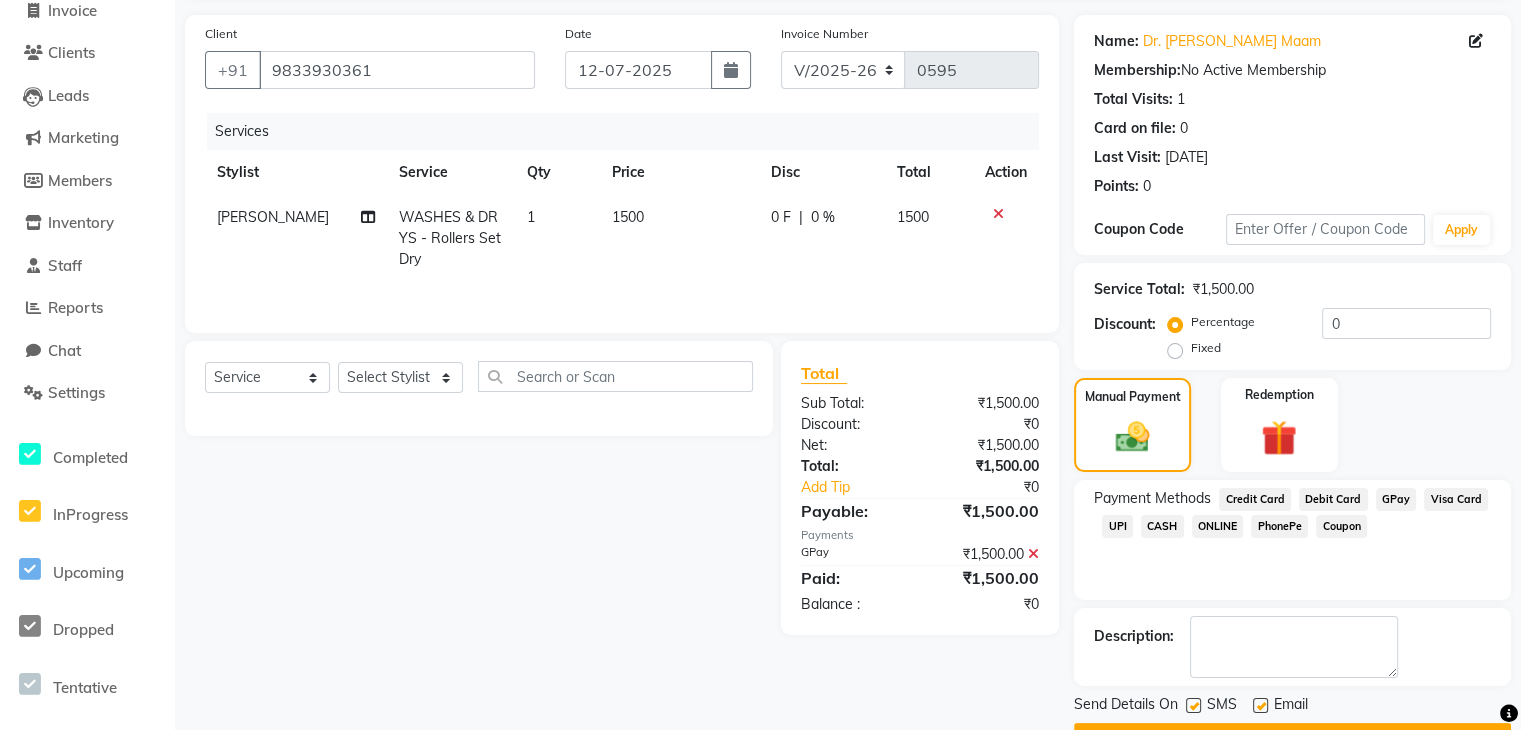 scroll, scrollTop: 188, scrollLeft: 0, axis: vertical 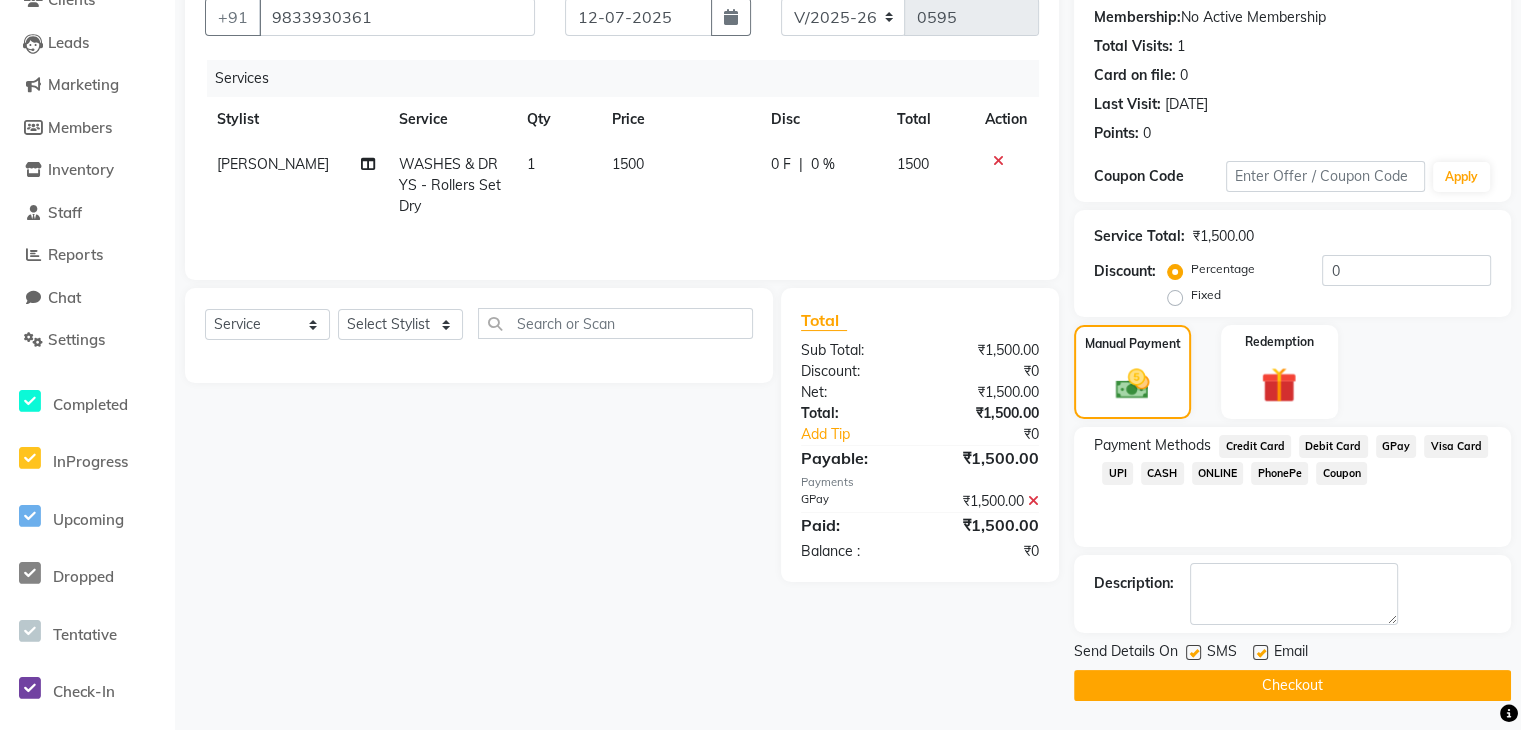 click on "Checkout" 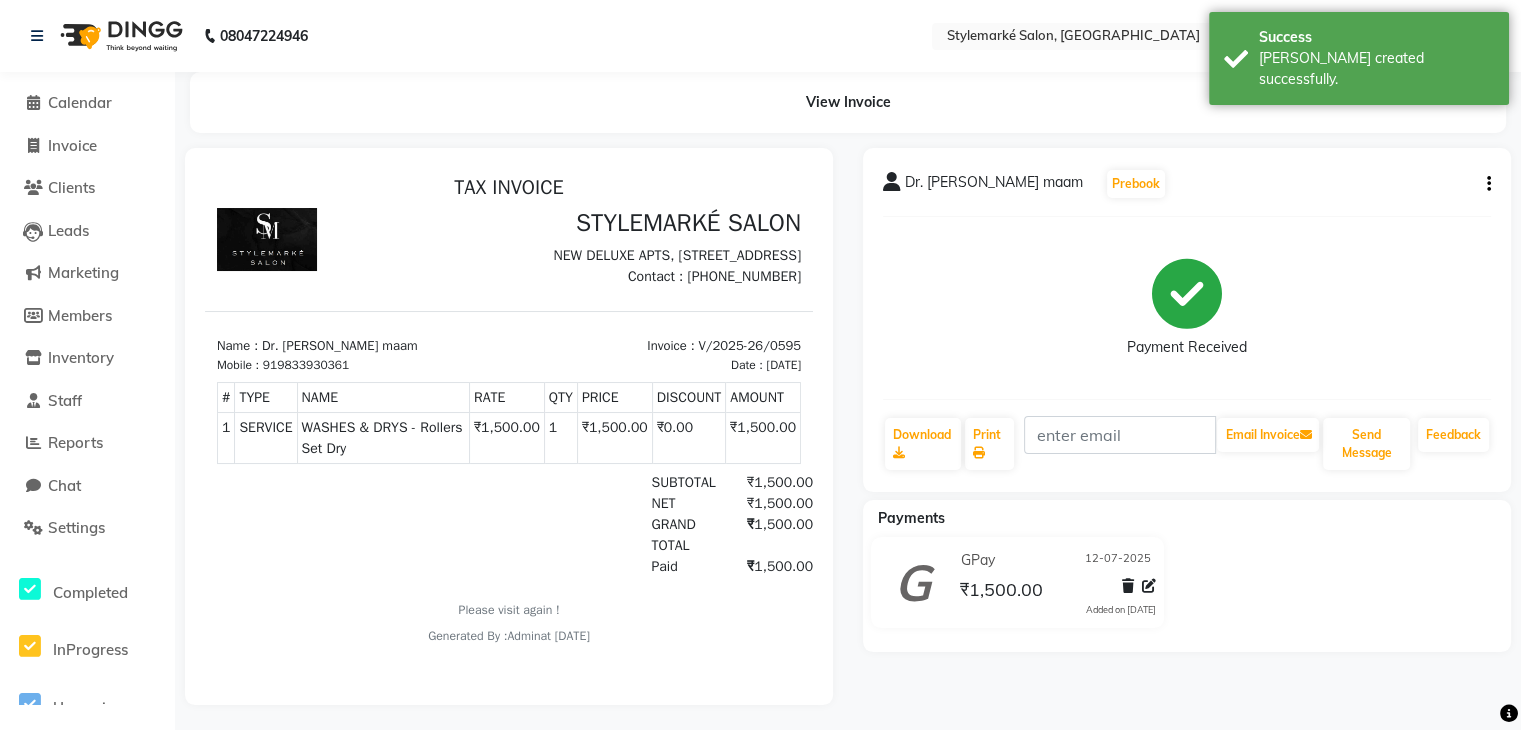 scroll, scrollTop: 0, scrollLeft: 0, axis: both 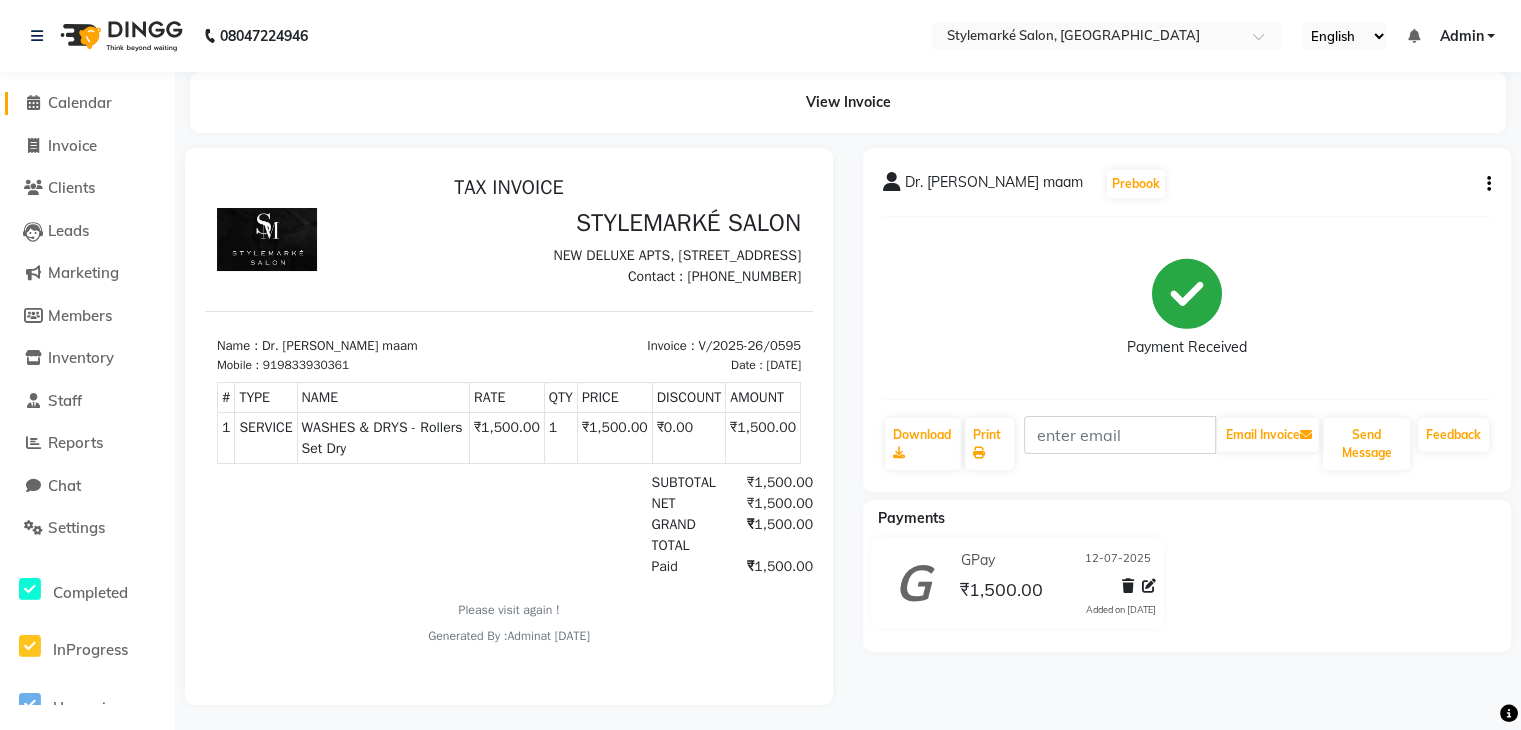 click on "Calendar" 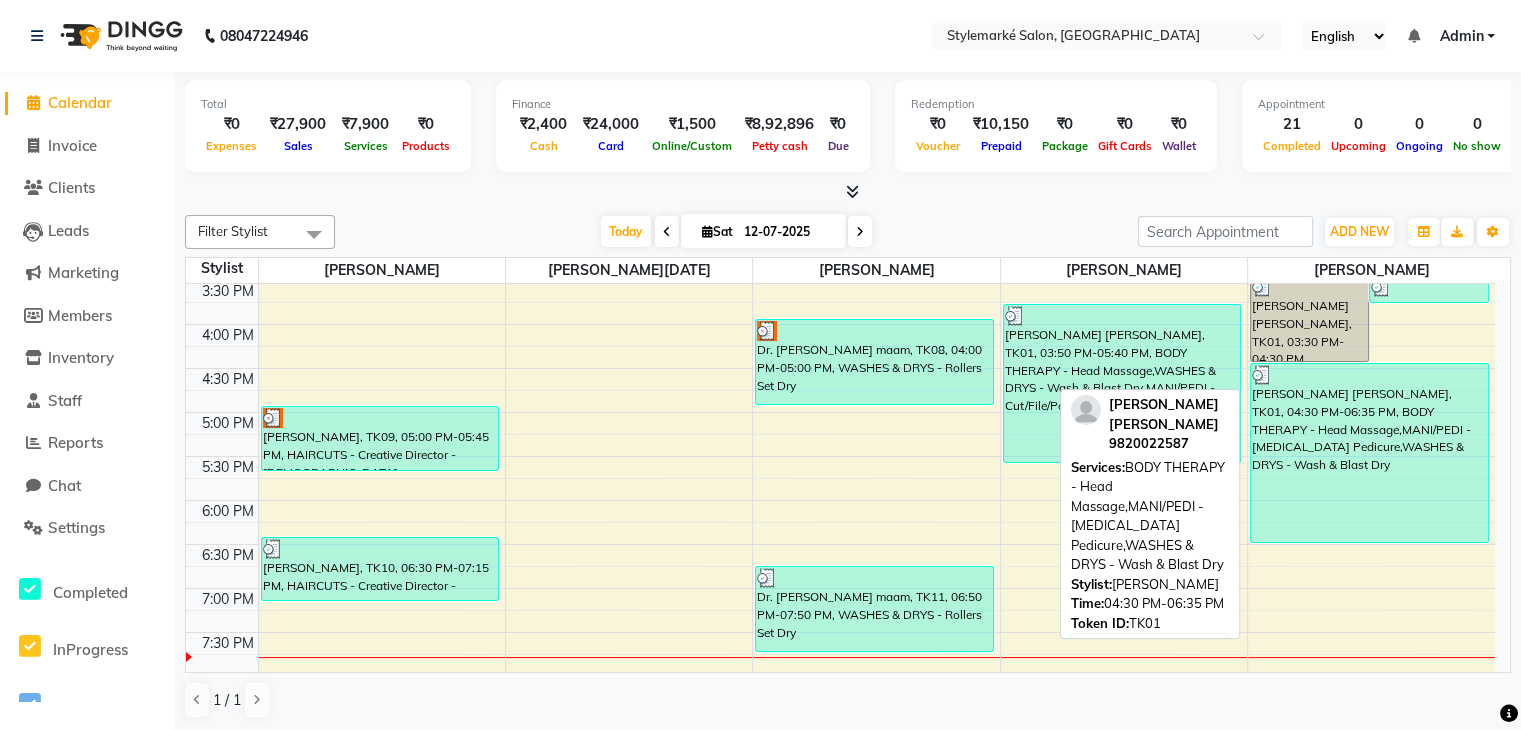 scroll, scrollTop: 656, scrollLeft: 0, axis: vertical 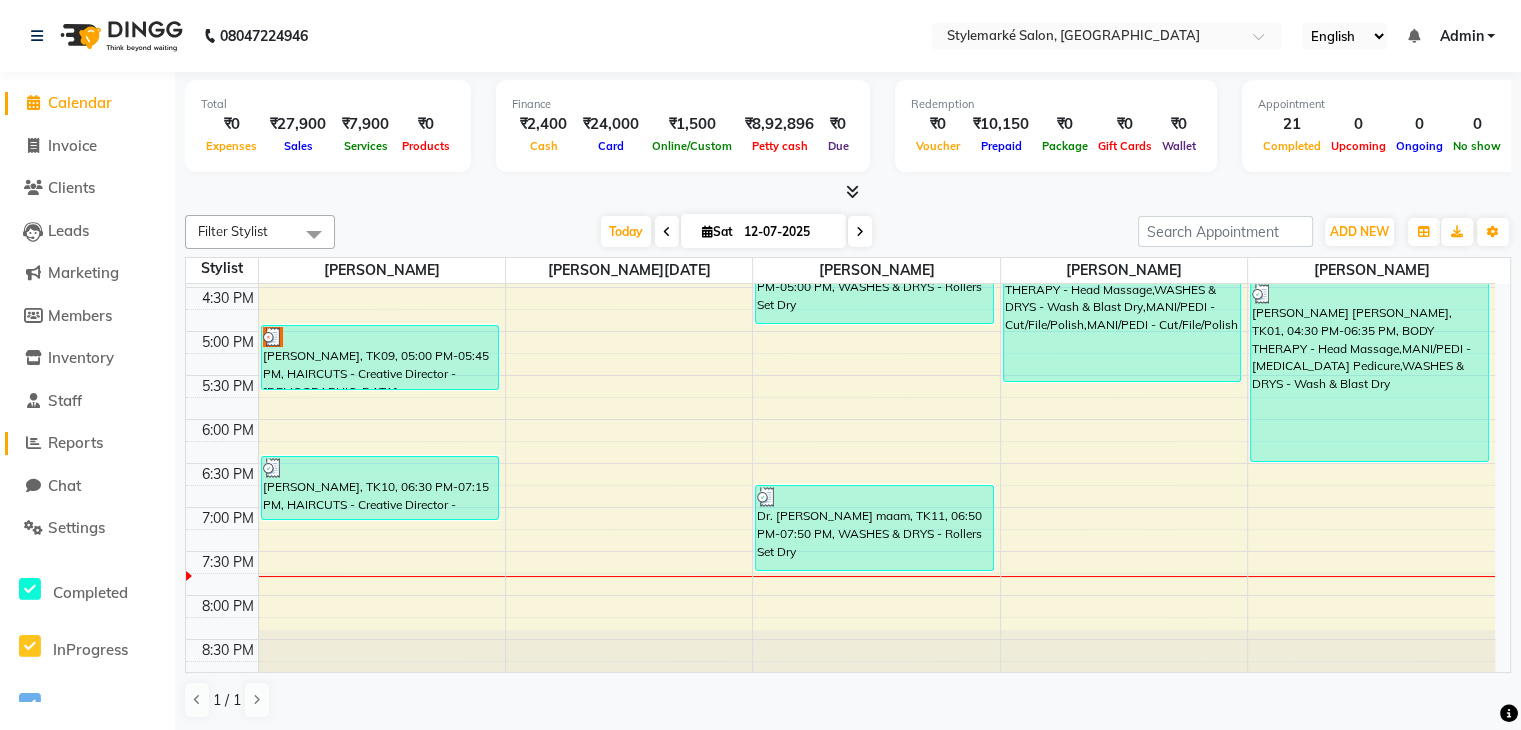 click on "Reports" 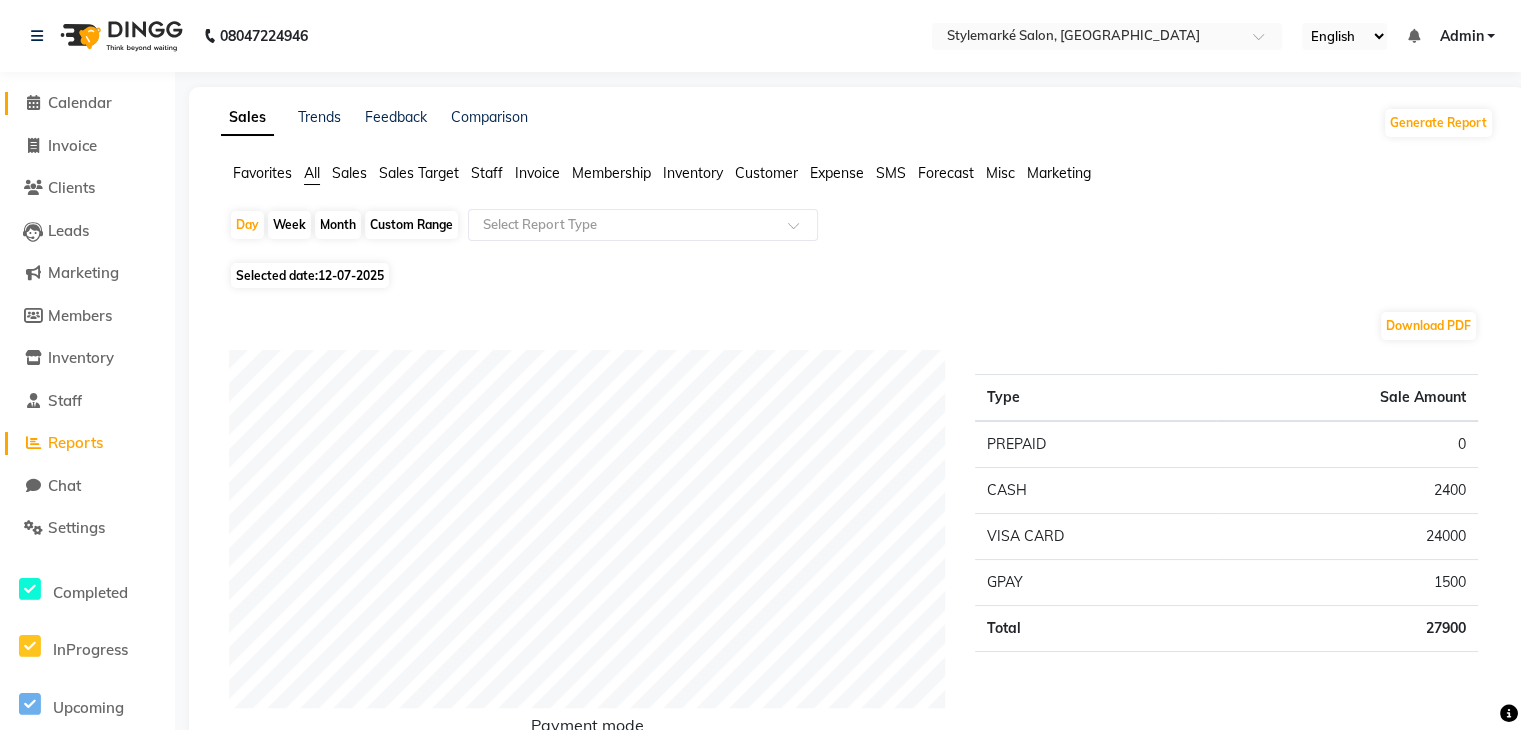 click on "Calendar" 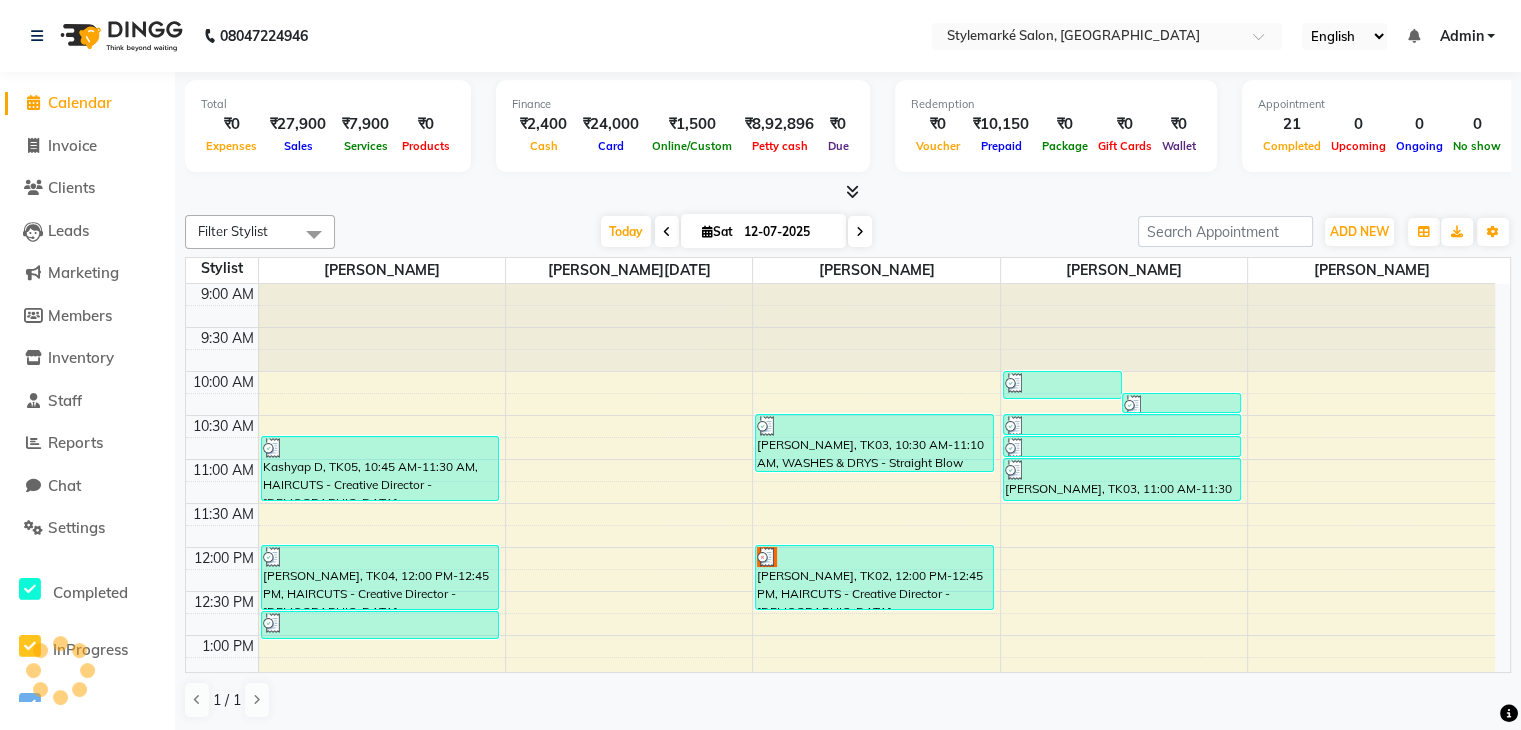 scroll, scrollTop: 0, scrollLeft: 0, axis: both 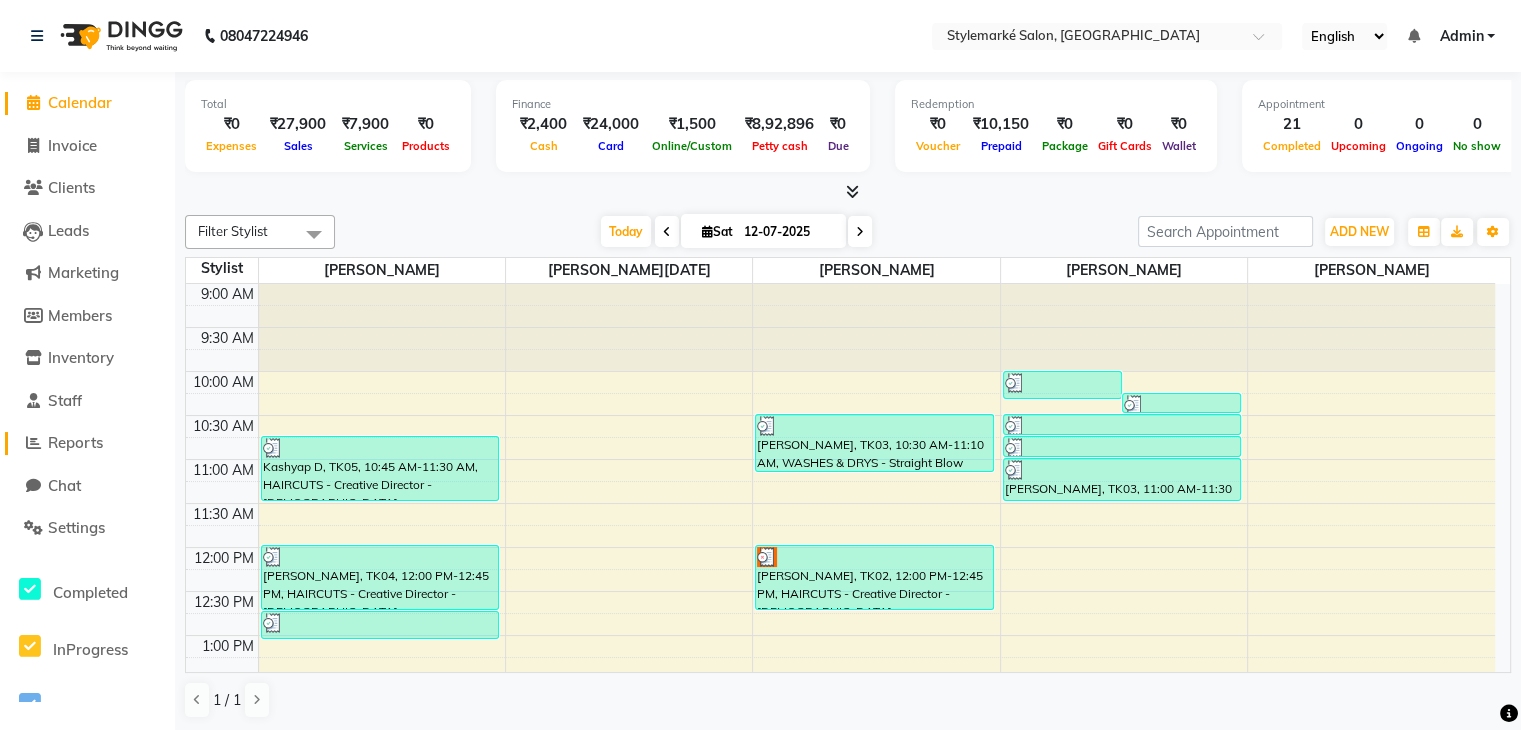 click on "Reports" 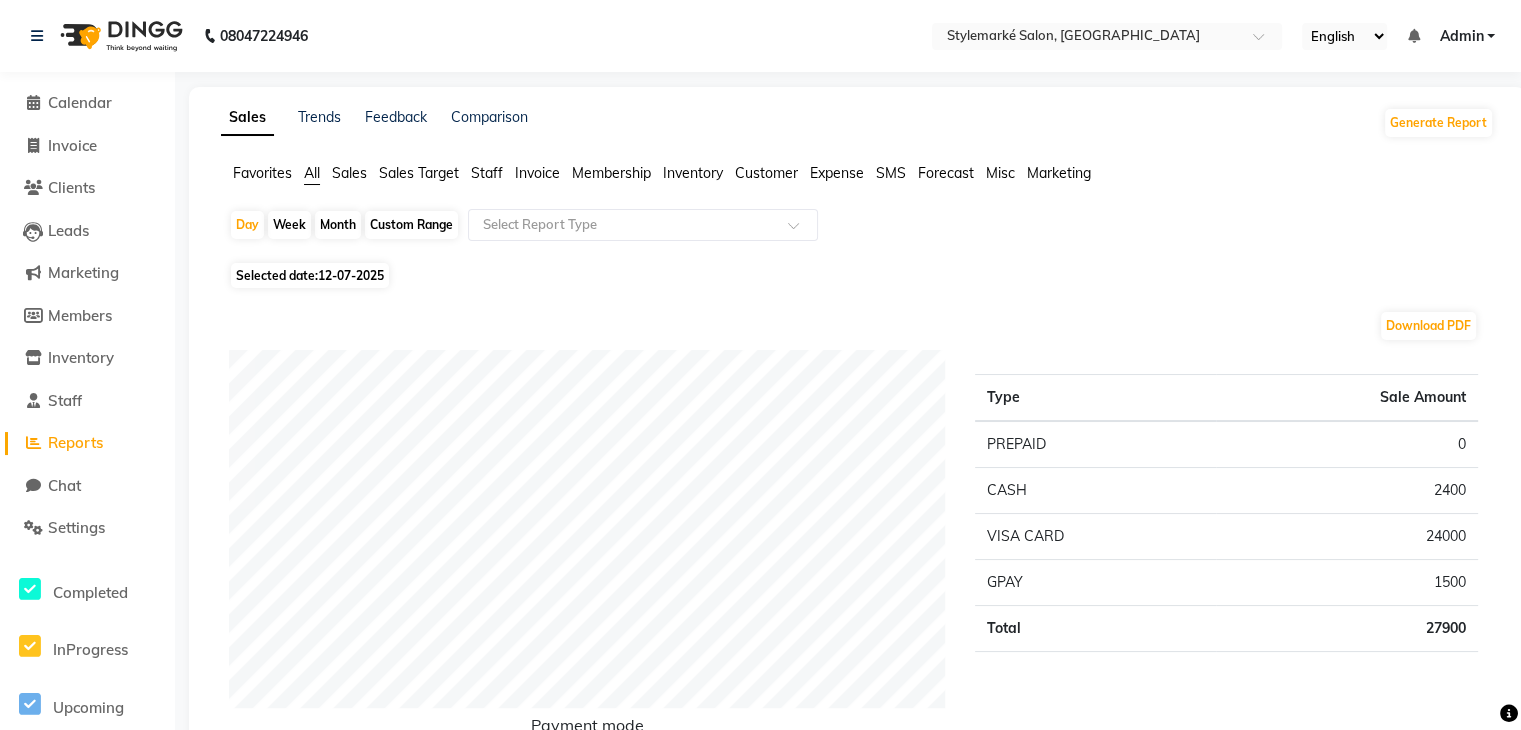 click on "Sales" 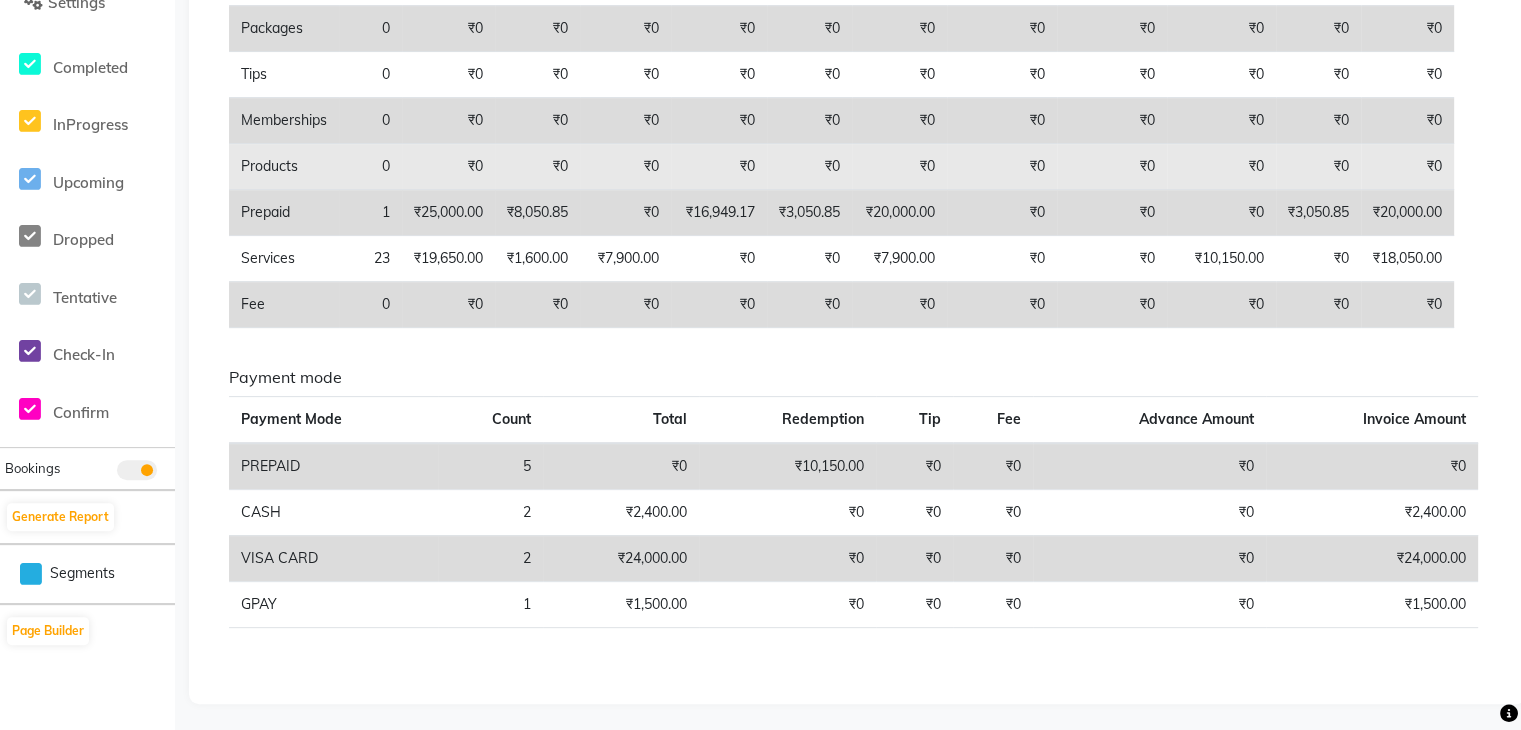 scroll, scrollTop: 25, scrollLeft: 0, axis: vertical 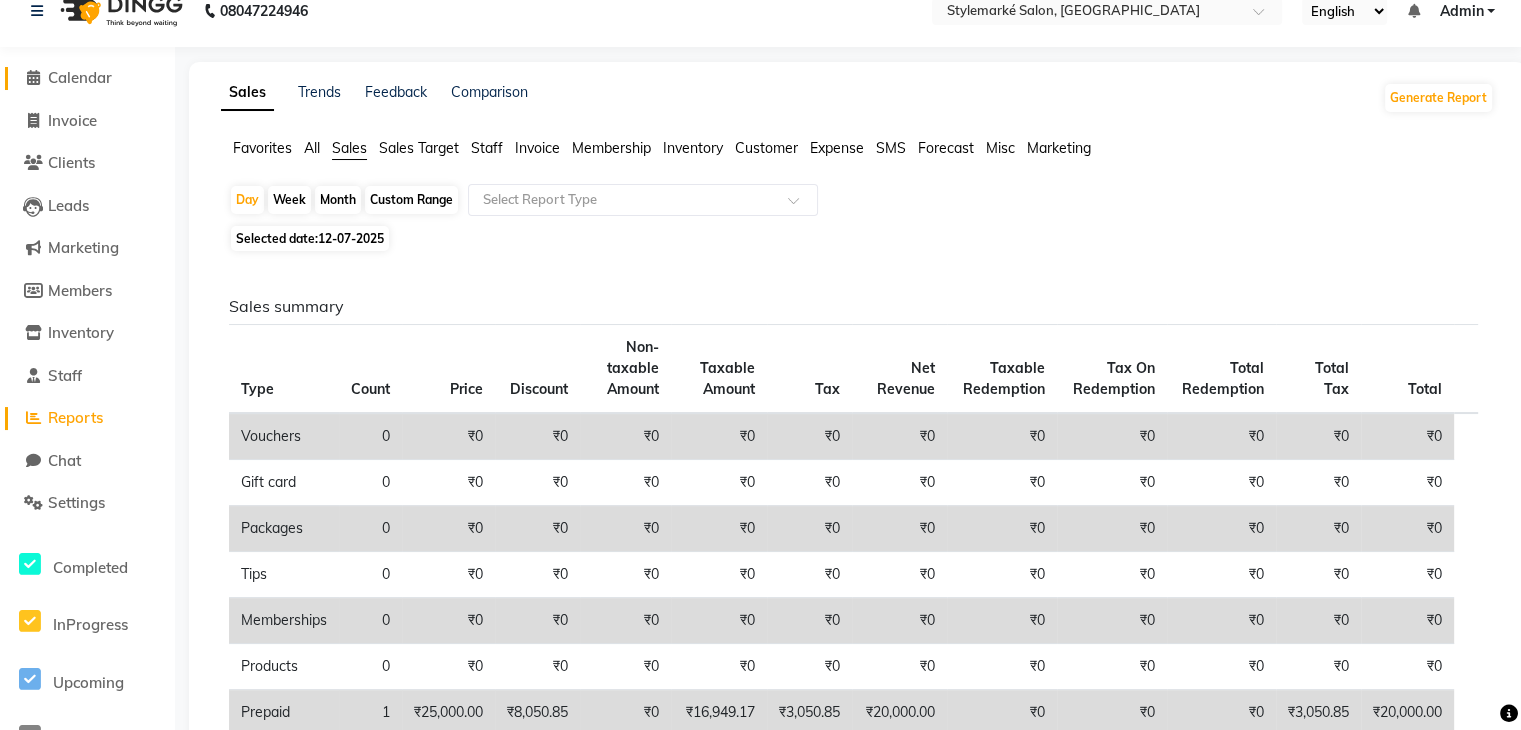 click on "Calendar" 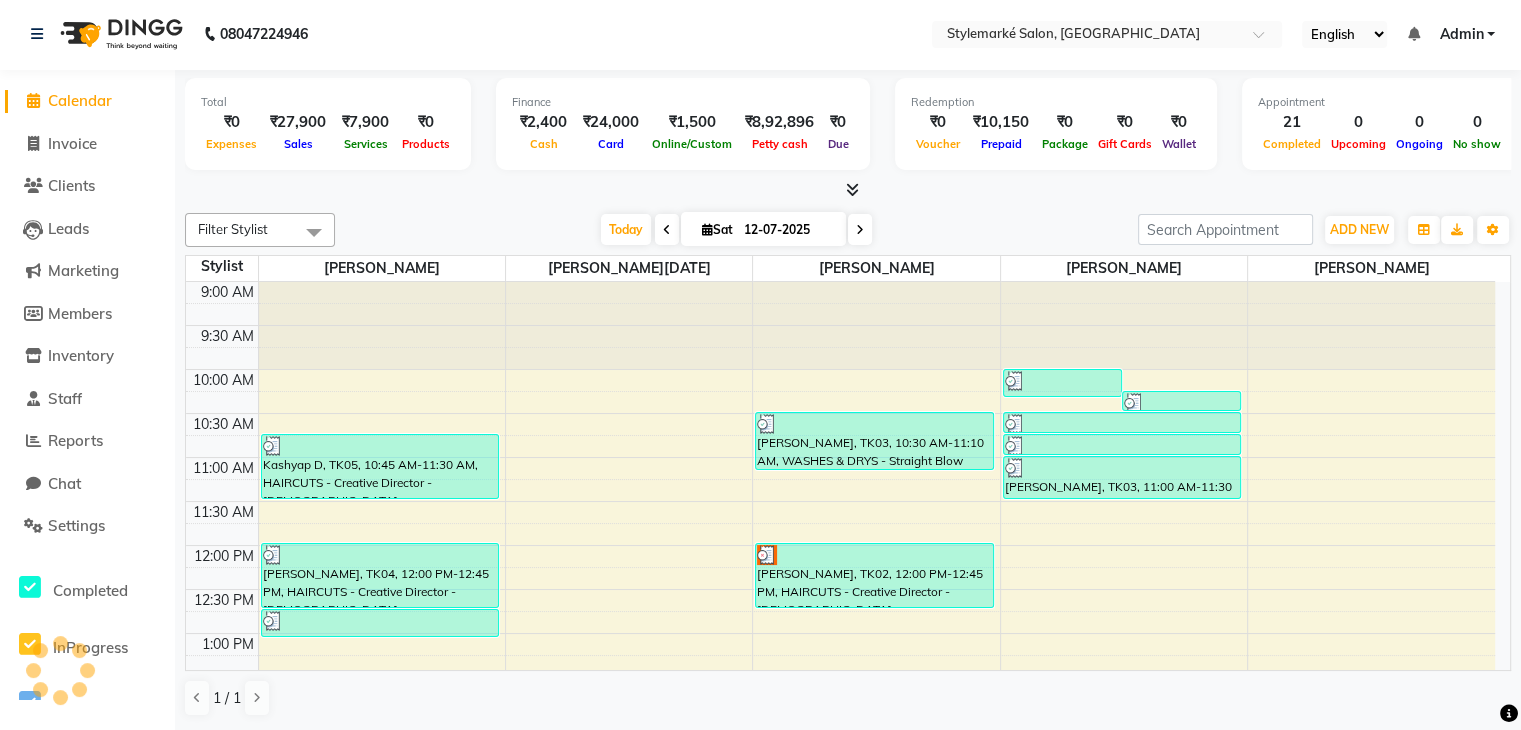 scroll, scrollTop: 0, scrollLeft: 0, axis: both 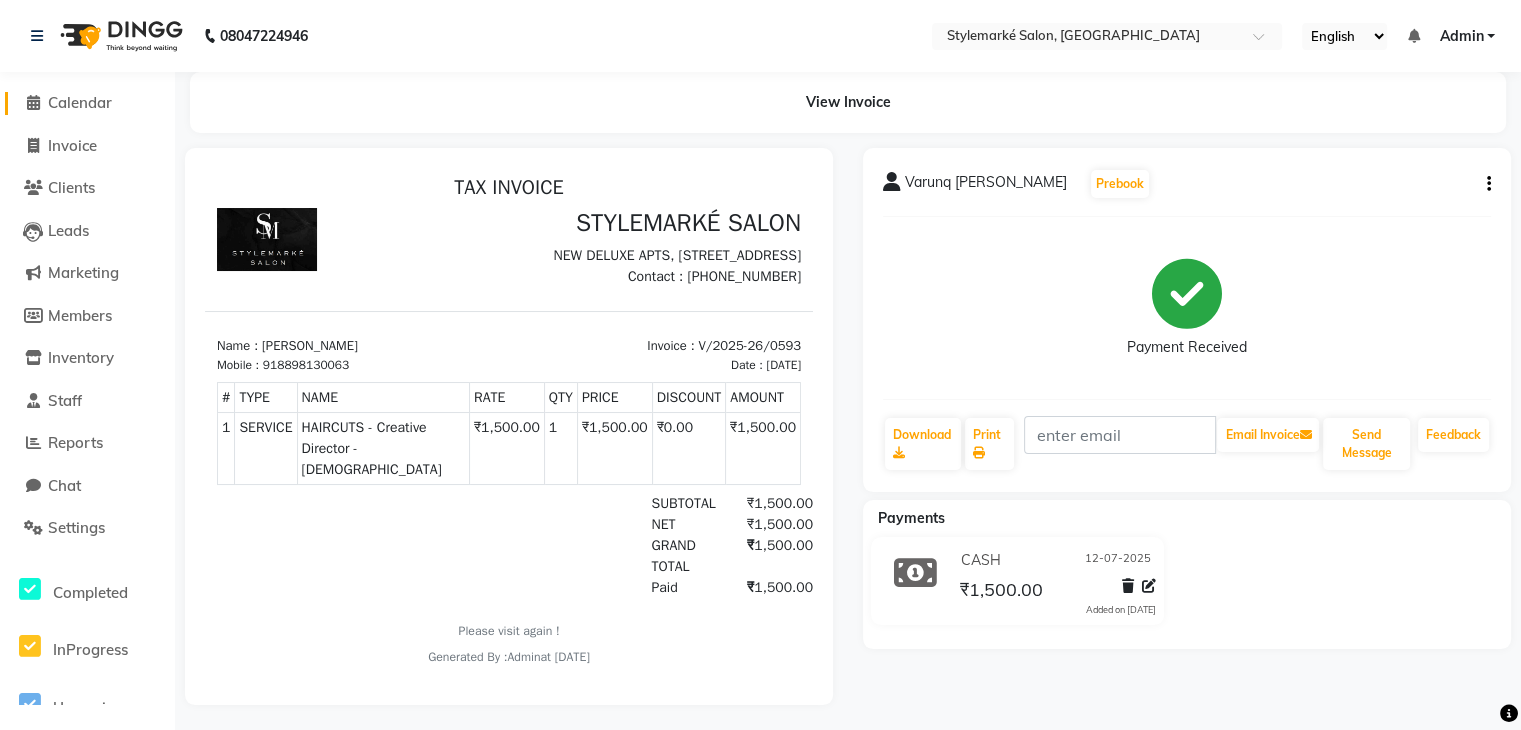click on "Calendar" 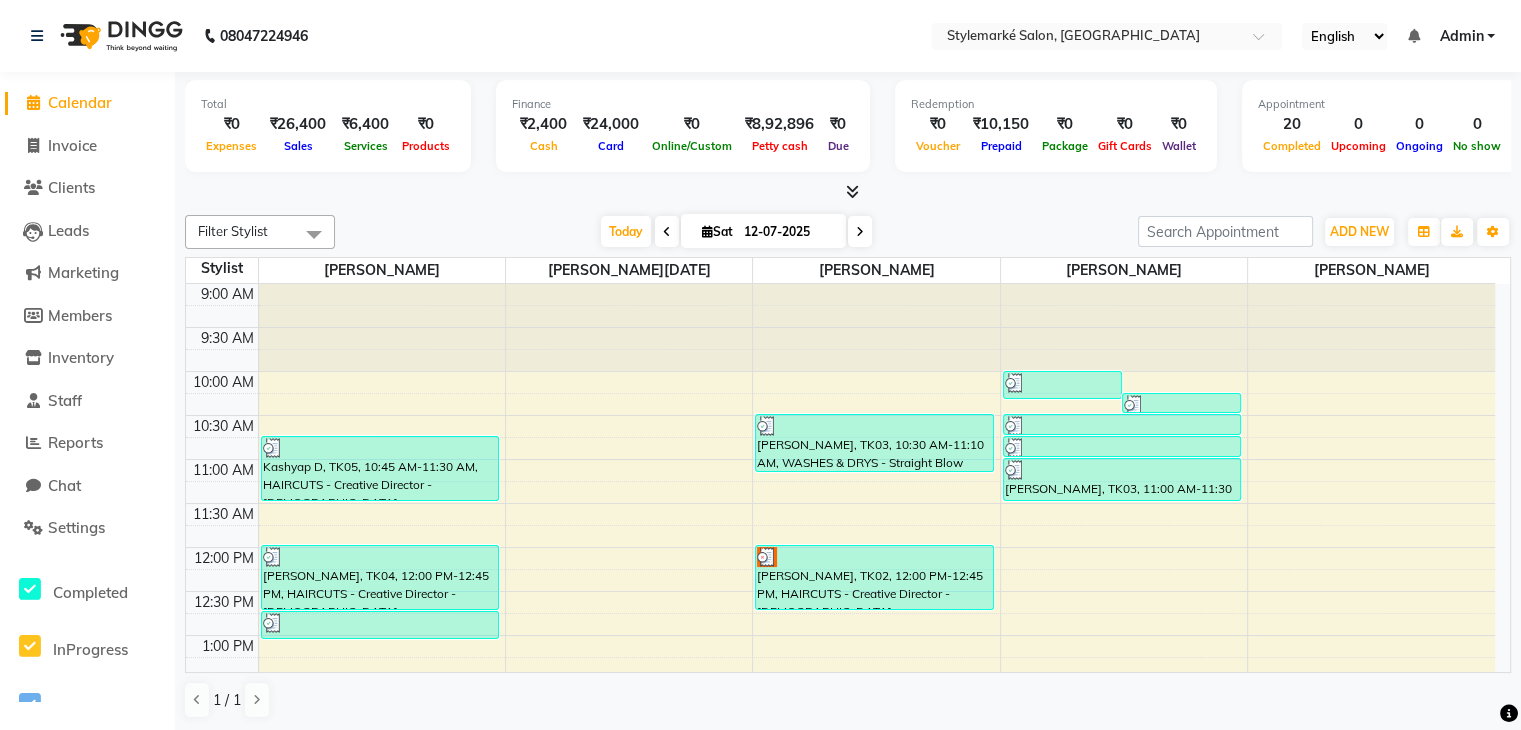 click at bounding box center [860, 232] 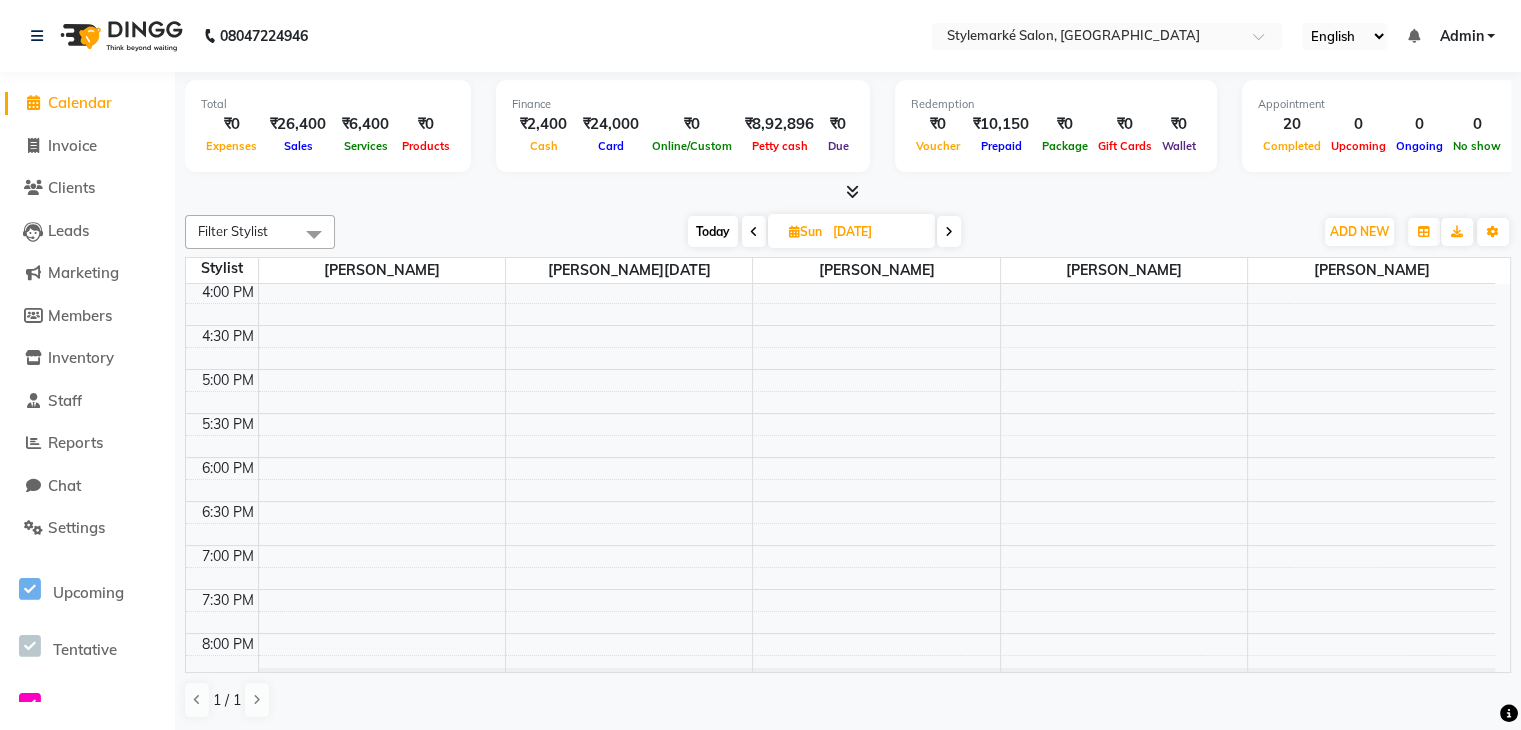 scroll, scrollTop: 656, scrollLeft: 0, axis: vertical 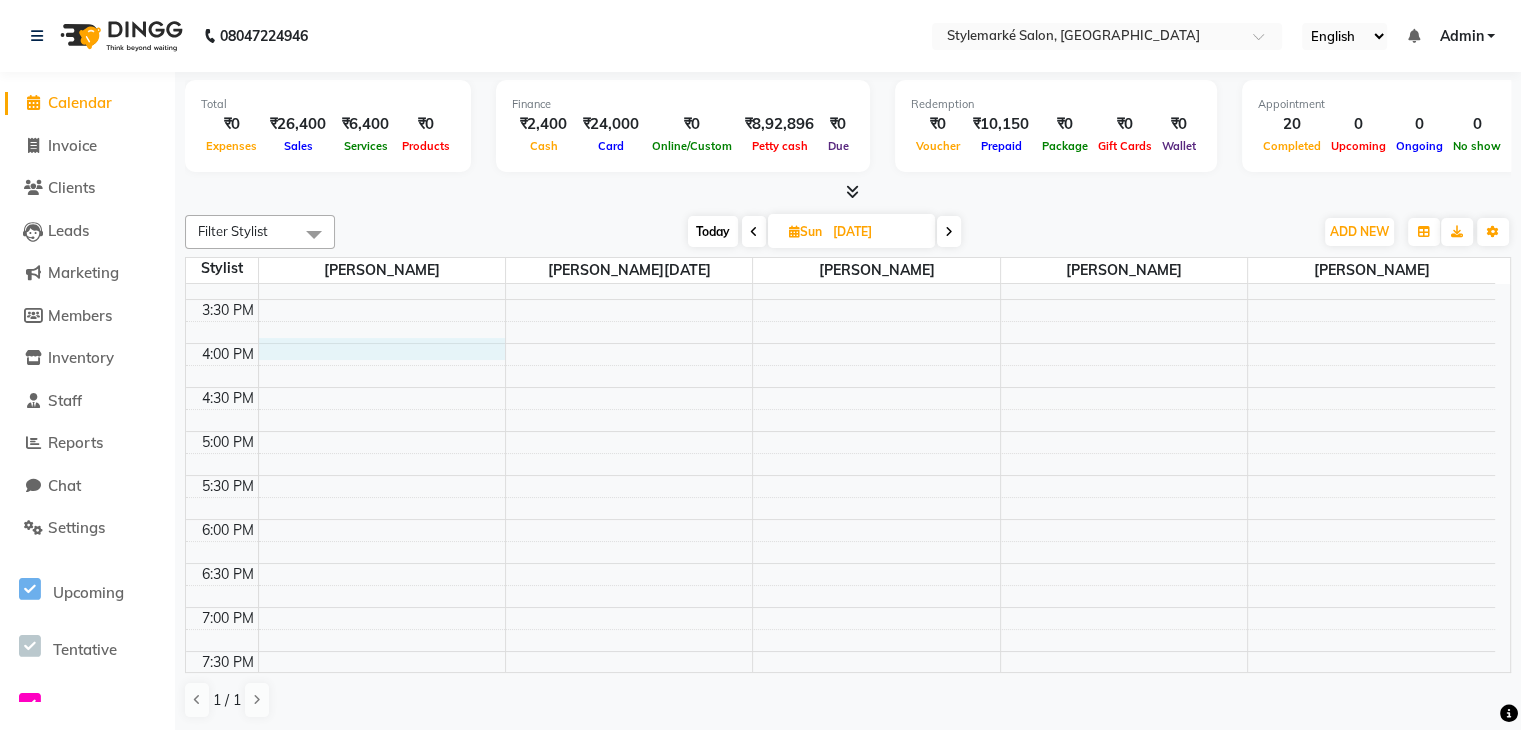click on "9:00 AM 9:30 AM 10:00 AM 10:30 AM 11:00 AM 11:30 AM 12:00 PM 12:30 PM 1:00 PM 1:30 PM 2:00 PM 2:30 PM 3:00 PM 3:30 PM 4:00 PM 4:30 PM 5:00 PM 5:30 PM 6:00 PM 6:30 PM 7:00 PM 7:30 PM 8:00 PM 8:30 PM" at bounding box center (840, 255) 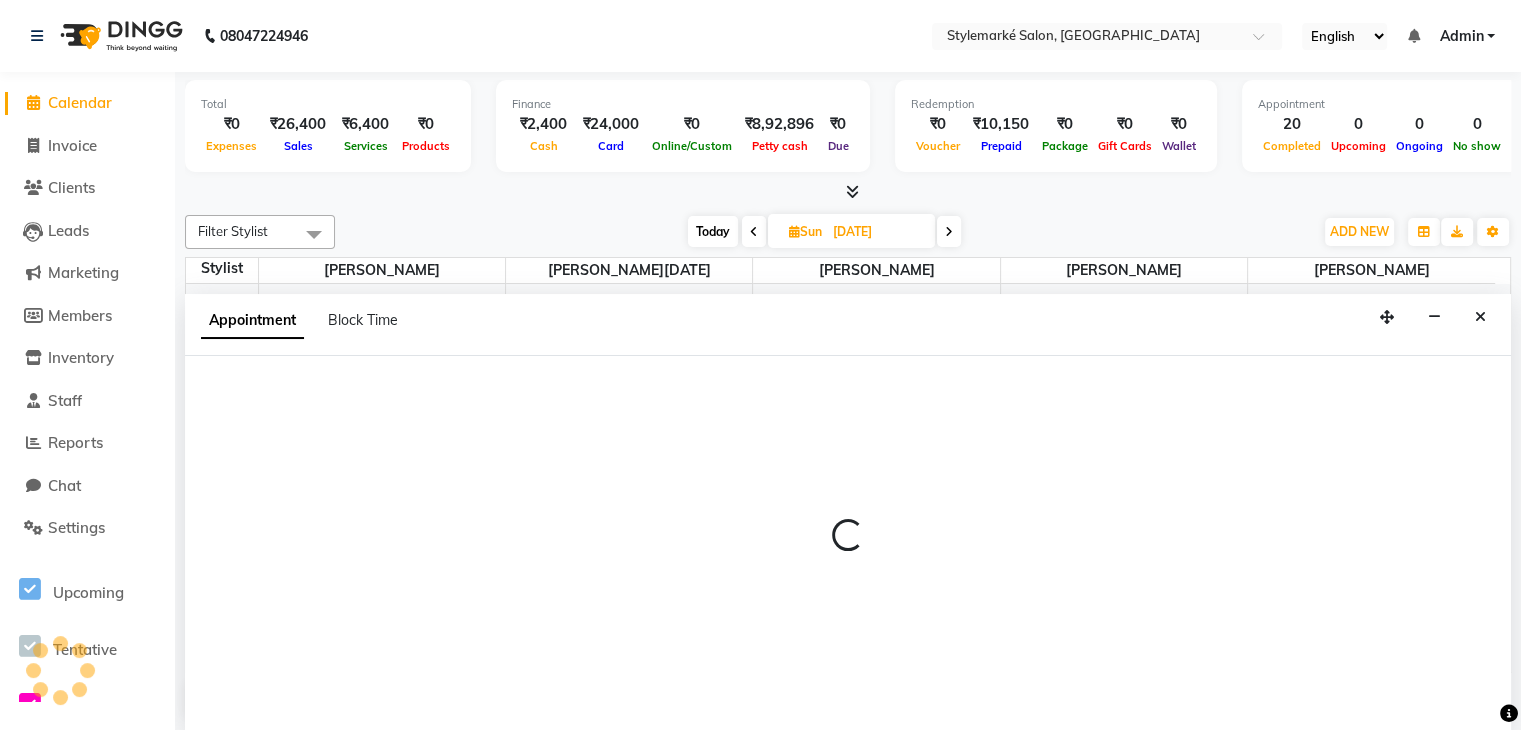 scroll, scrollTop: 1, scrollLeft: 0, axis: vertical 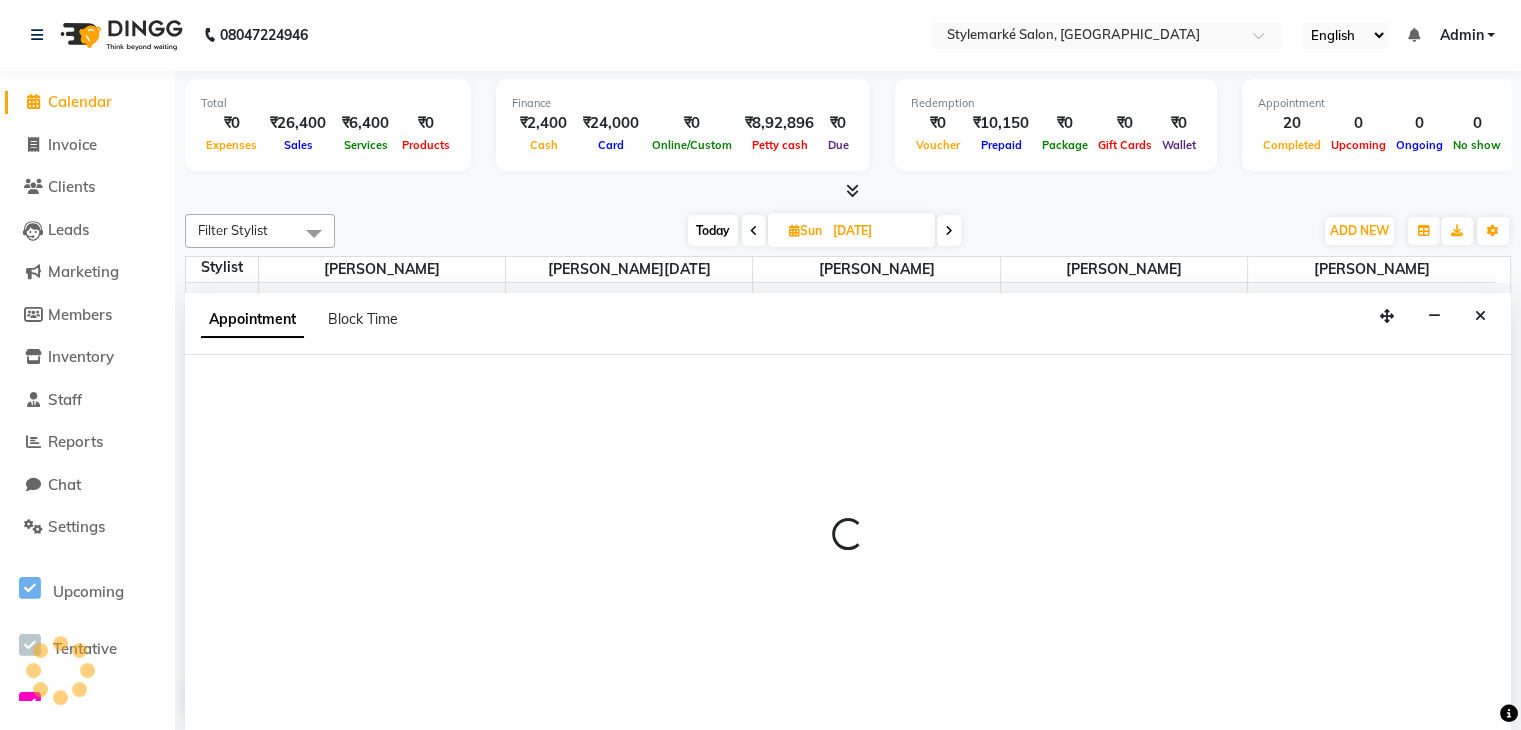 select on "71239" 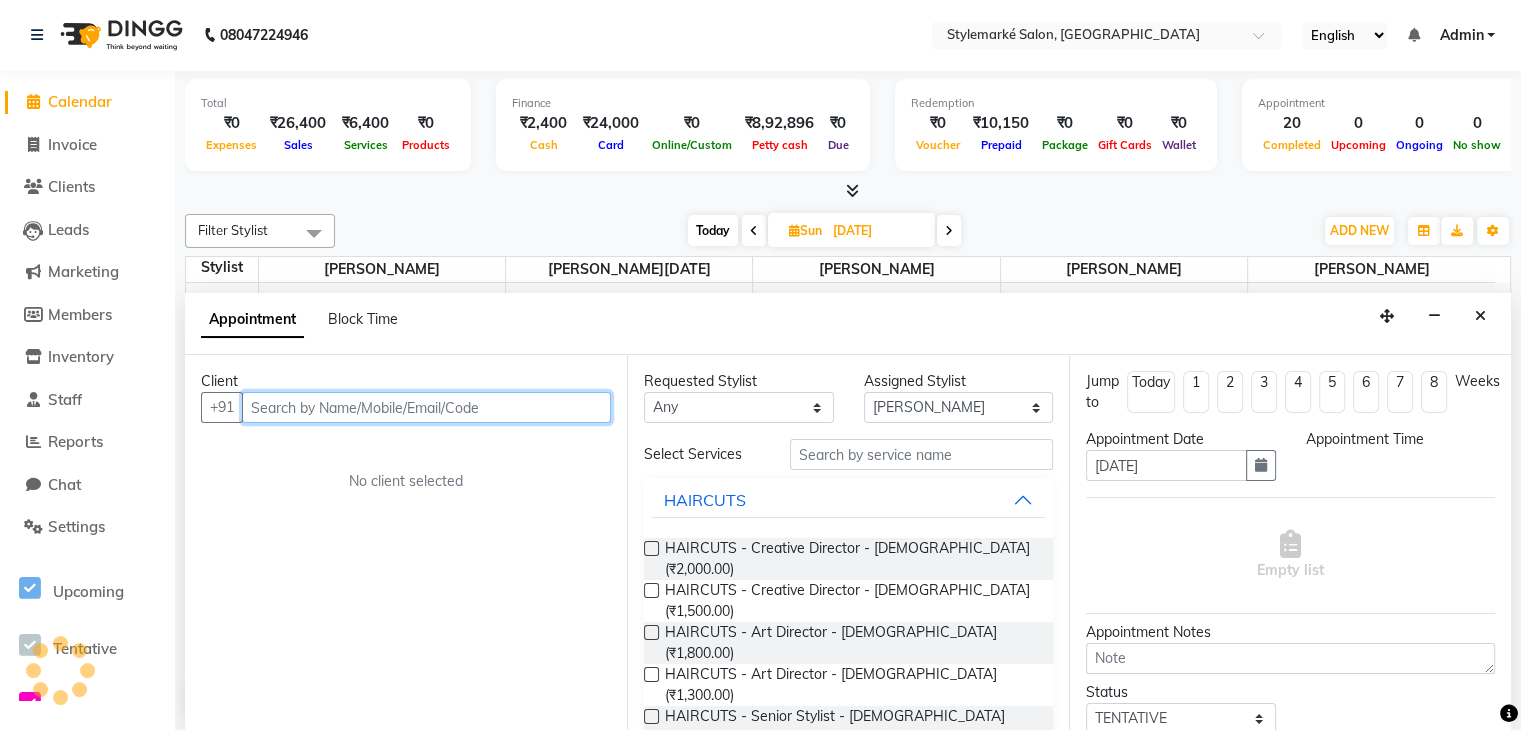 select on "960" 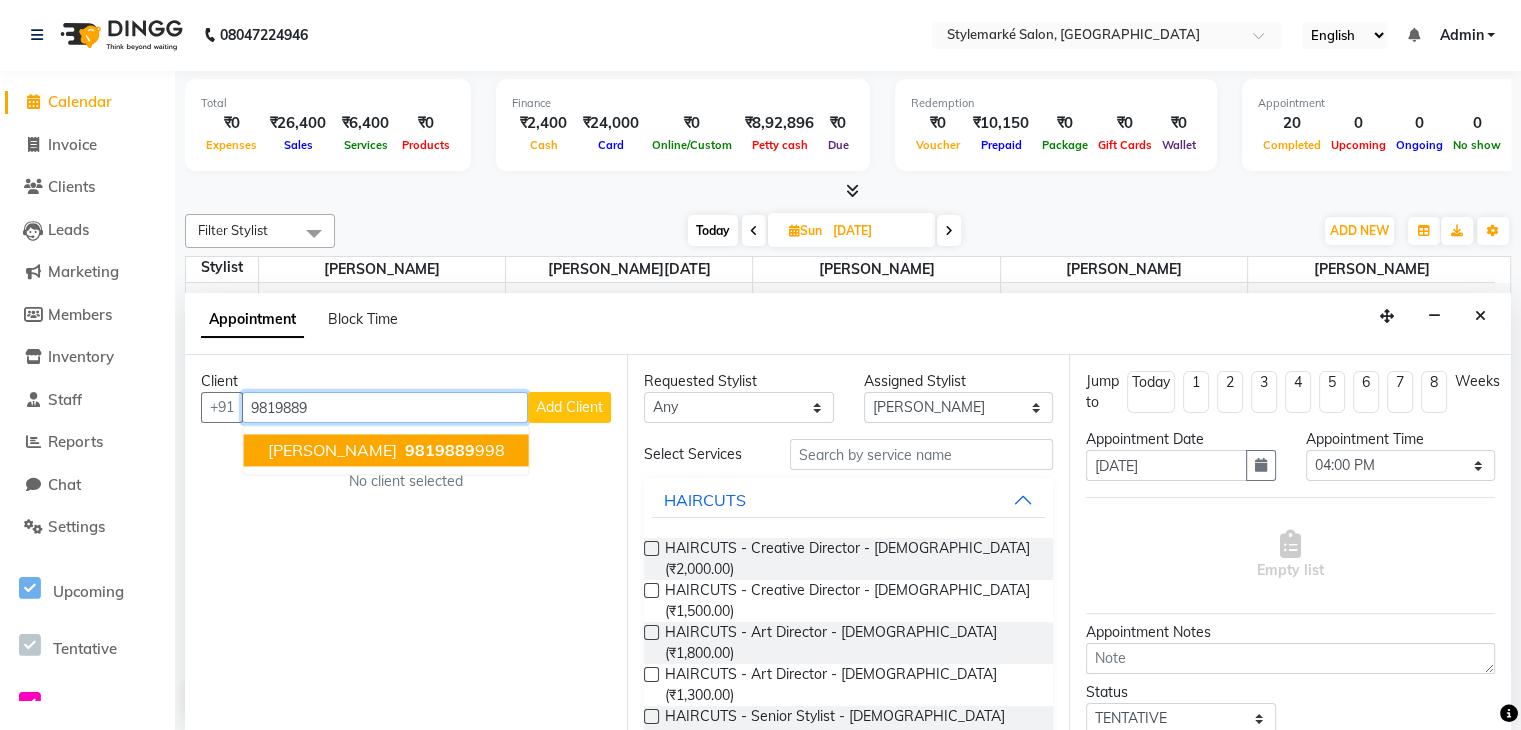 click on "pooja muichandi" at bounding box center [332, 451] 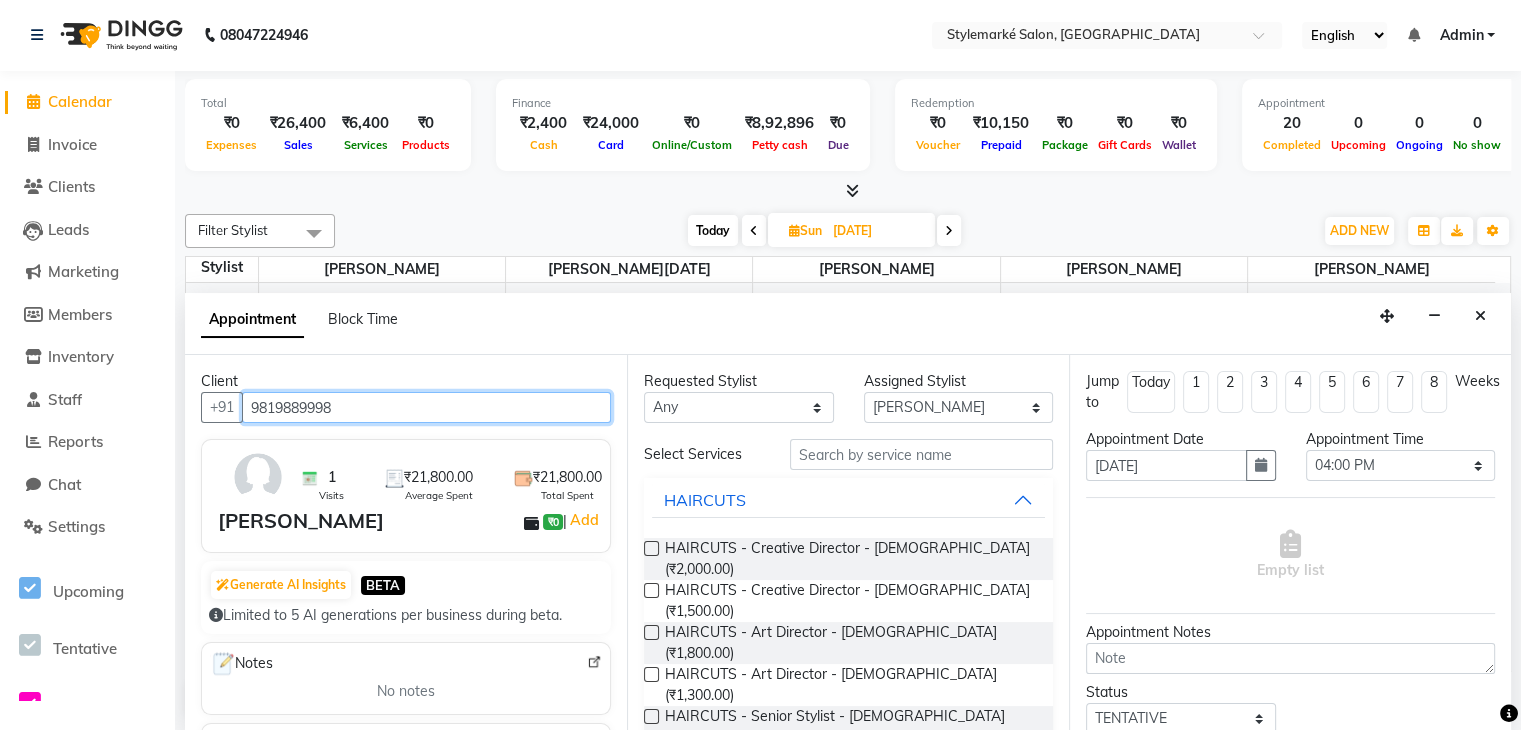 type on "9819889998" 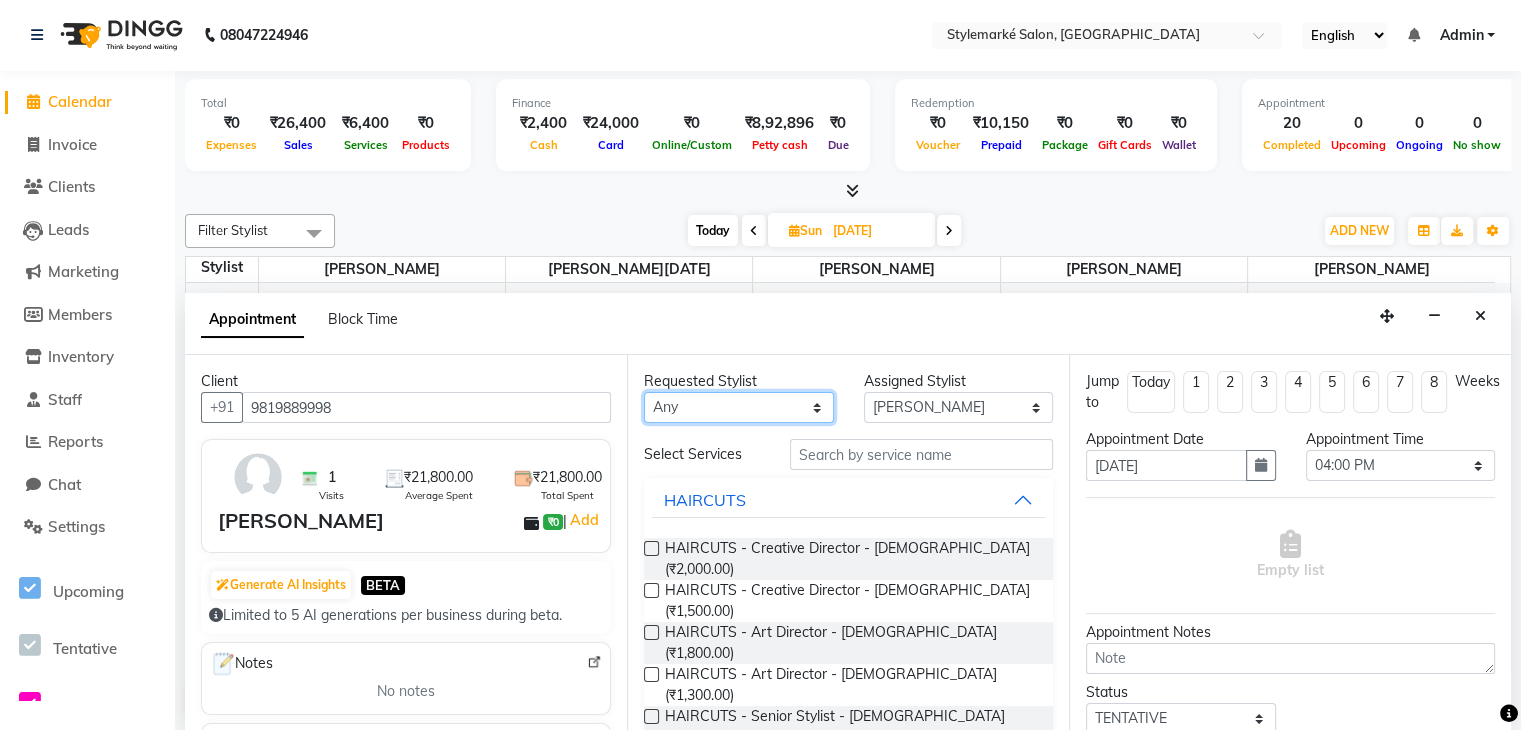 click on "Any [PERSON_NAME] ⁠[PERSON_NAME][DATE] ⁠[PERSON_NAME] [PERSON_NAME] [PERSON_NAME]" at bounding box center [739, 407] 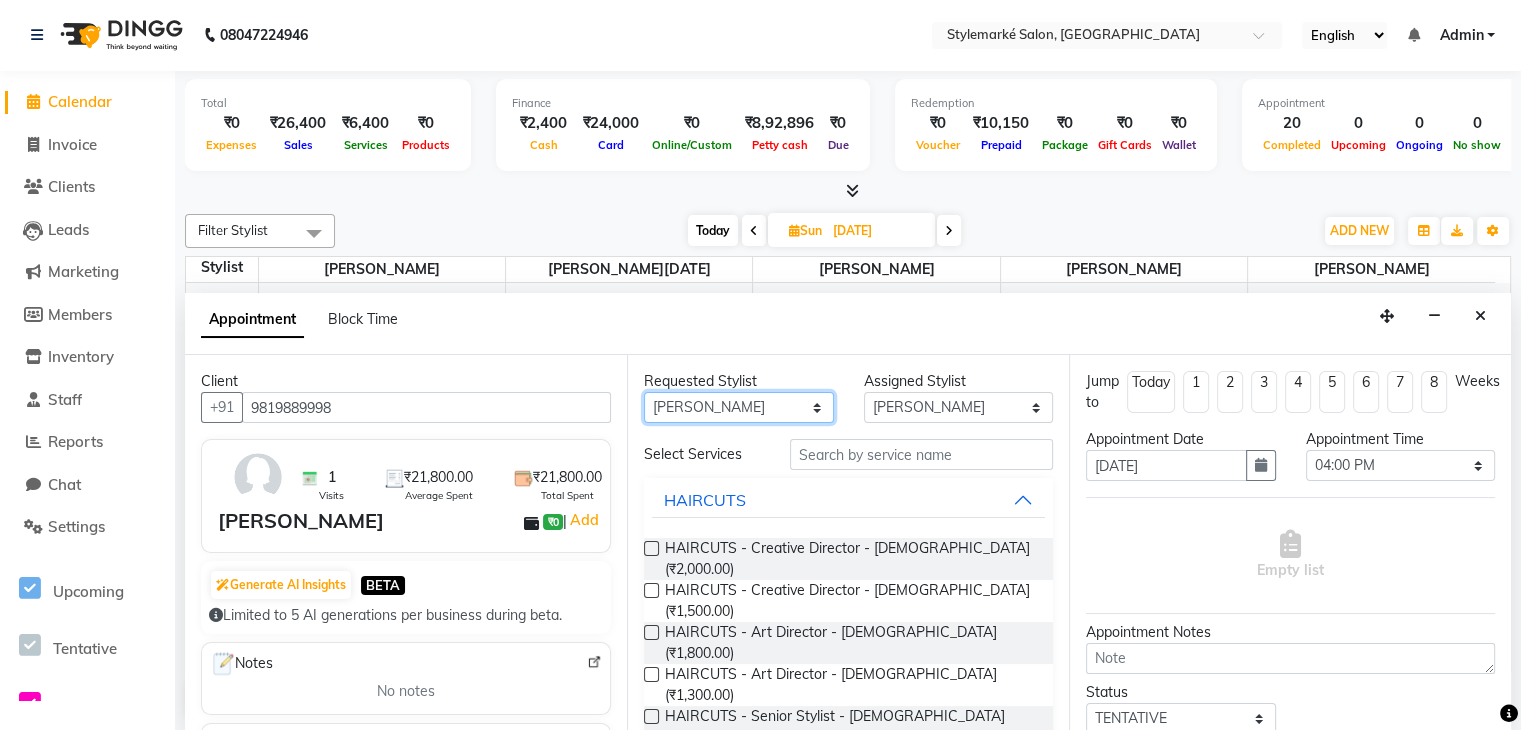 click on "Any [PERSON_NAME] ⁠[PERSON_NAME][DATE] ⁠[PERSON_NAME] [PERSON_NAME] [PERSON_NAME]" at bounding box center [739, 407] 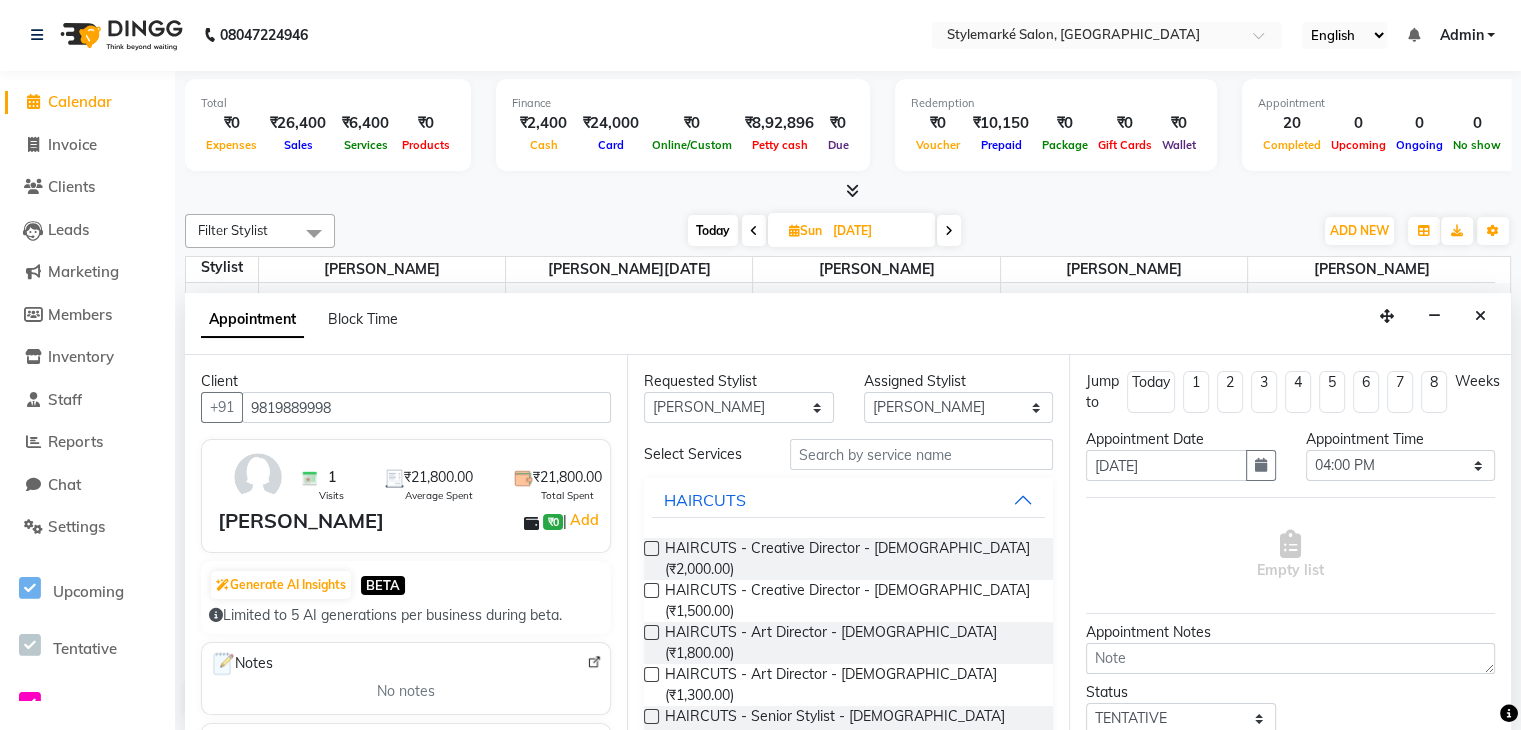 click at bounding box center (651, 632) 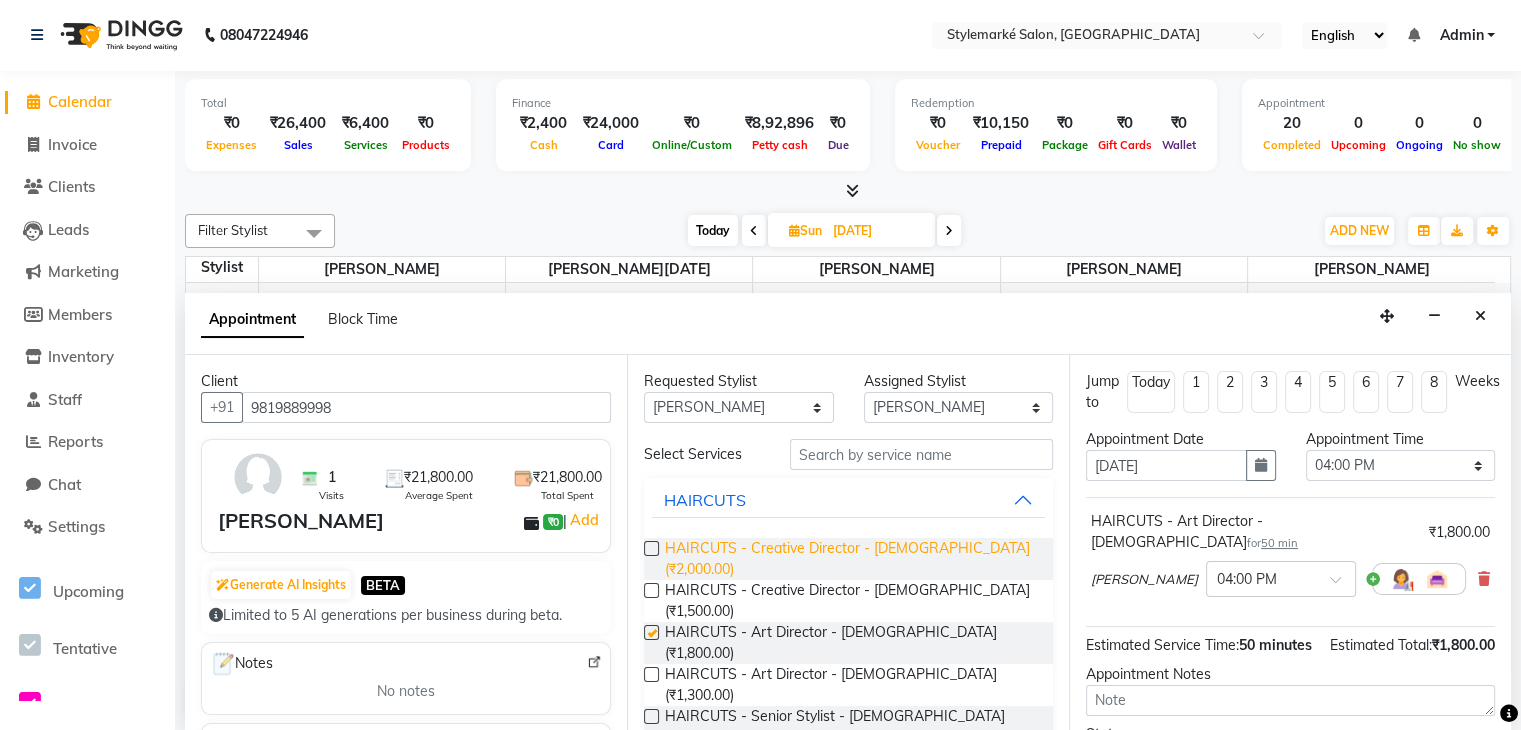 checkbox on "false" 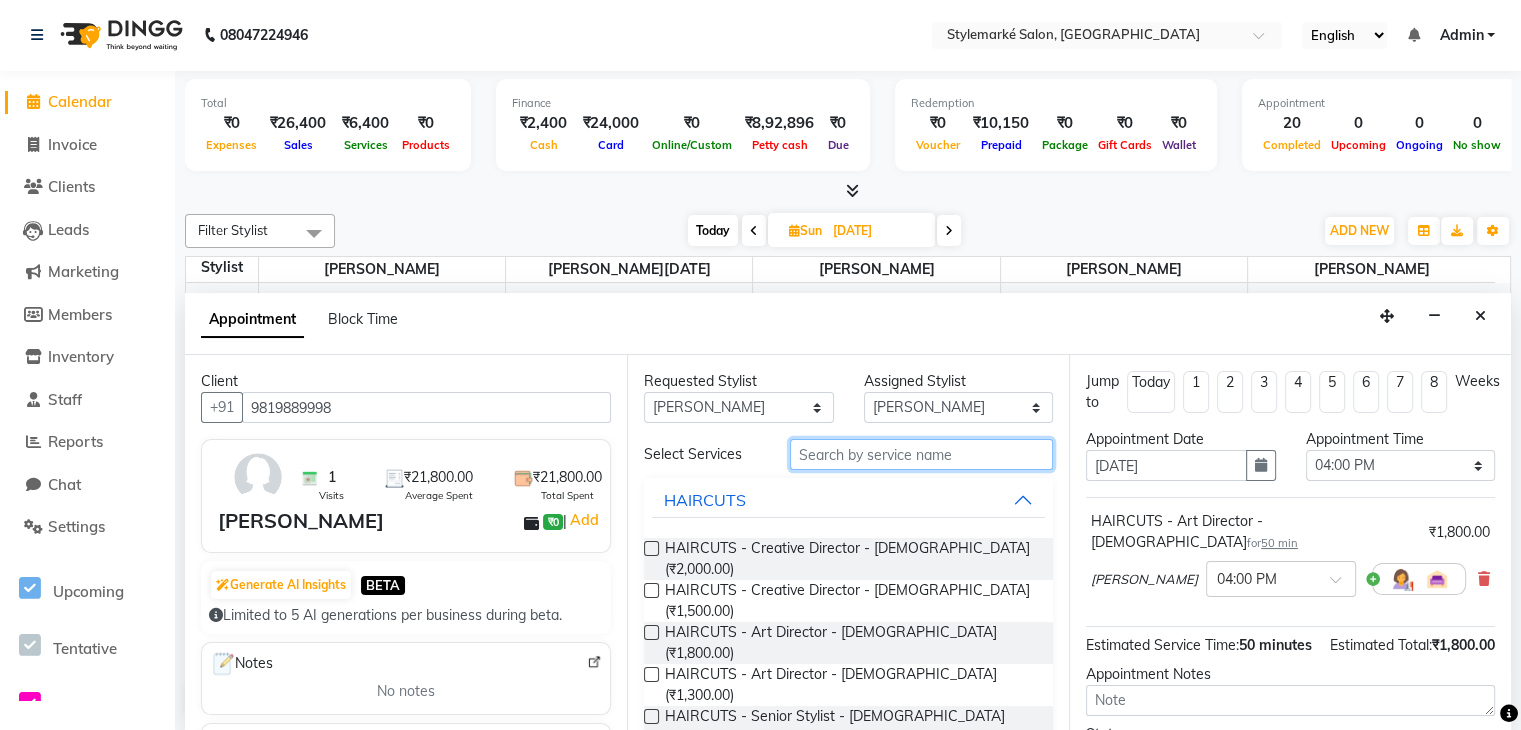 click at bounding box center (921, 454) 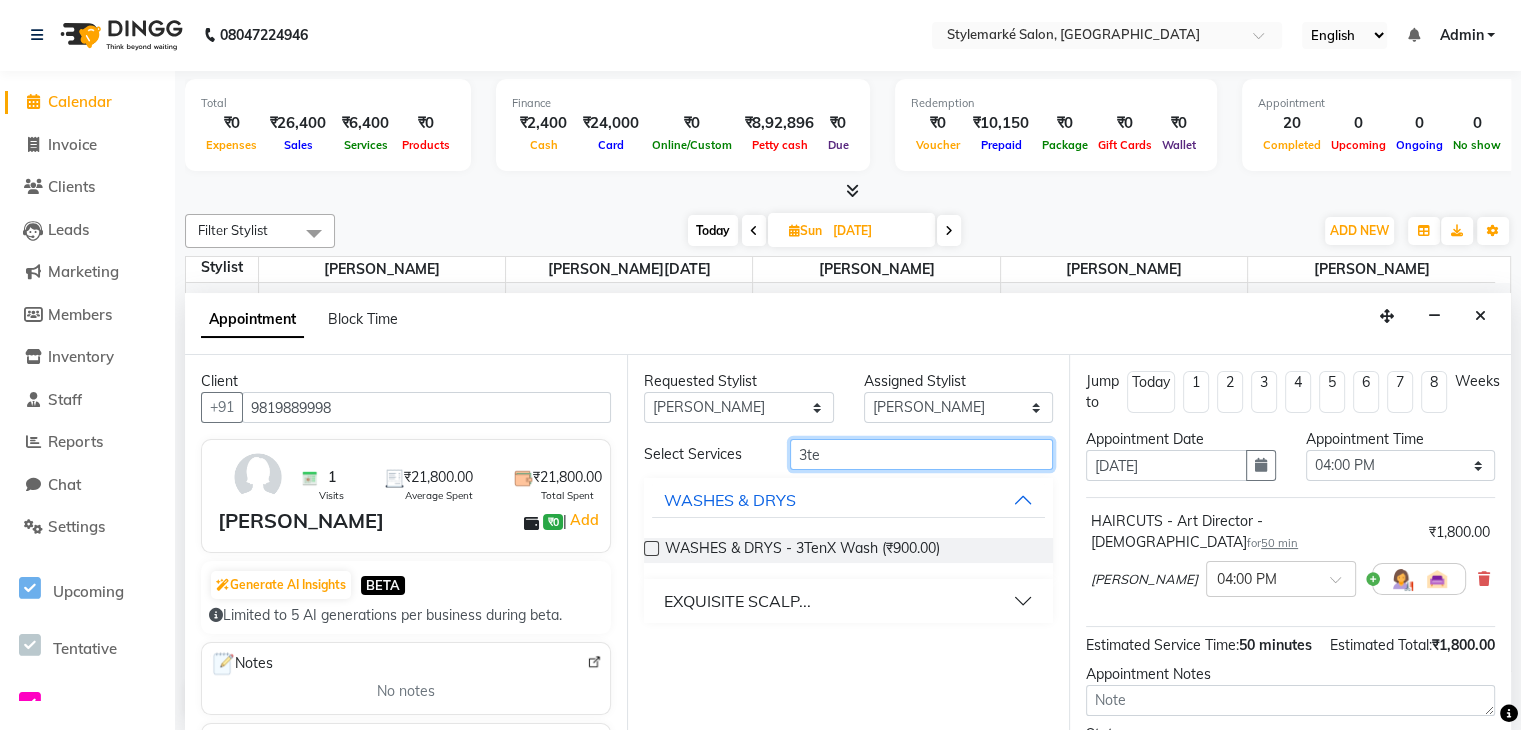 type on "3te" 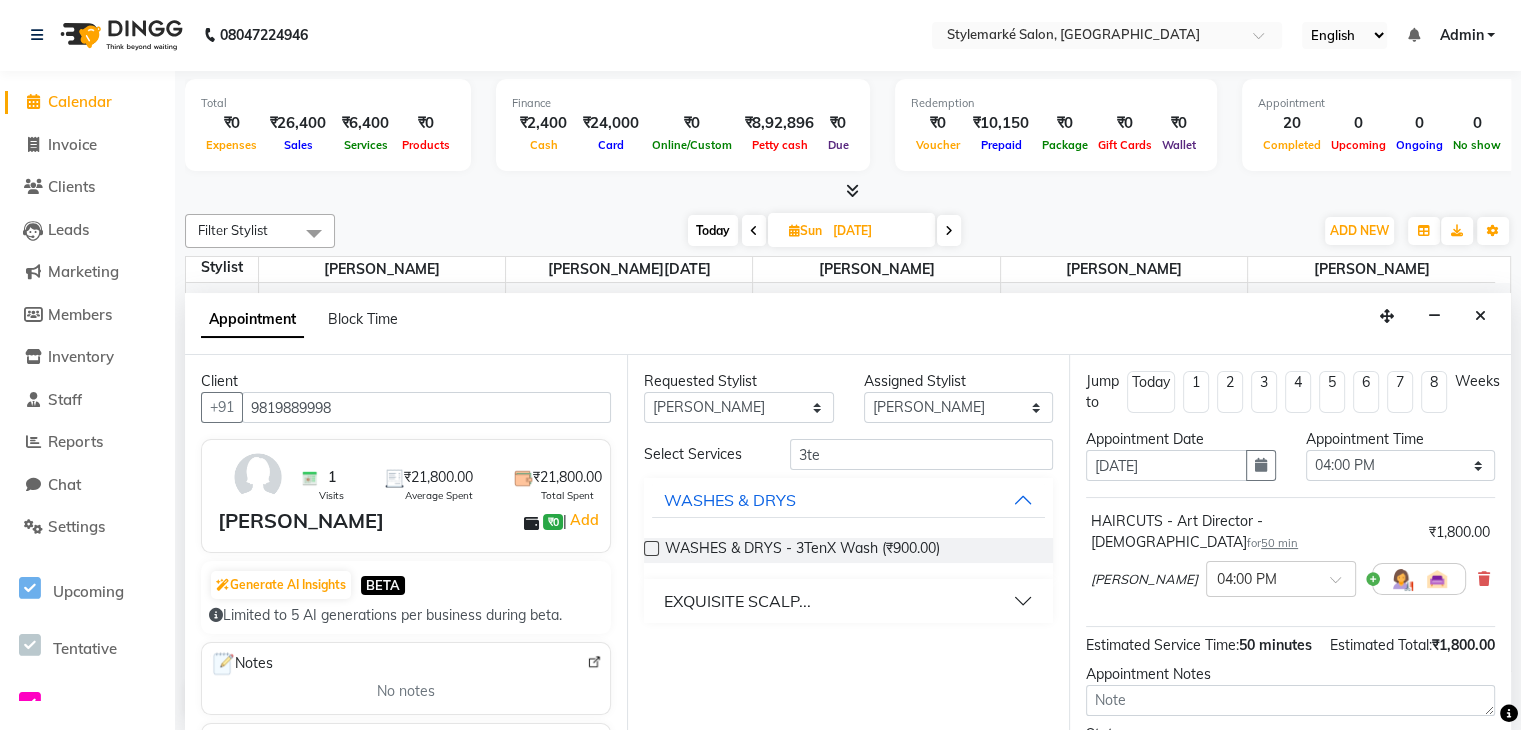 click on "EXQUISITE SCALP..." at bounding box center [848, 601] 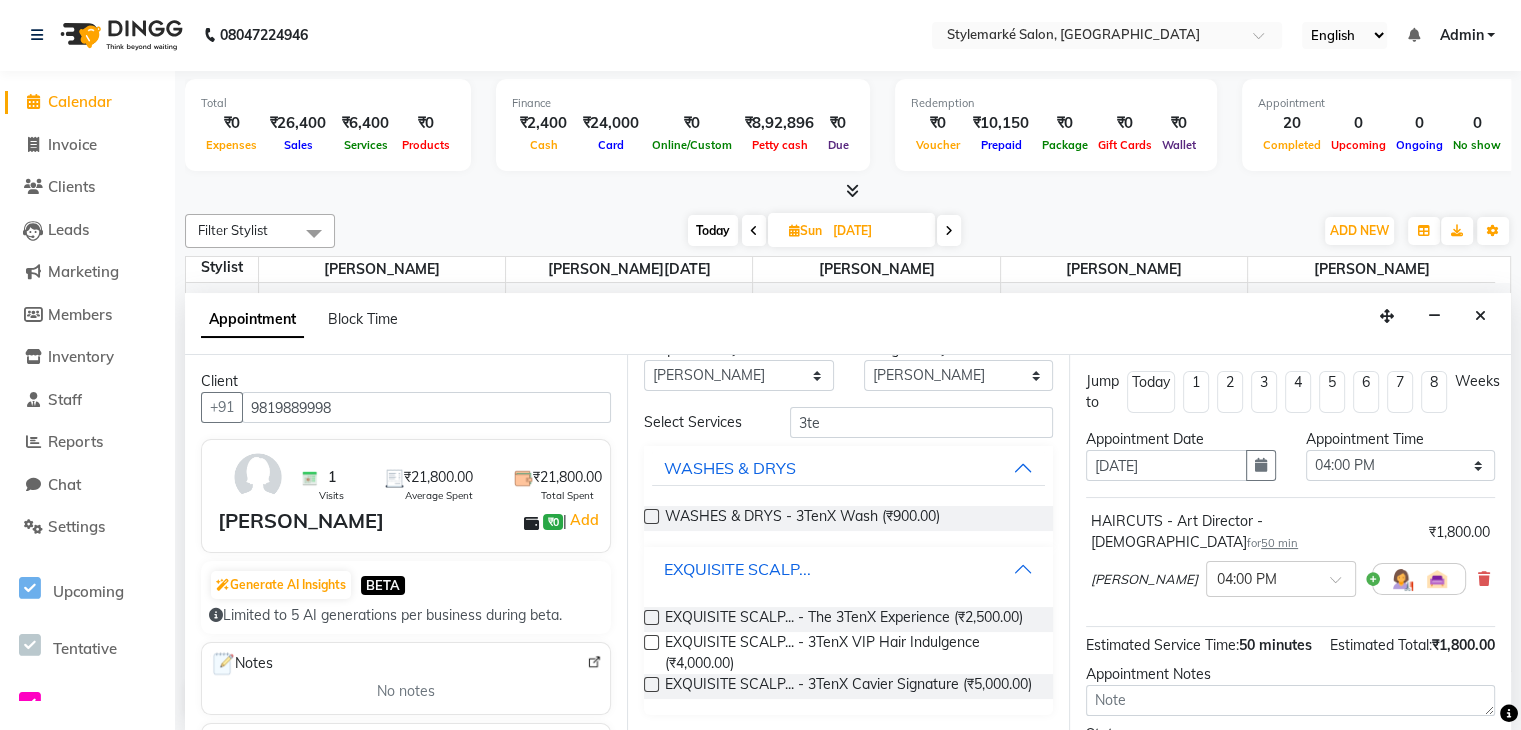 scroll, scrollTop: 65, scrollLeft: 0, axis: vertical 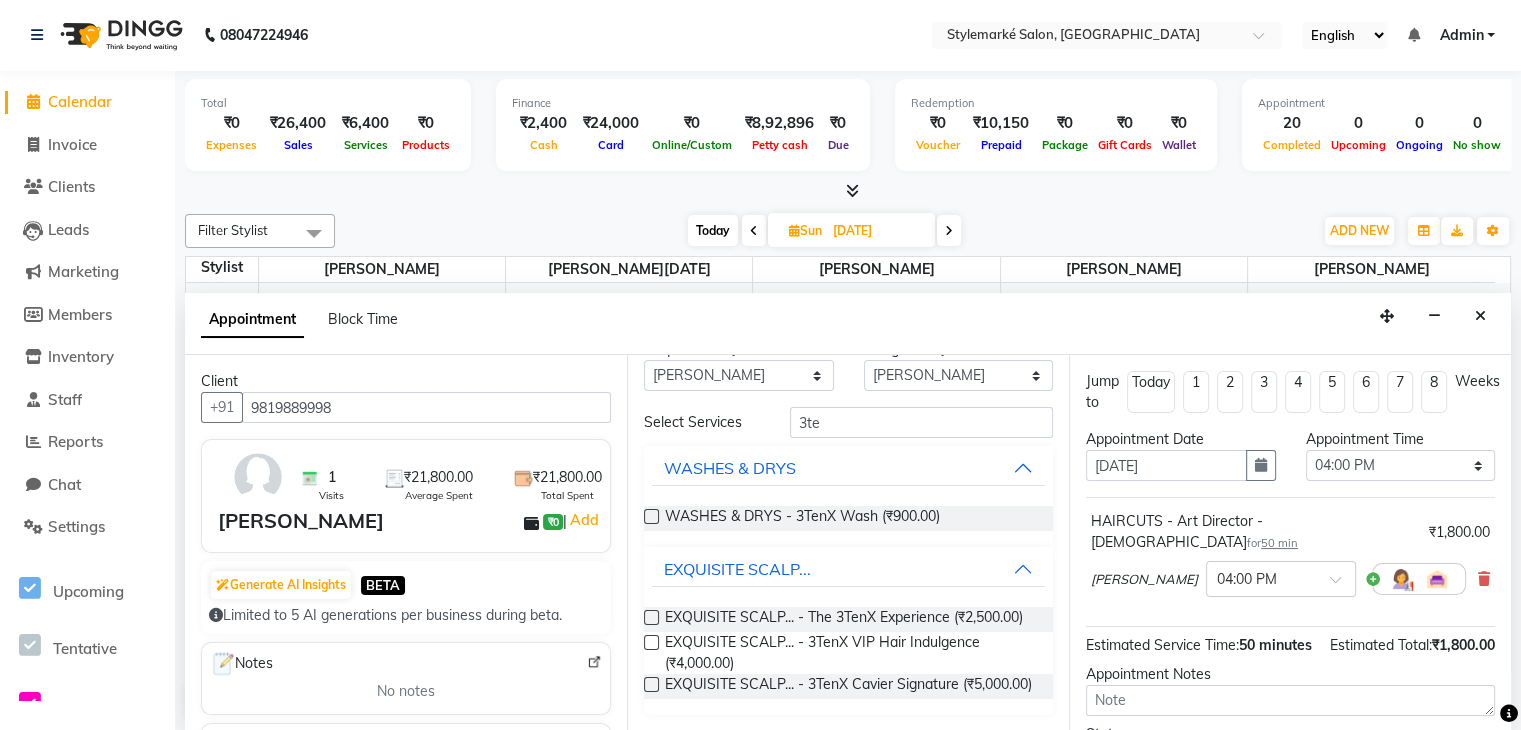 click at bounding box center (651, 617) 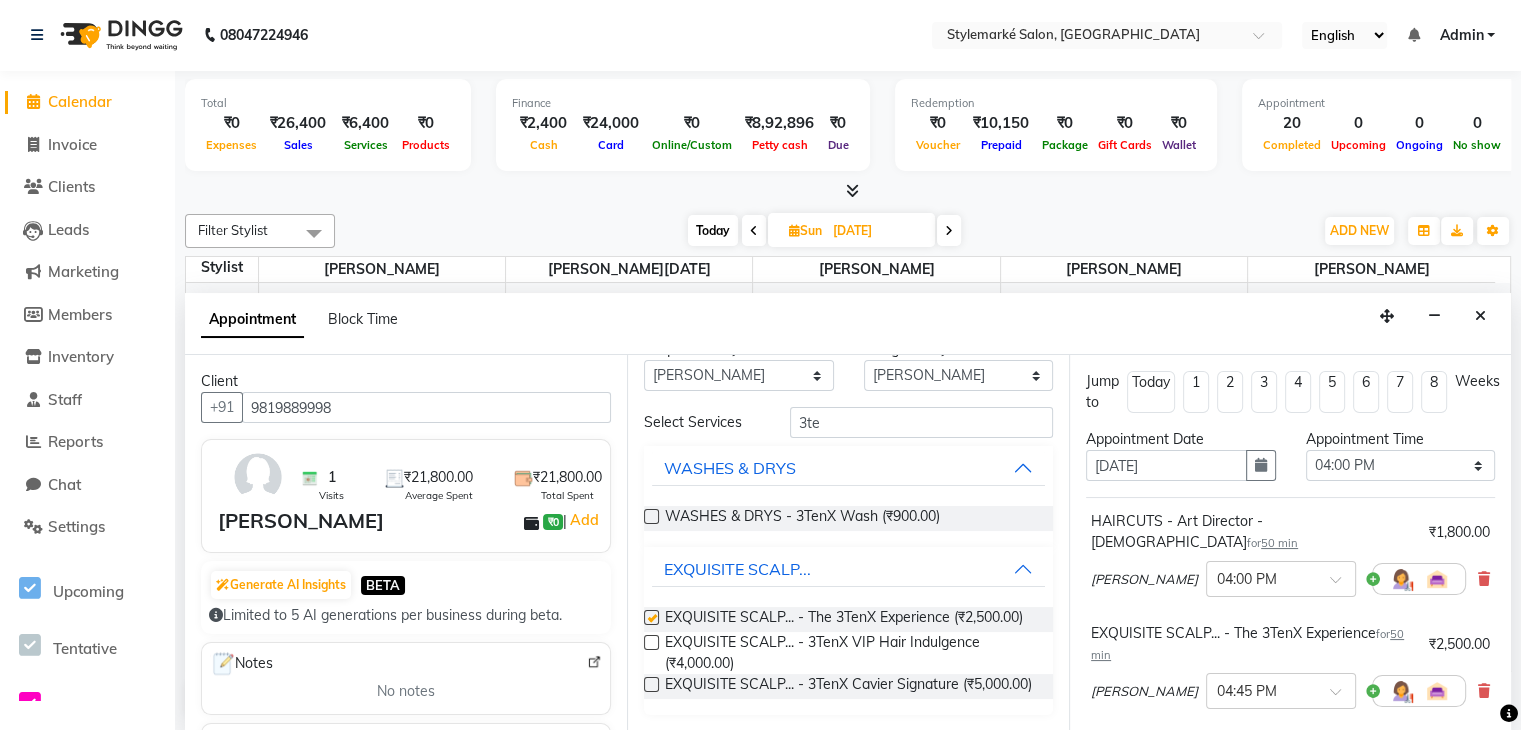 checkbox on "false" 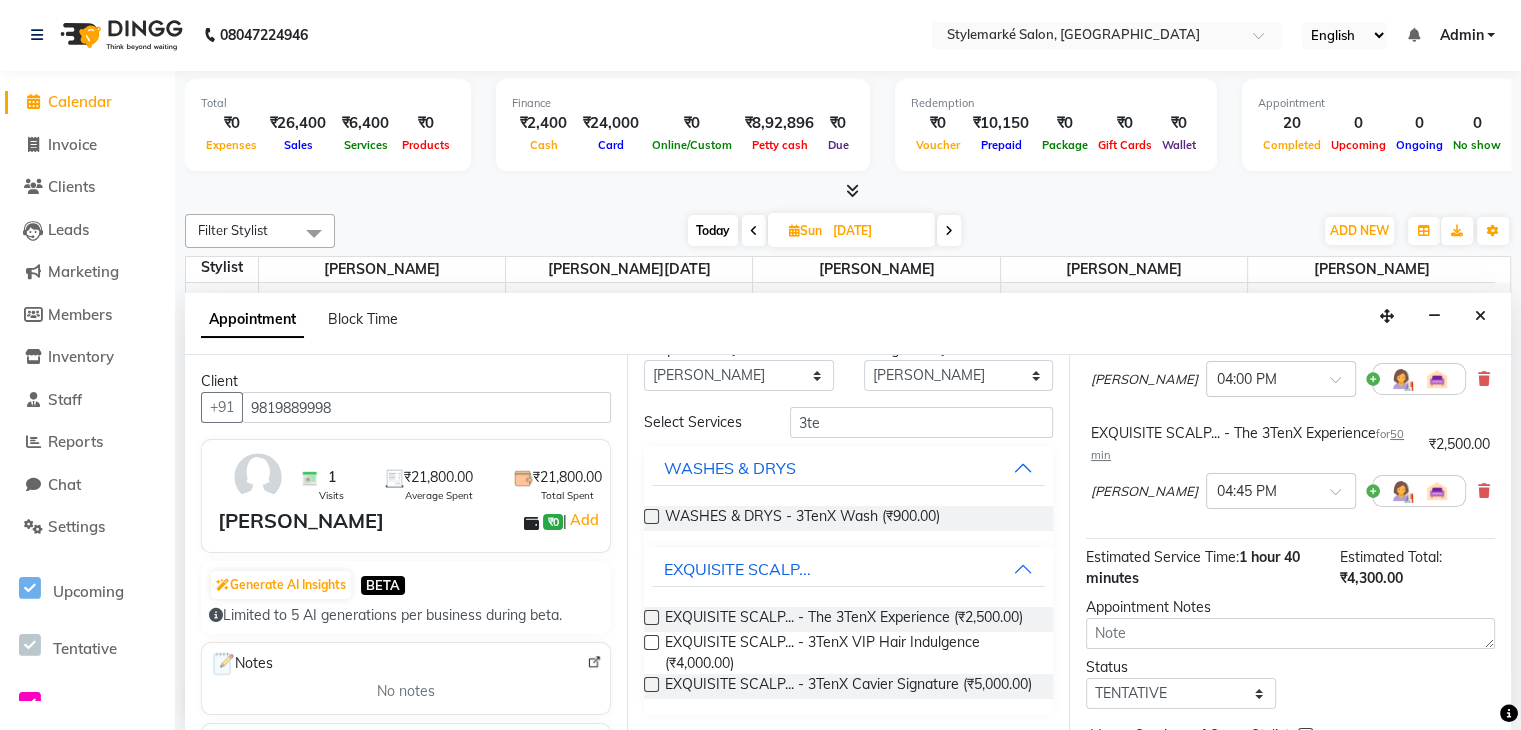 scroll, scrollTop: 288, scrollLeft: 0, axis: vertical 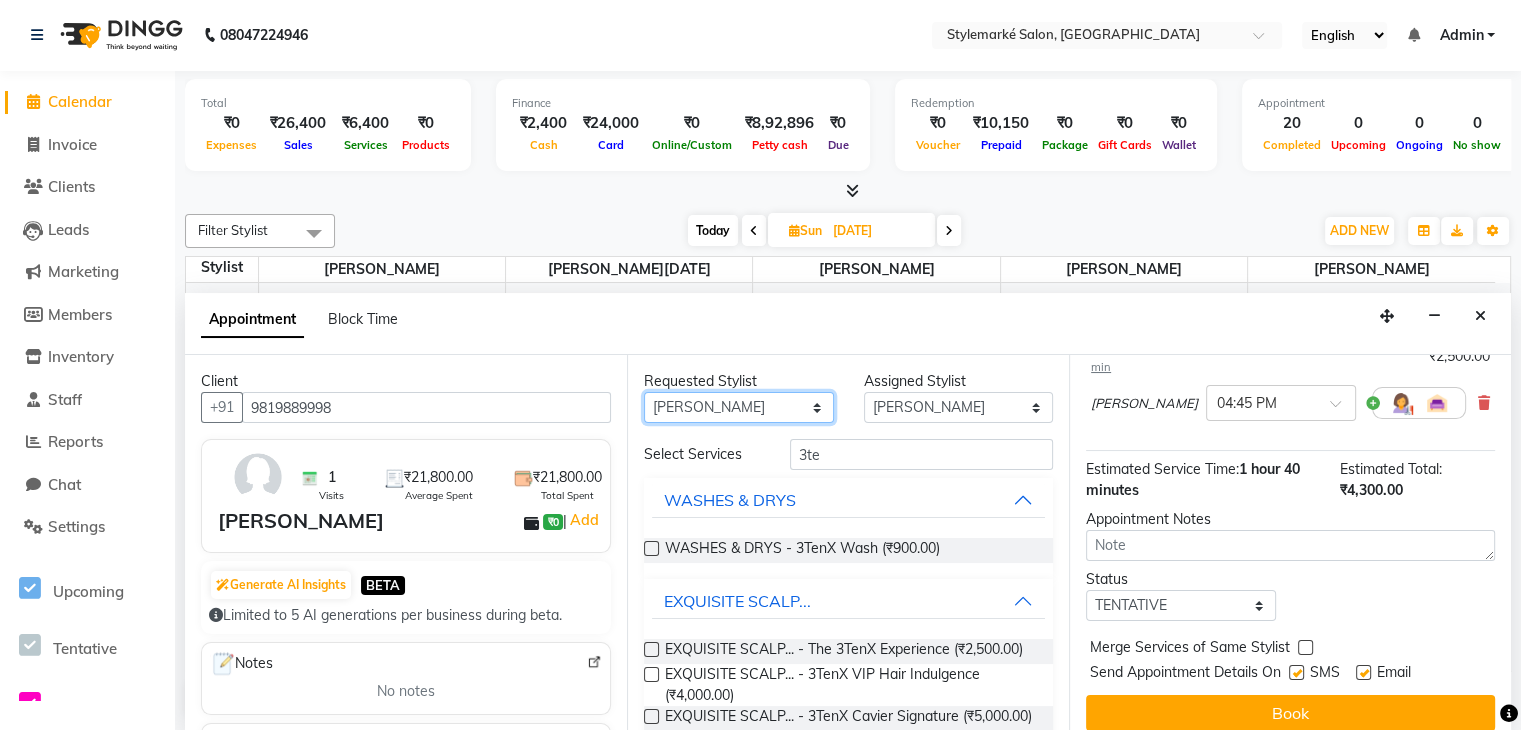 click on "Any [PERSON_NAME] ⁠[PERSON_NAME][DATE] ⁠[PERSON_NAME] [PERSON_NAME] [PERSON_NAME]" at bounding box center [739, 407] 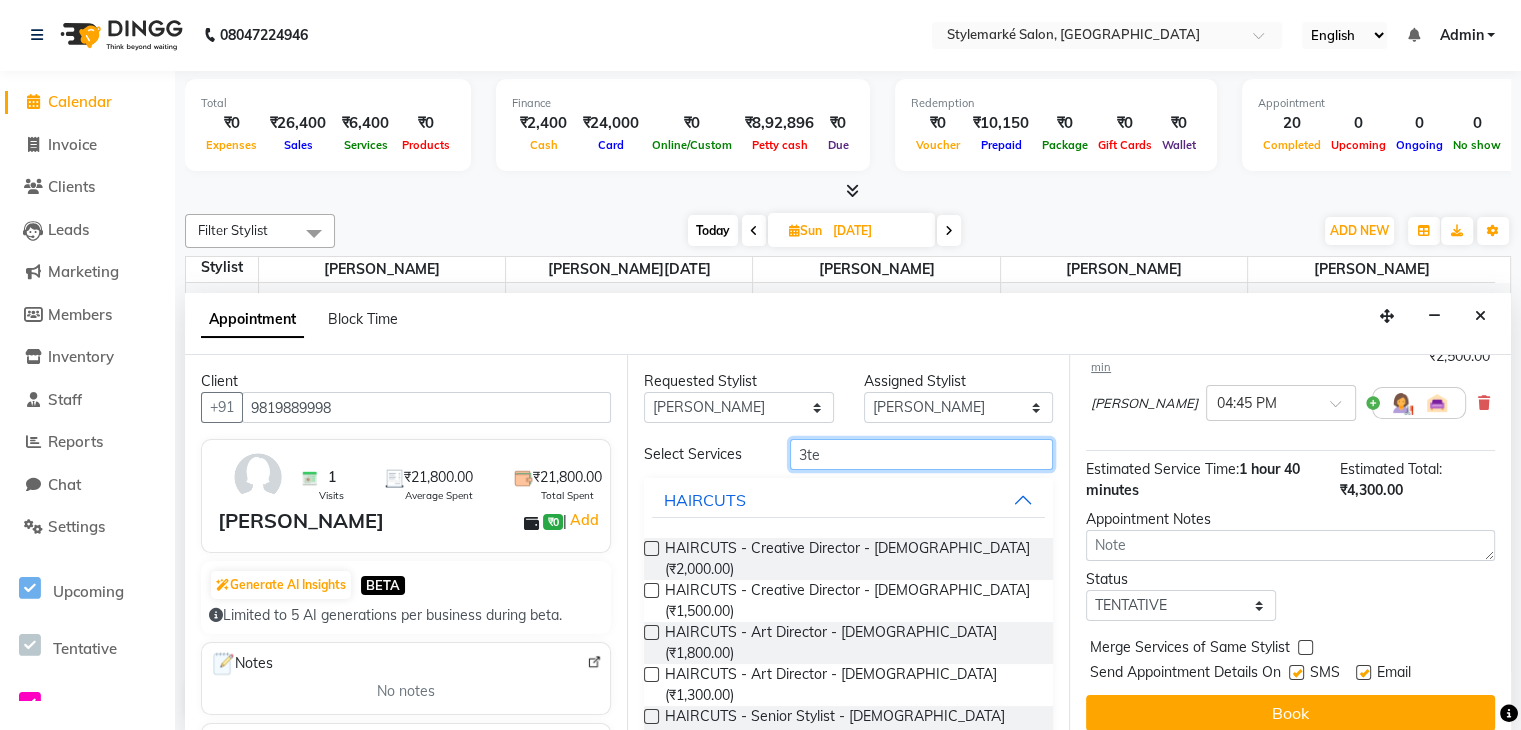 click on "3te" at bounding box center (921, 454) 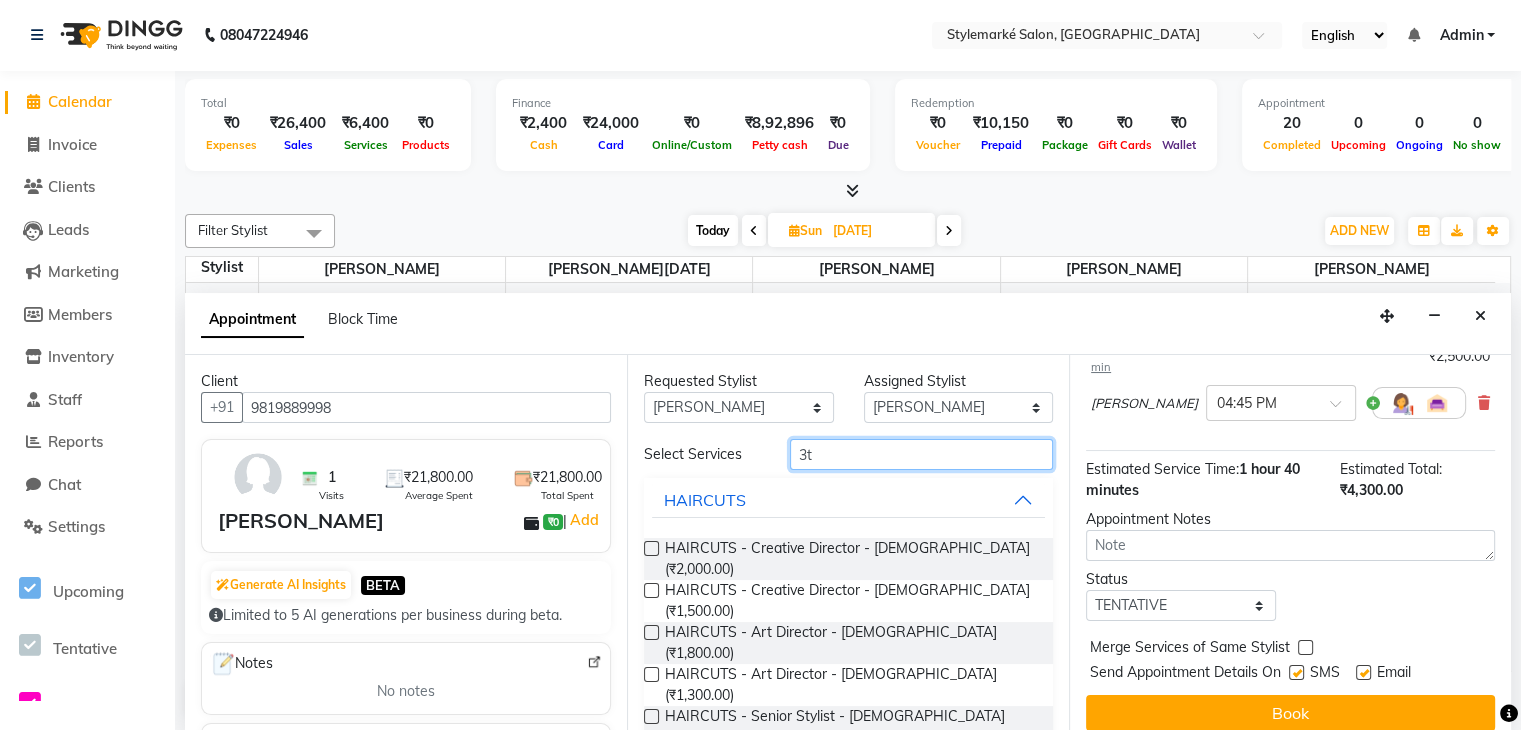 type on "3" 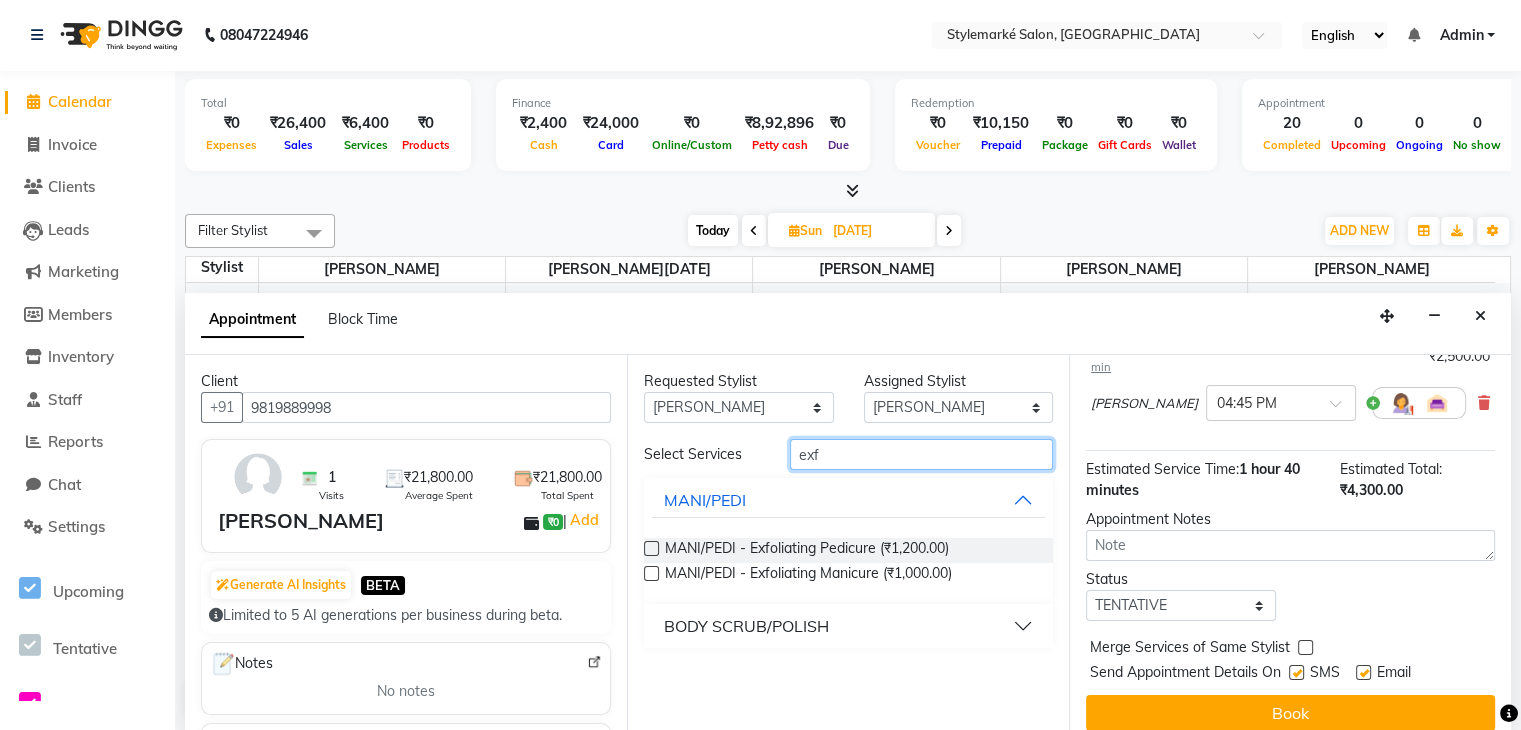 type on "exf" 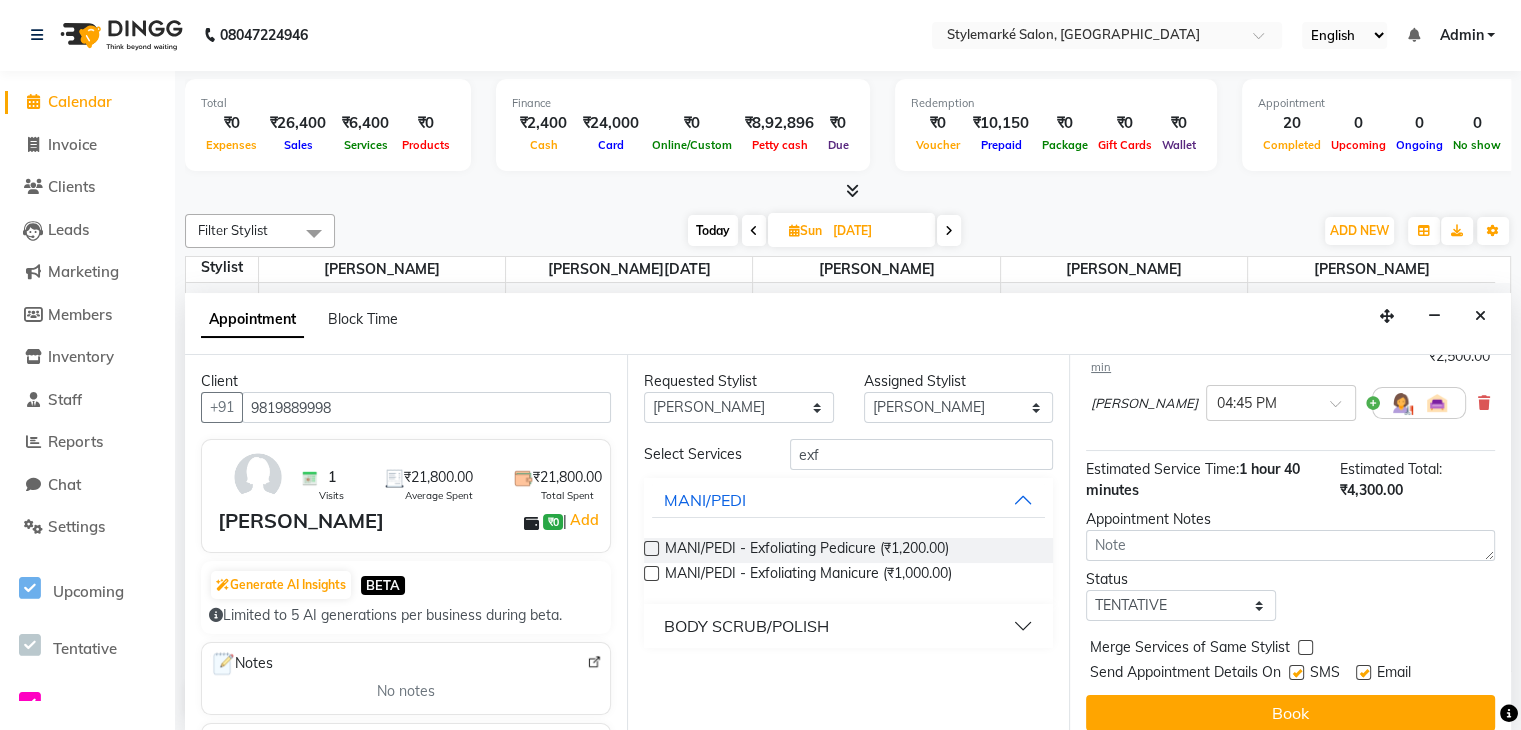click at bounding box center (651, 548) 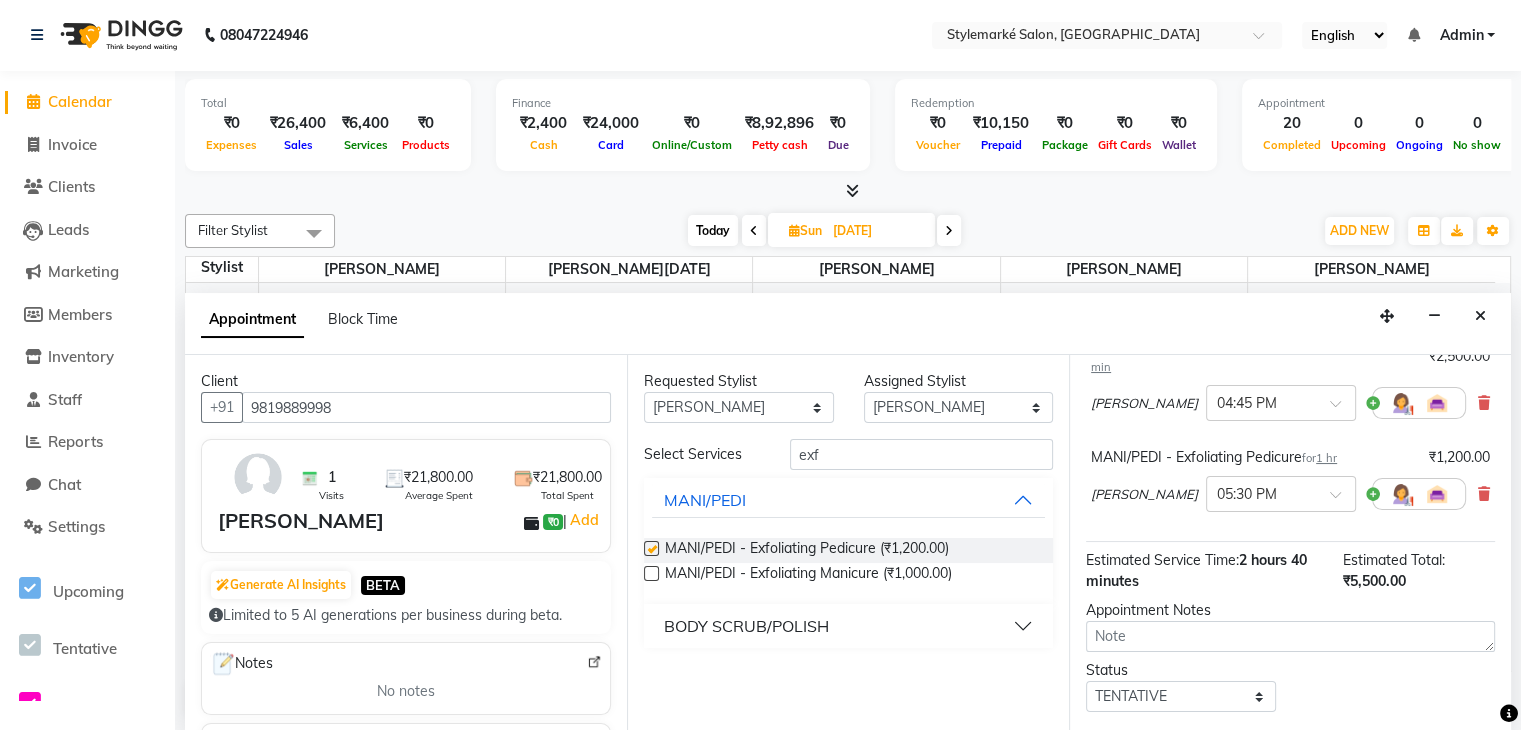 checkbox on "false" 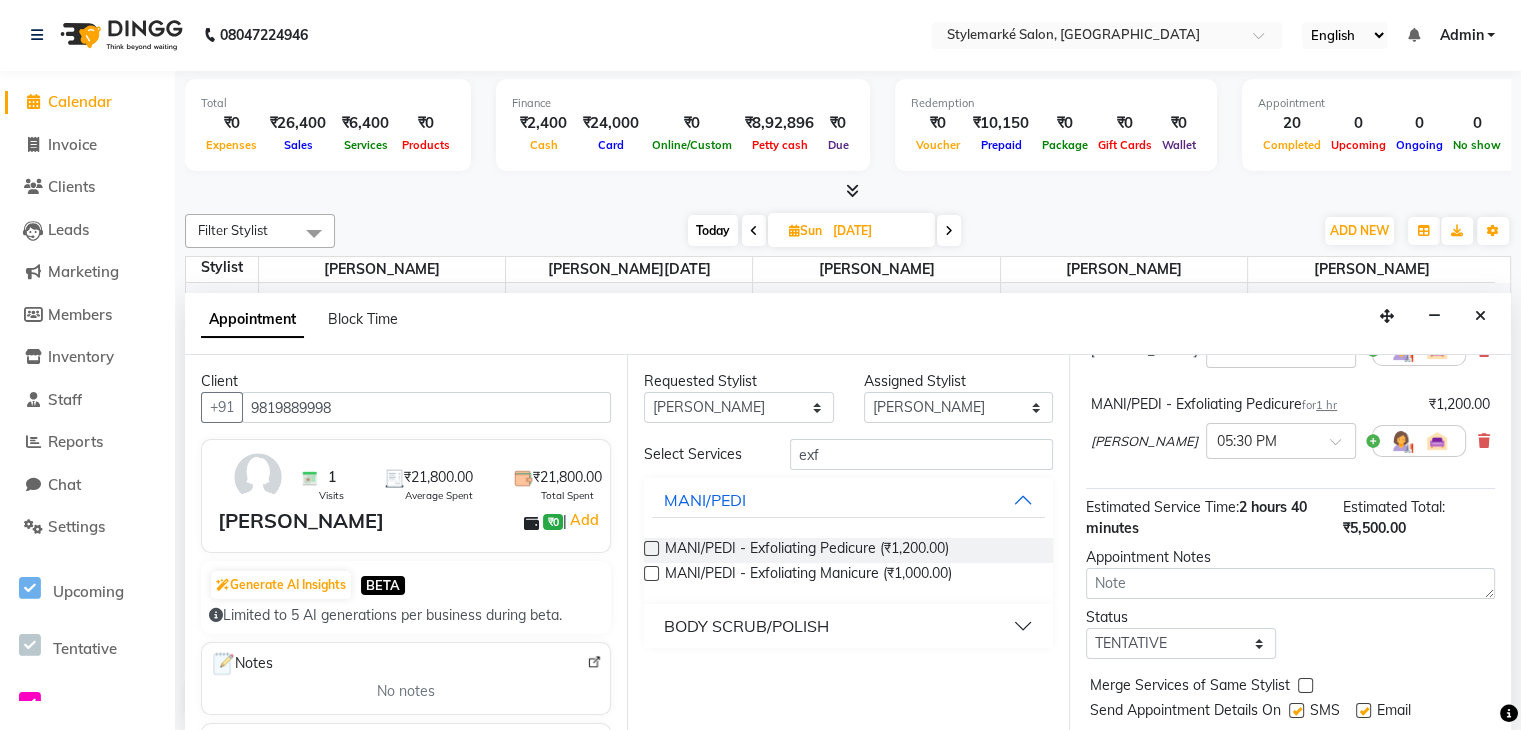 scroll, scrollTop: 379, scrollLeft: 0, axis: vertical 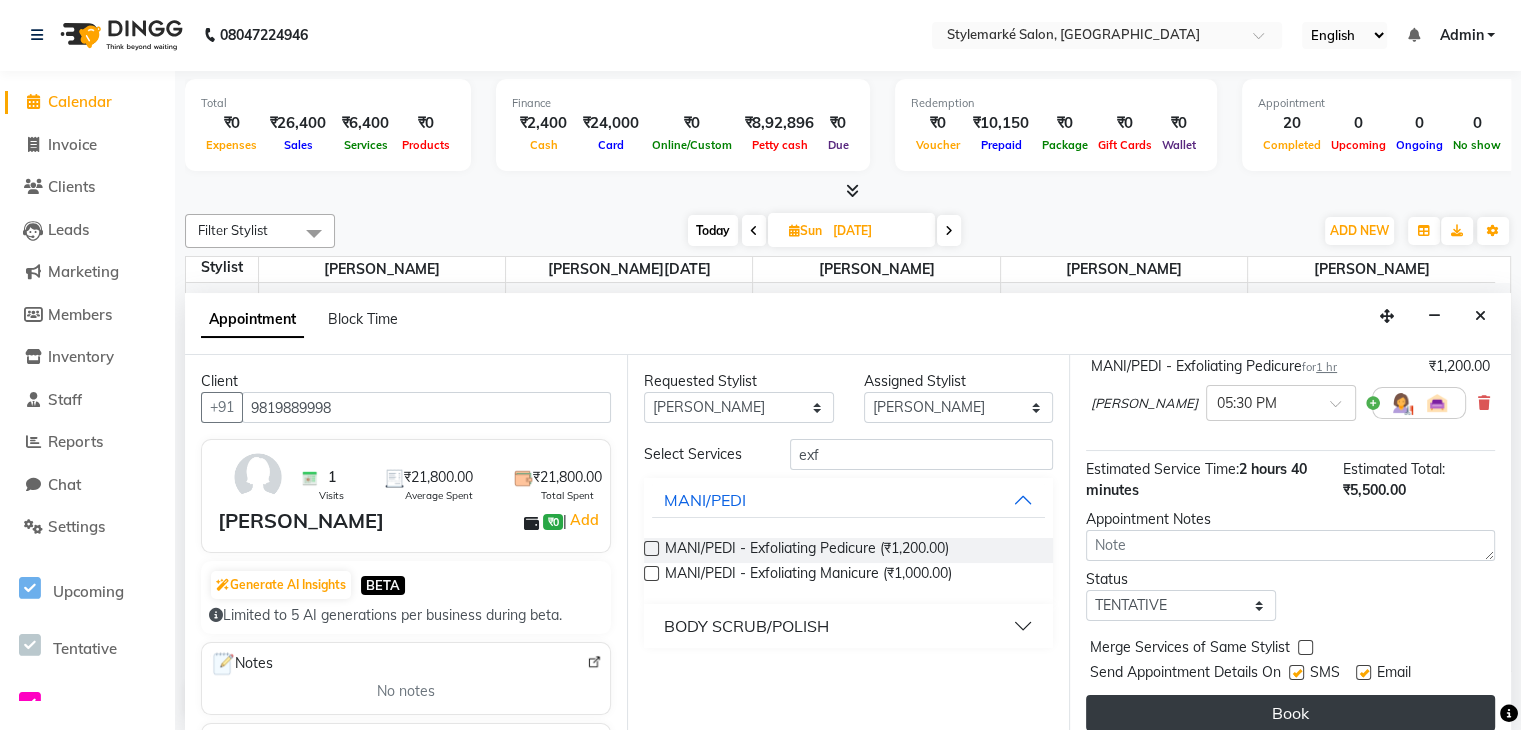 click on "Book" at bounding box center (1290, 713) 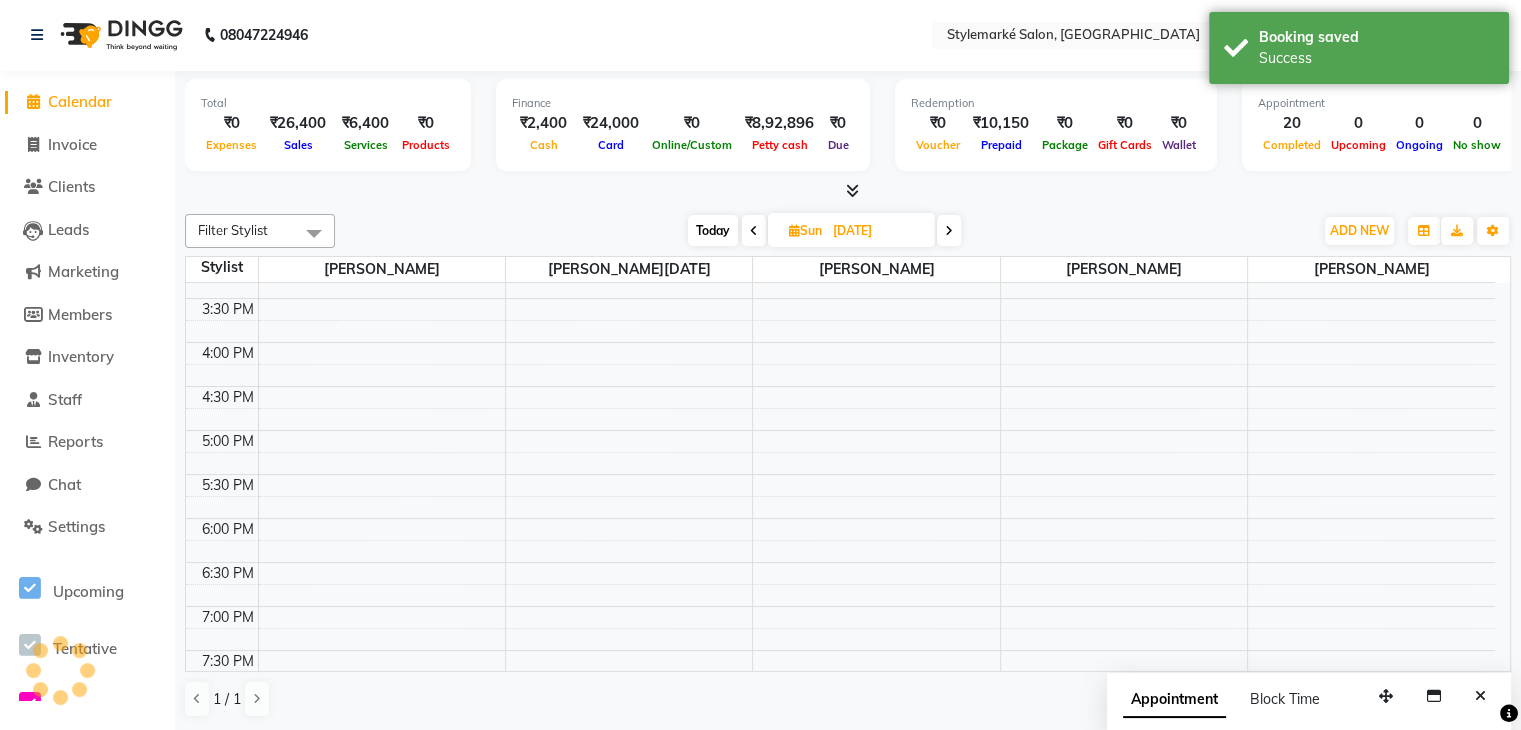 scroll, scrollTop: 0, scrollLeft: 0, axis: both 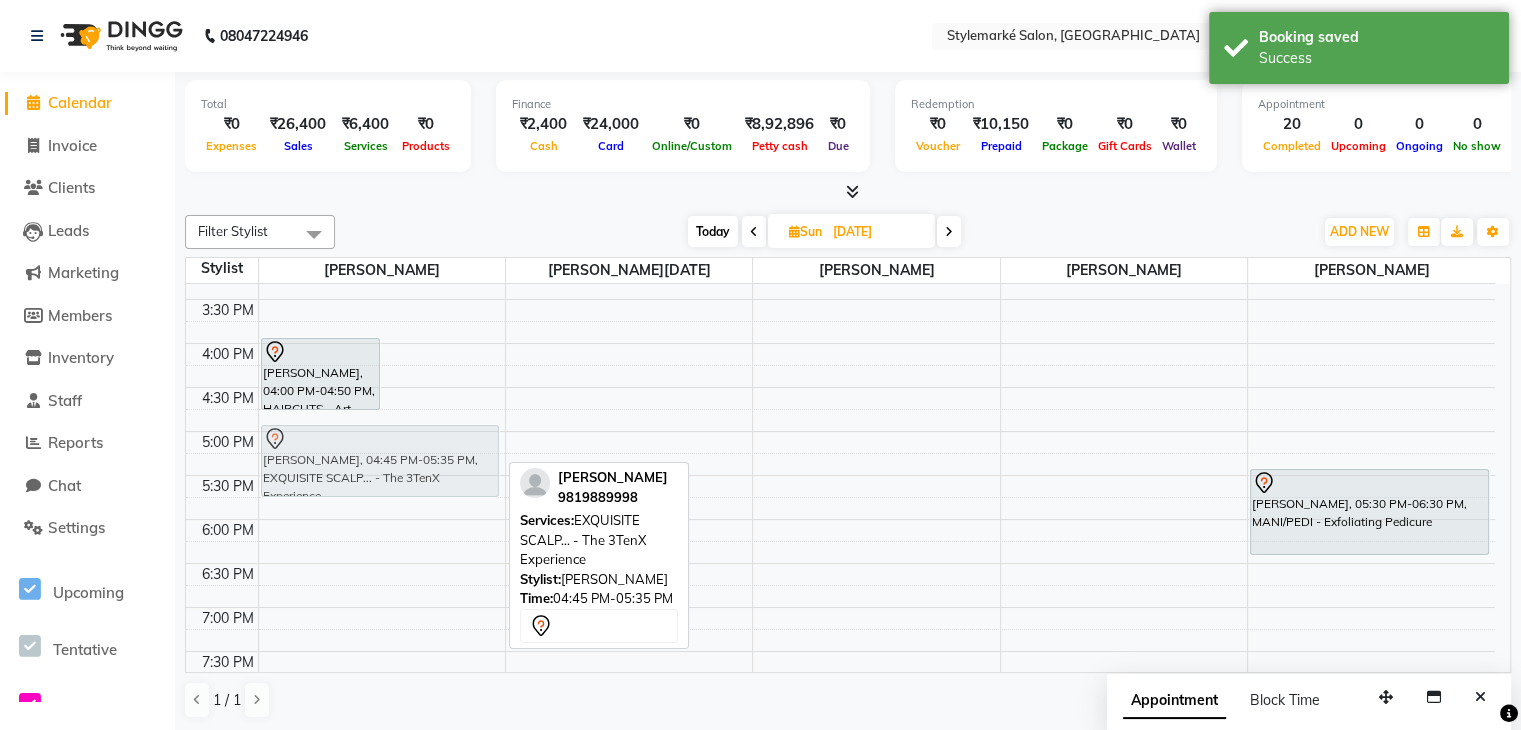 drag, startPoint x: 411, startPoint y: 449, endPoint x: 325, endPoint y: 460, distance: 86.70064 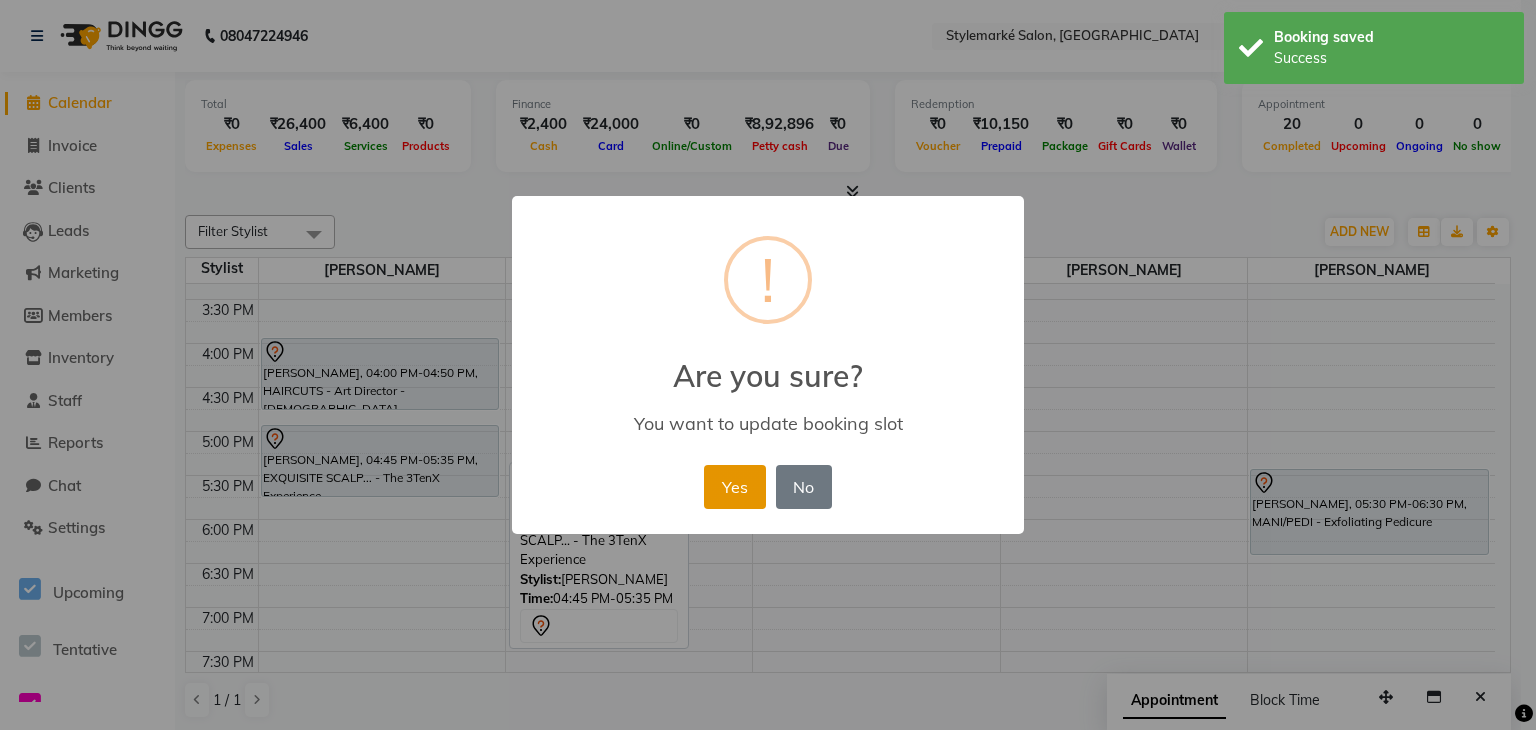 click on "Yes" at bounding box center (734, 487) 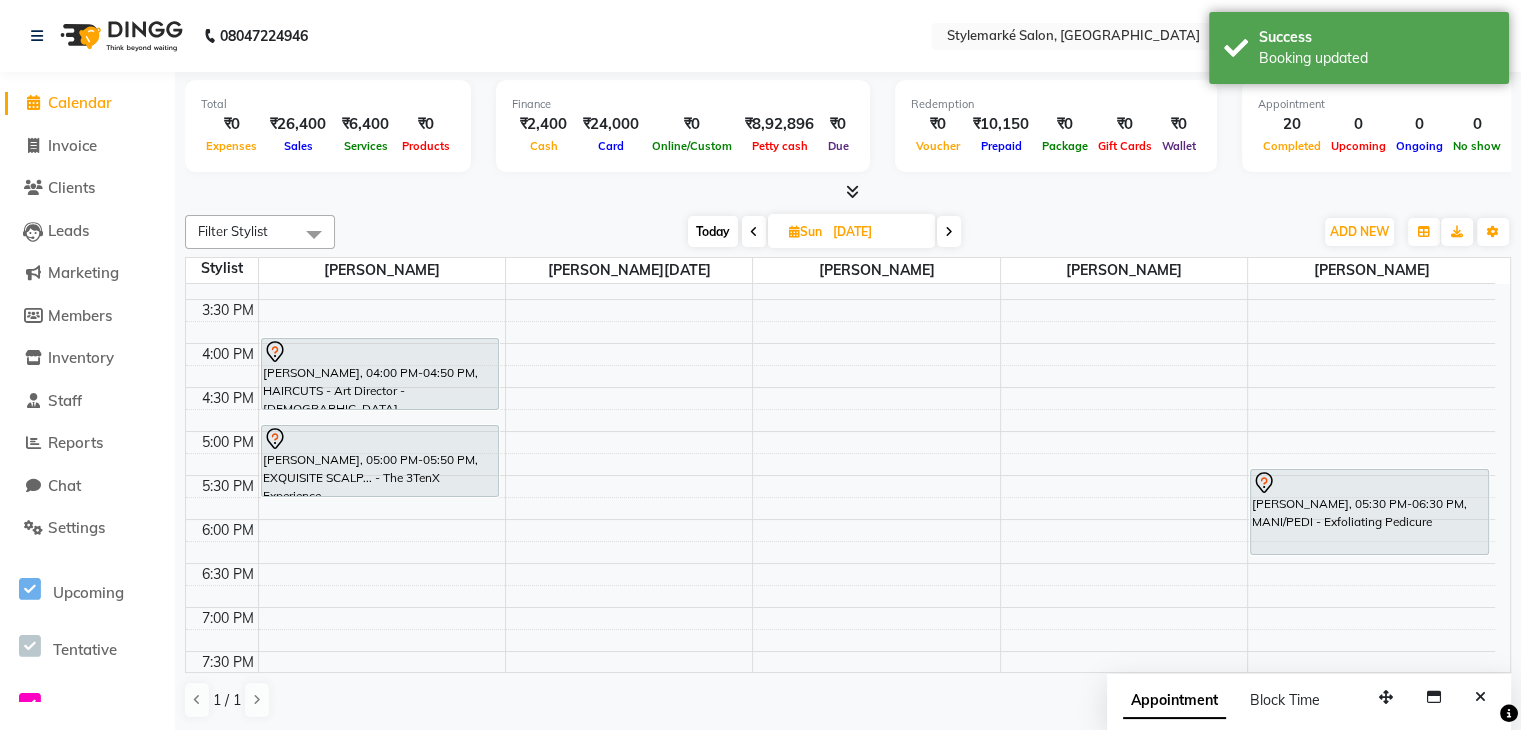 drag, startPoint x: 342, startPoint y: 405, endPoint x: 340, endPoint y: 418, distance: 13.152946 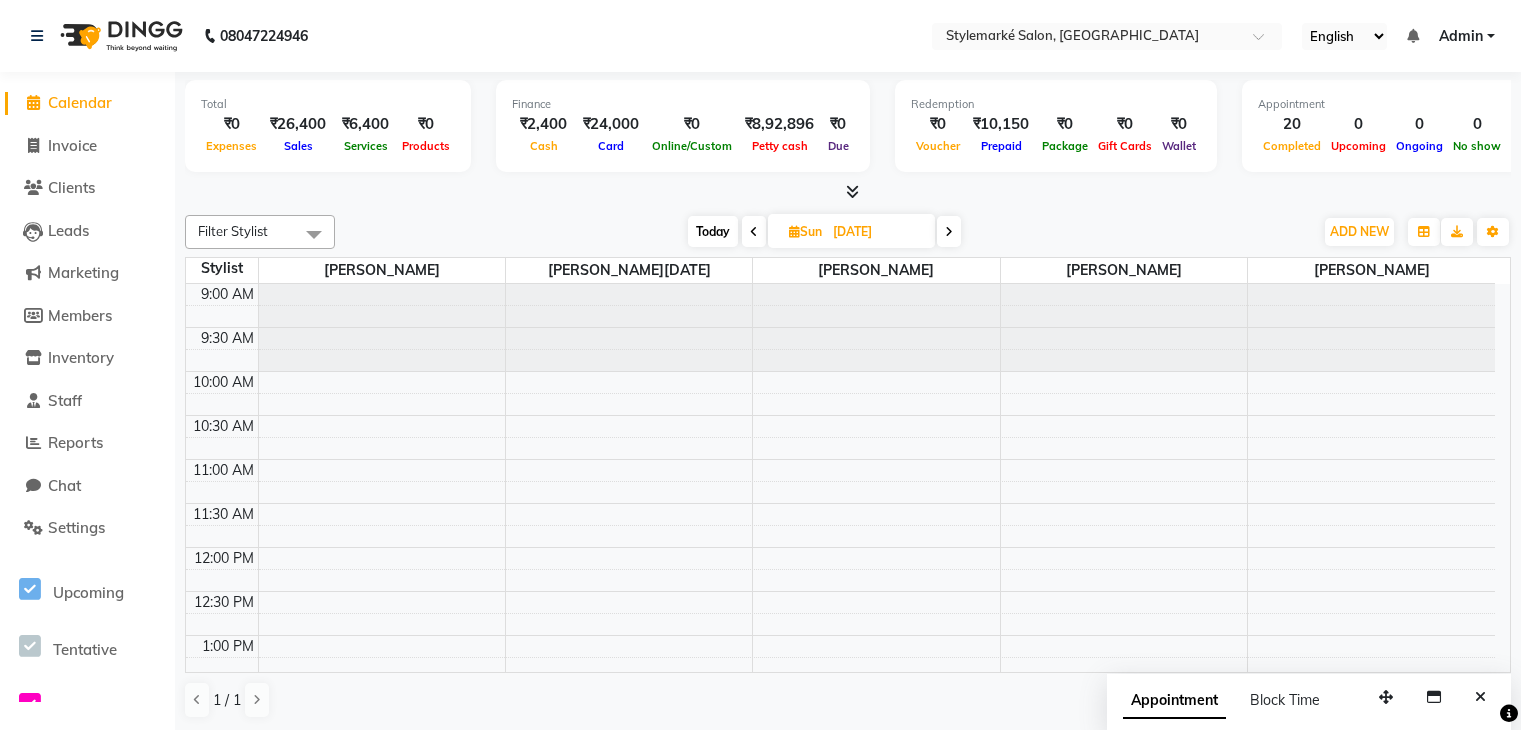 scroll, scrollTop: 0, scrollLeft: 0, axis: both 